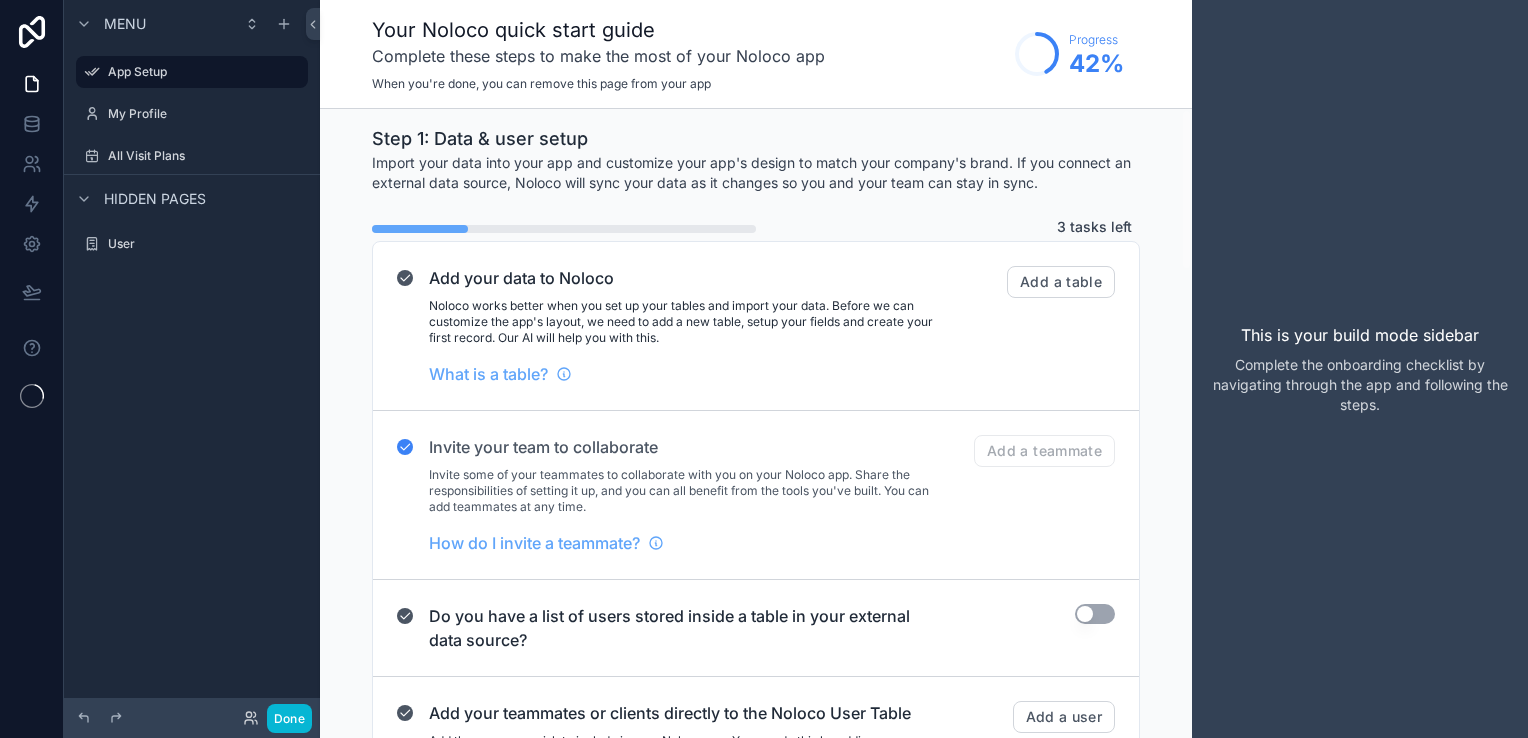 scroll, scrollTop: 0, scrollLeft: 0, axis: both 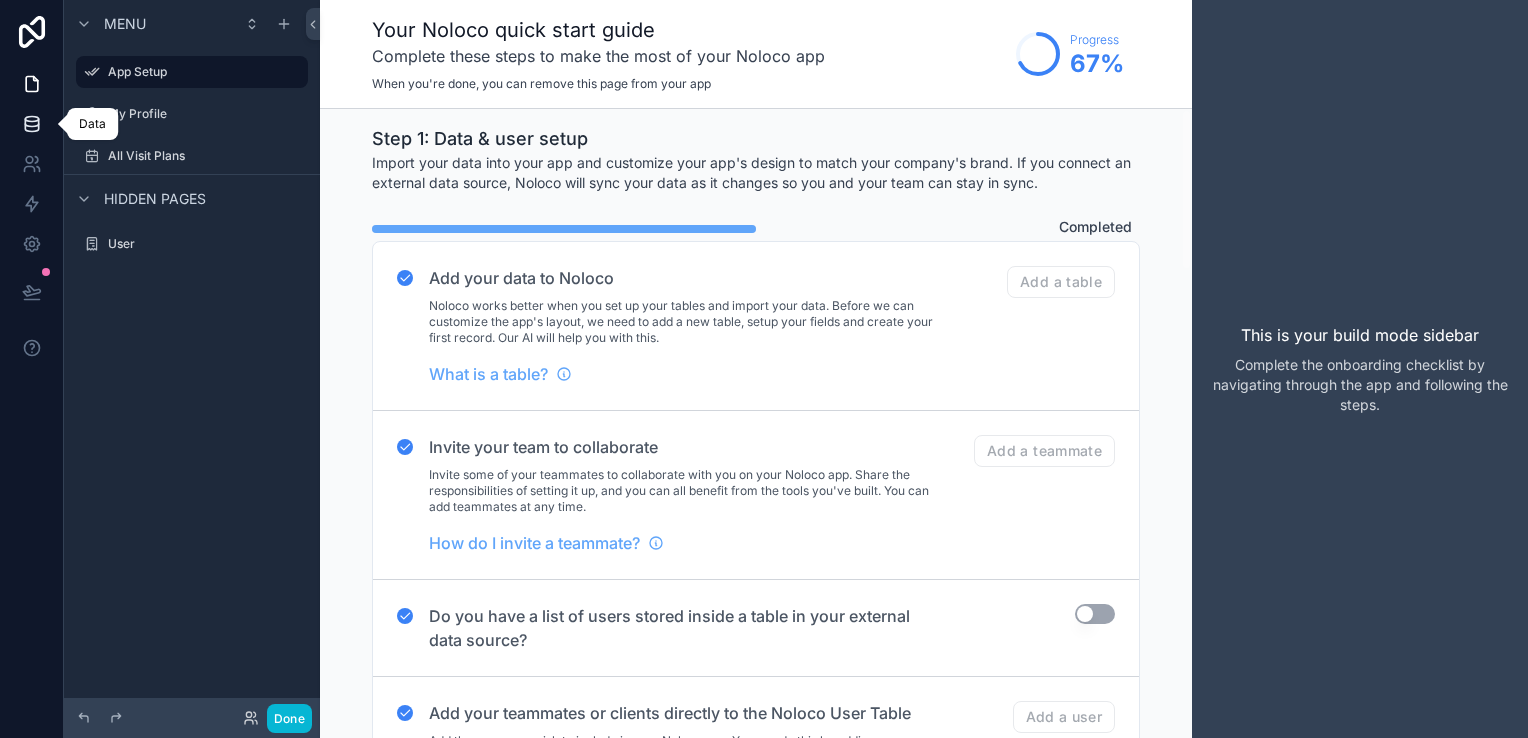 click at bounding box center [31, 124] 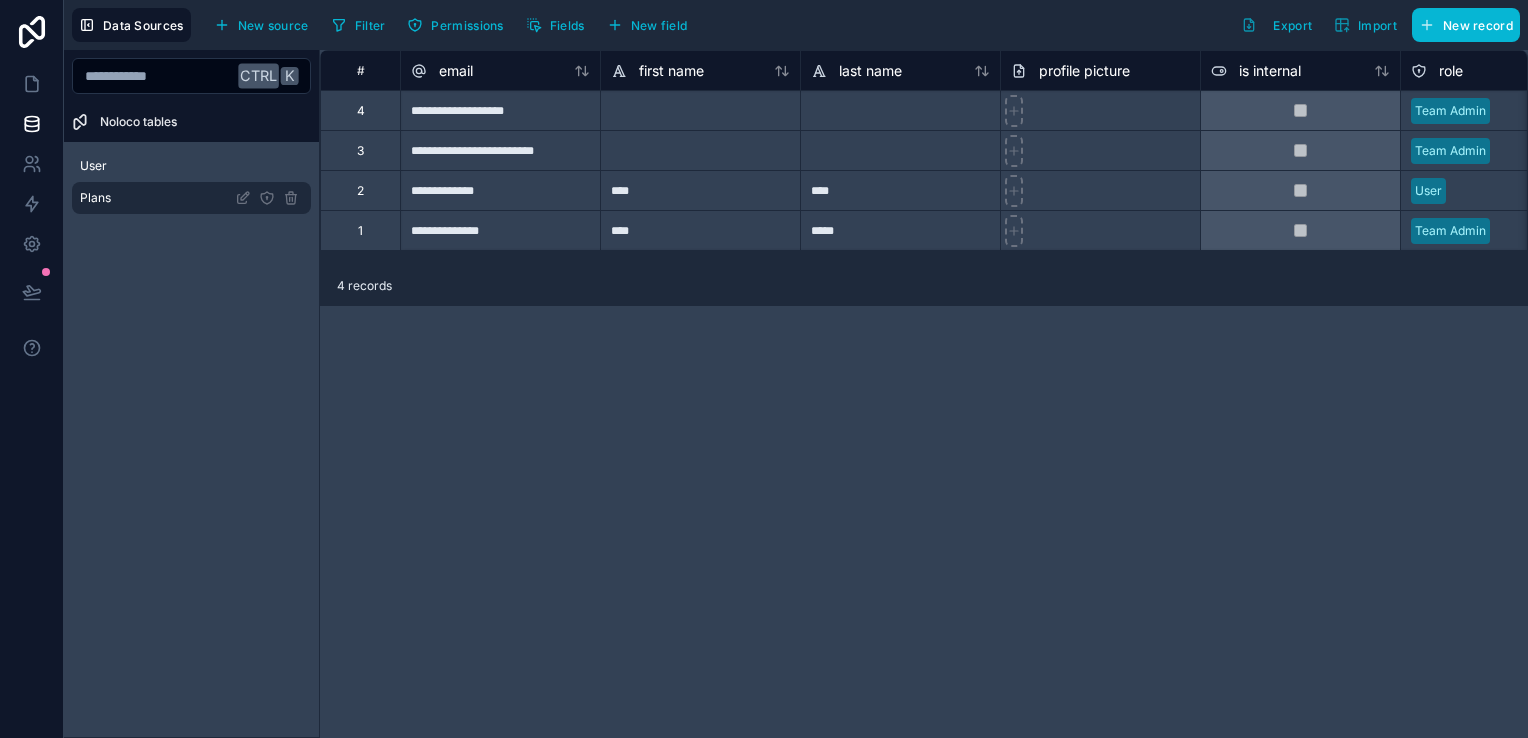 click on "Plans" at bounding box center [191, 198] 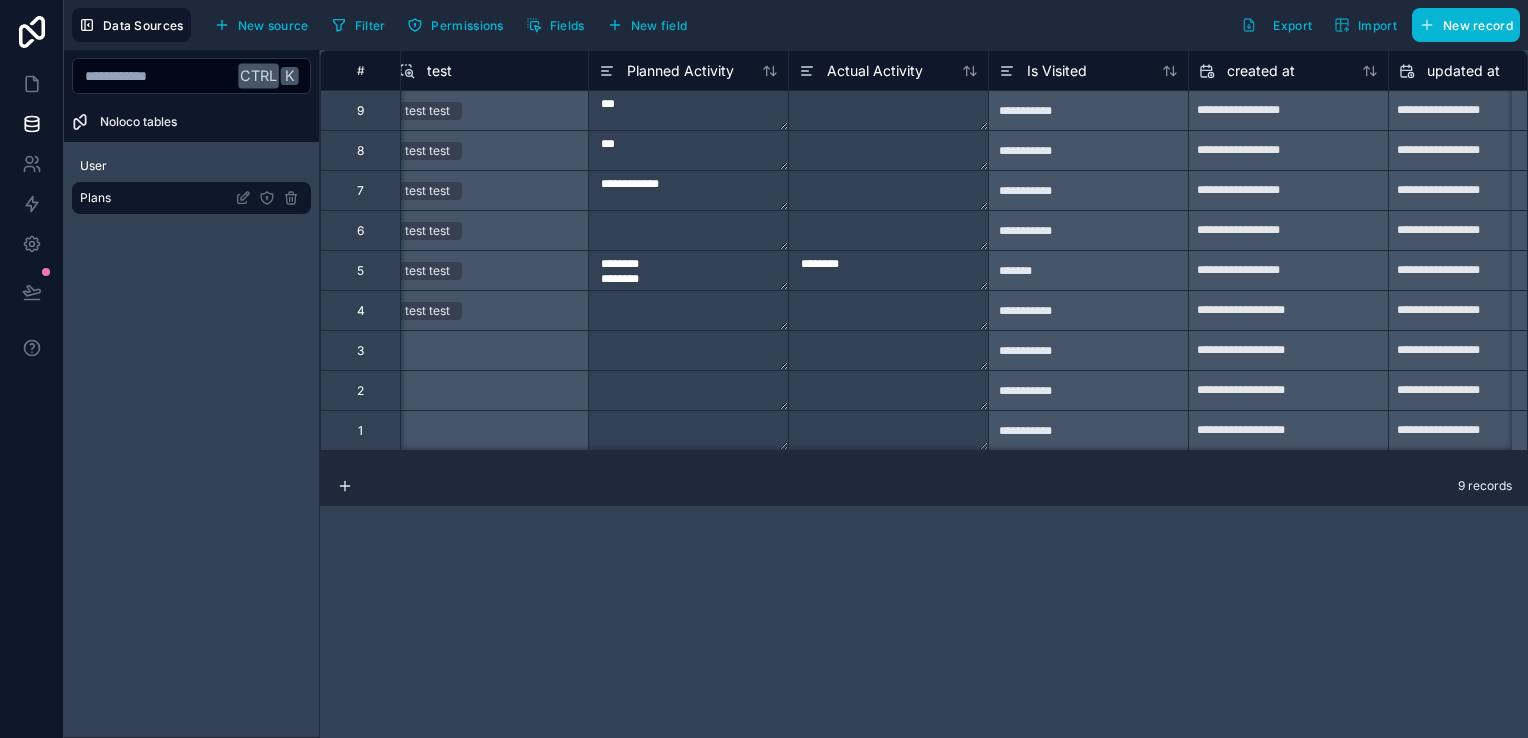 scroll, scrollTop: 0, scrollLeft: 1154, axis: horizontal 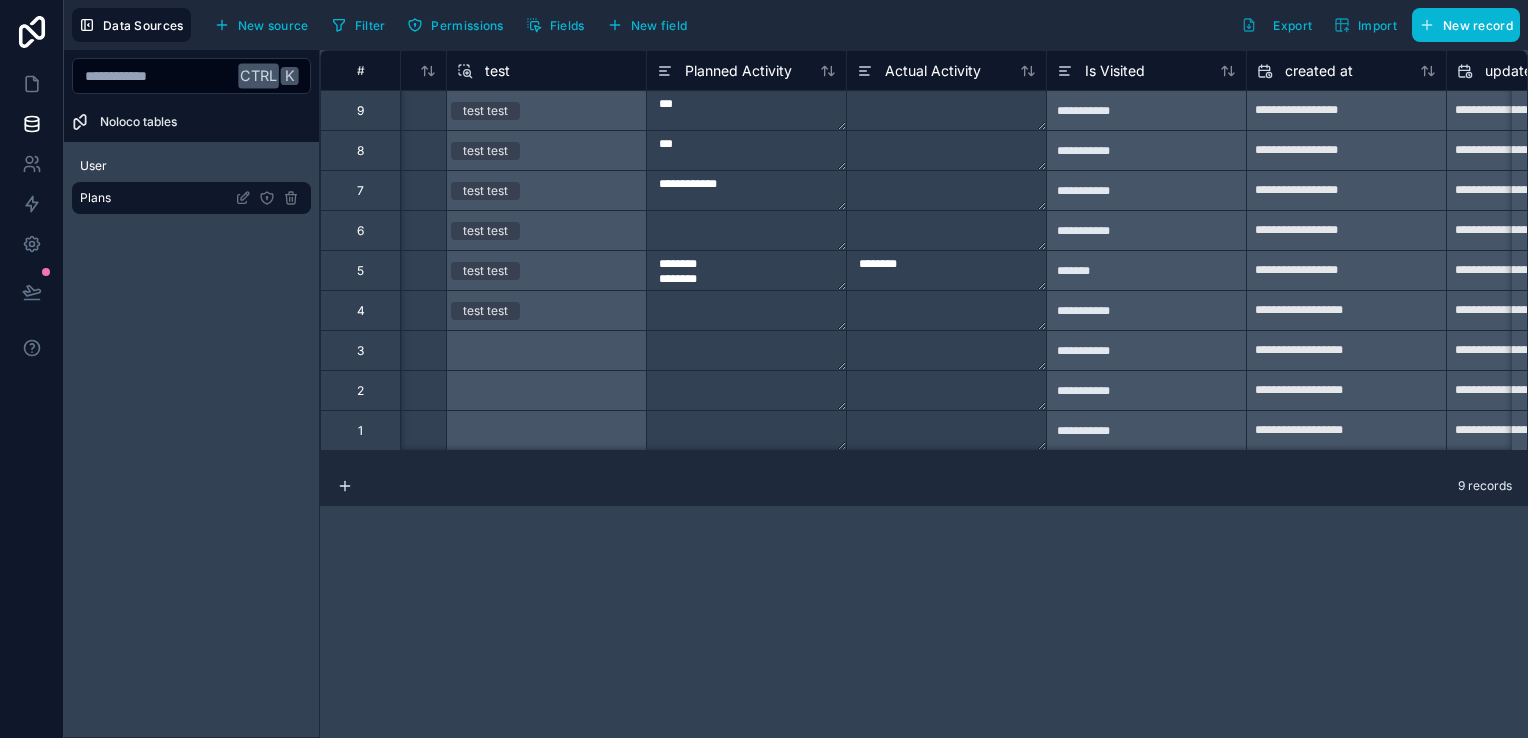 click on "*******" at bounding box center (1146, 270) 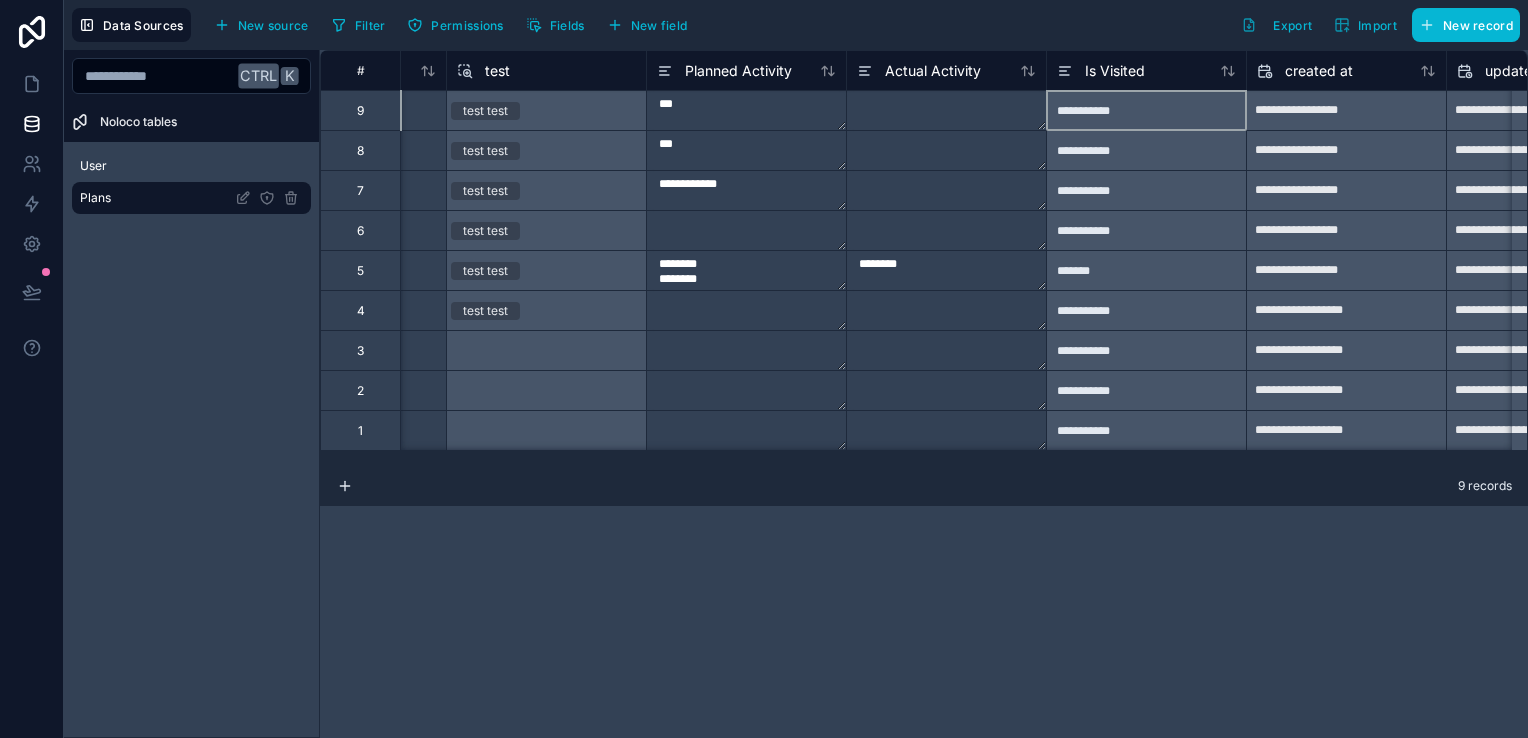 click on "**********" at bounding box center [1146, 110] 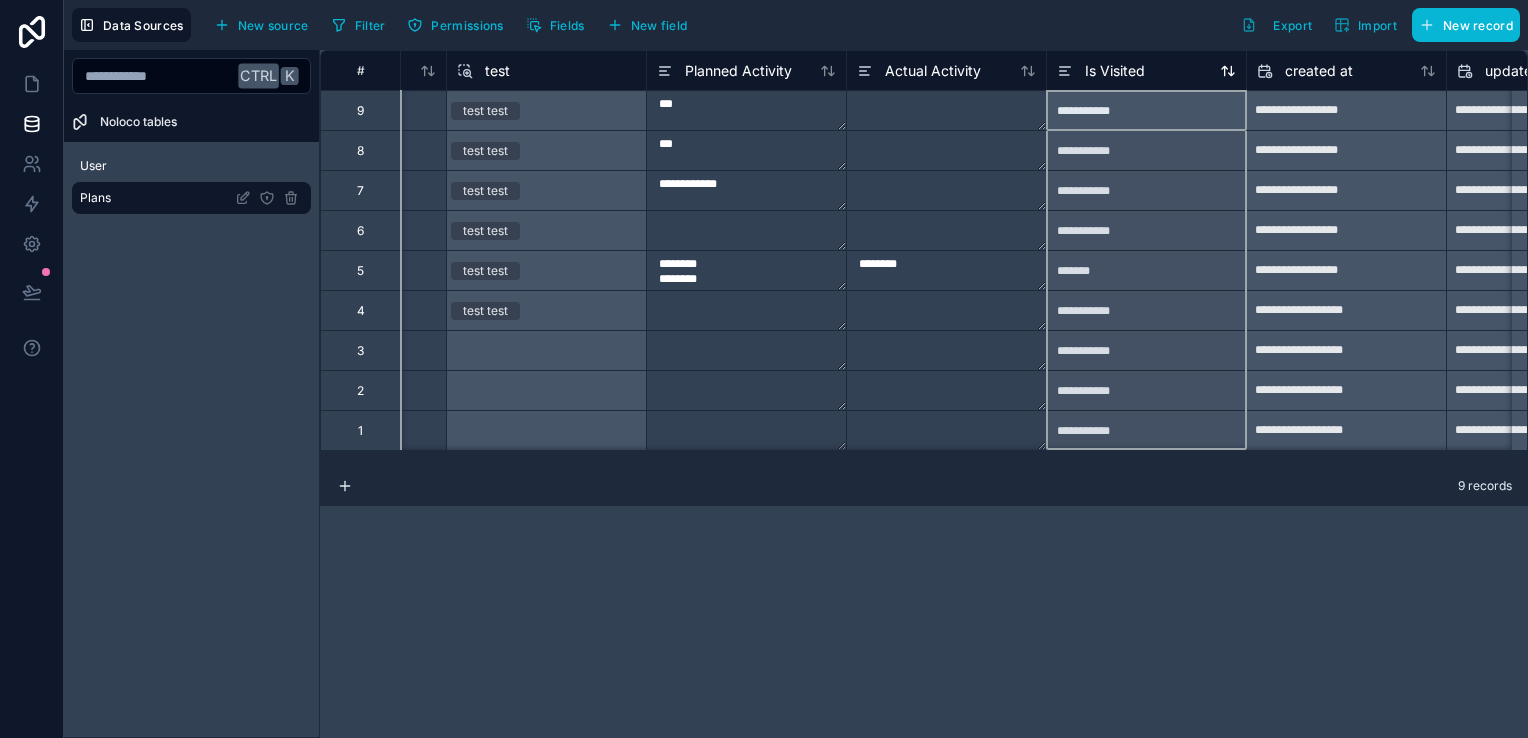 click 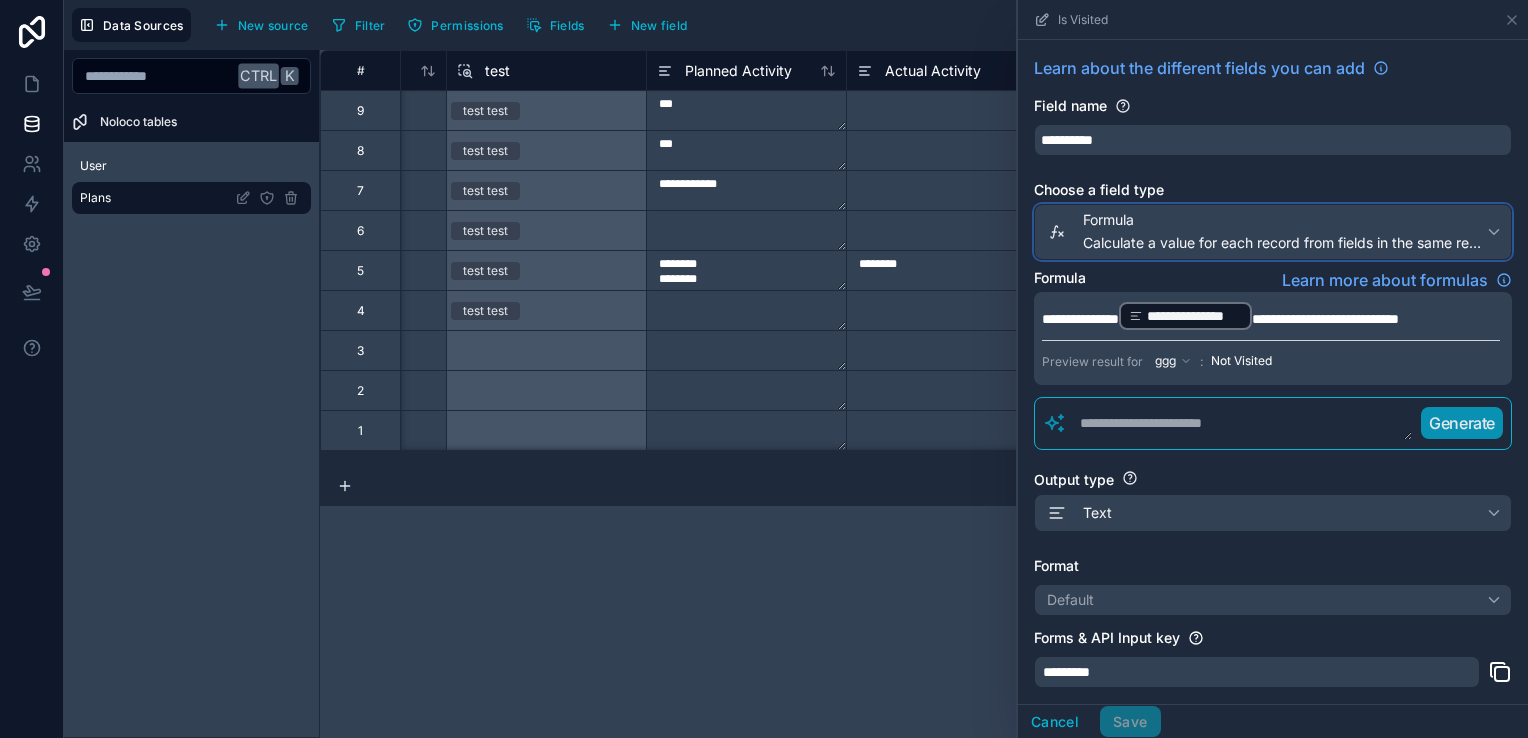 click on "Formula Calculate a value for each record from fields in the same record" at bounding box center (1273, 232) 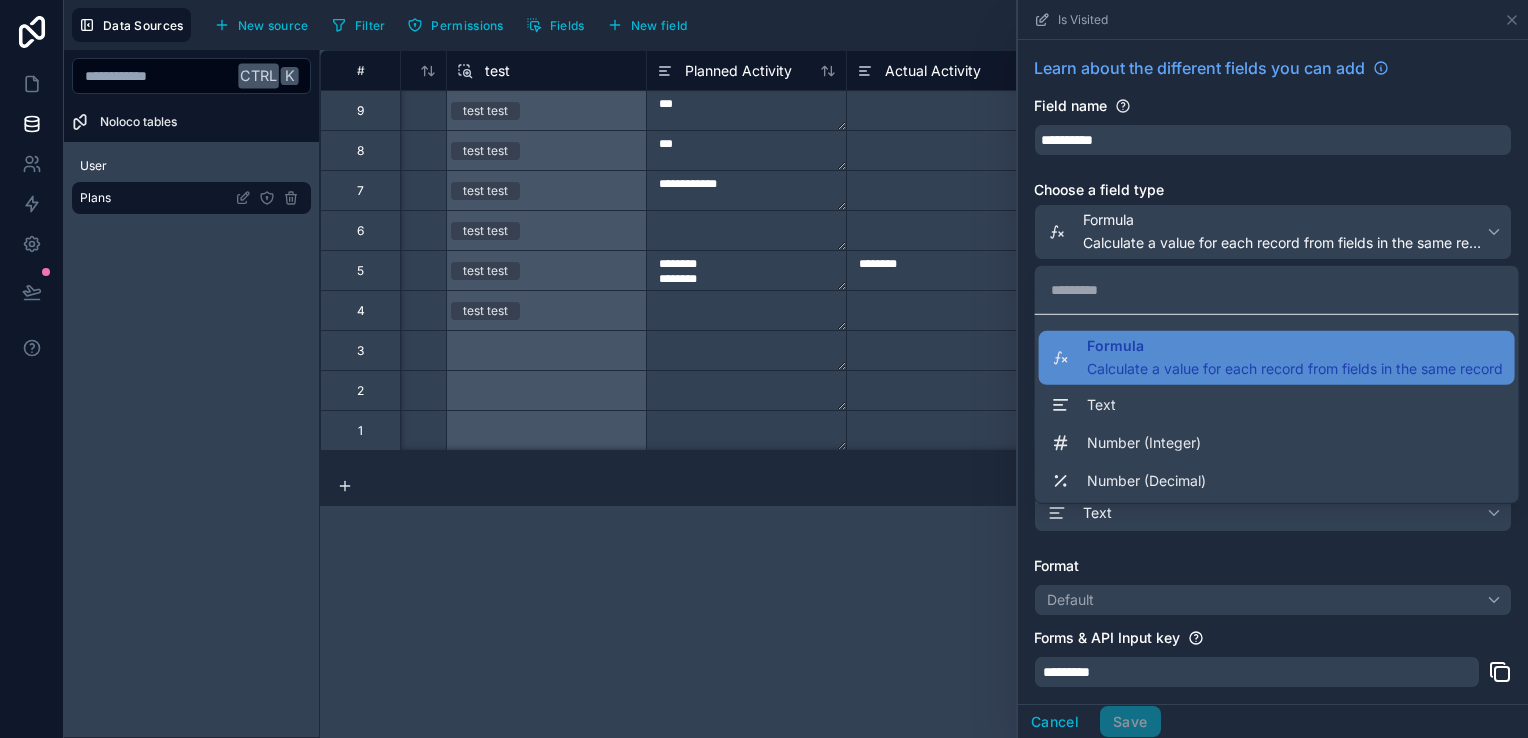 click at bounding box center (1273, 369) 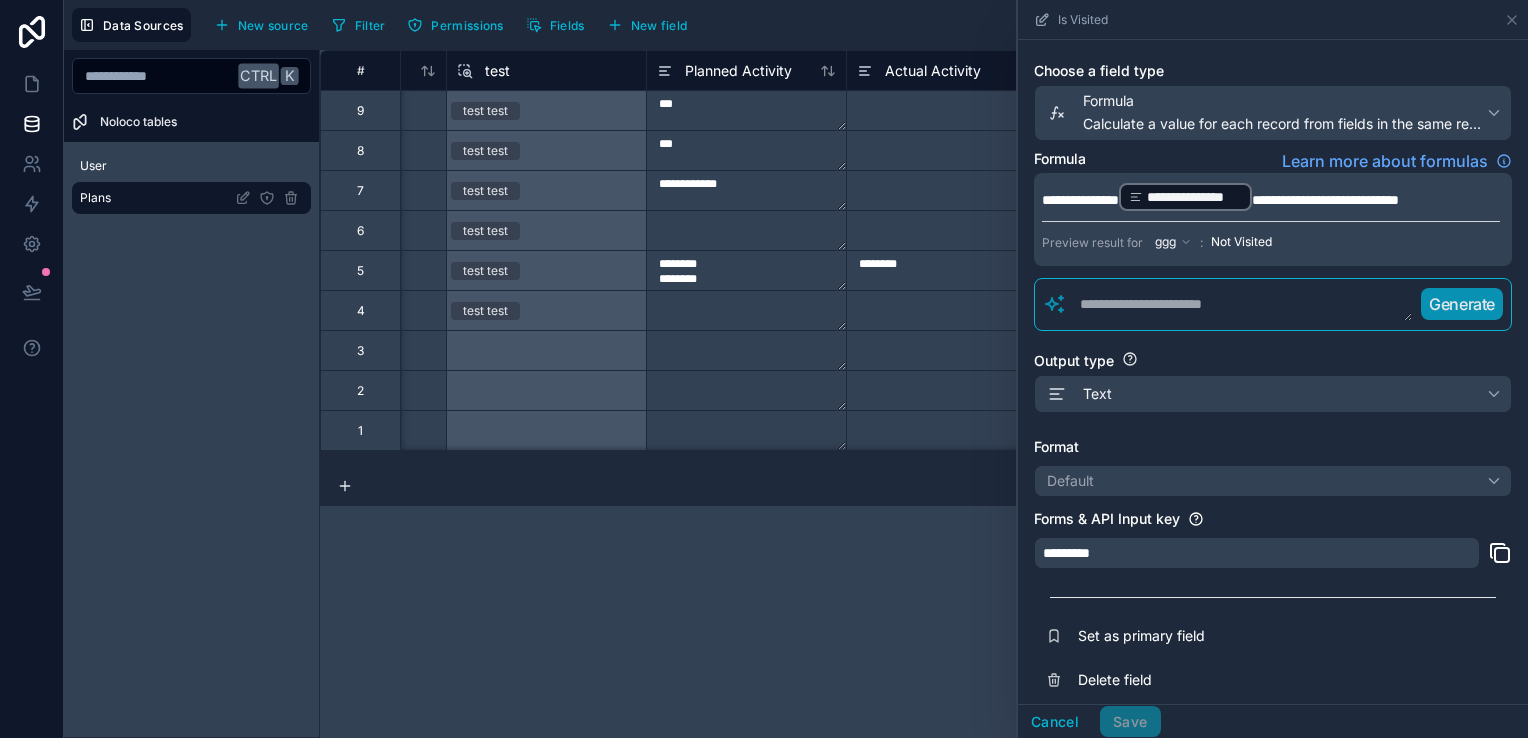 scroll, scrollTop: 129, scrollLeft: 0, axis: vertical 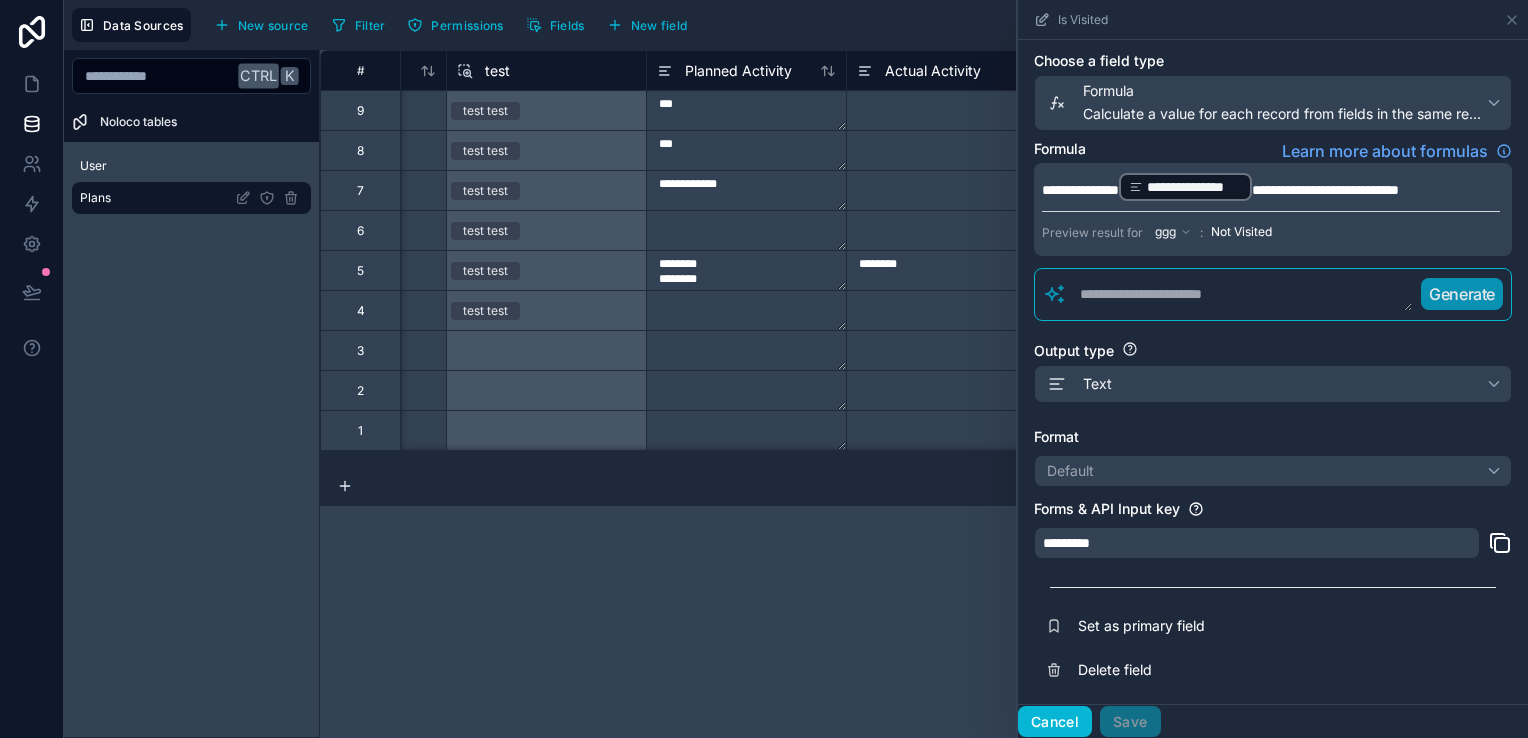 click on "Cancel" at bounding box center (1055, 722) 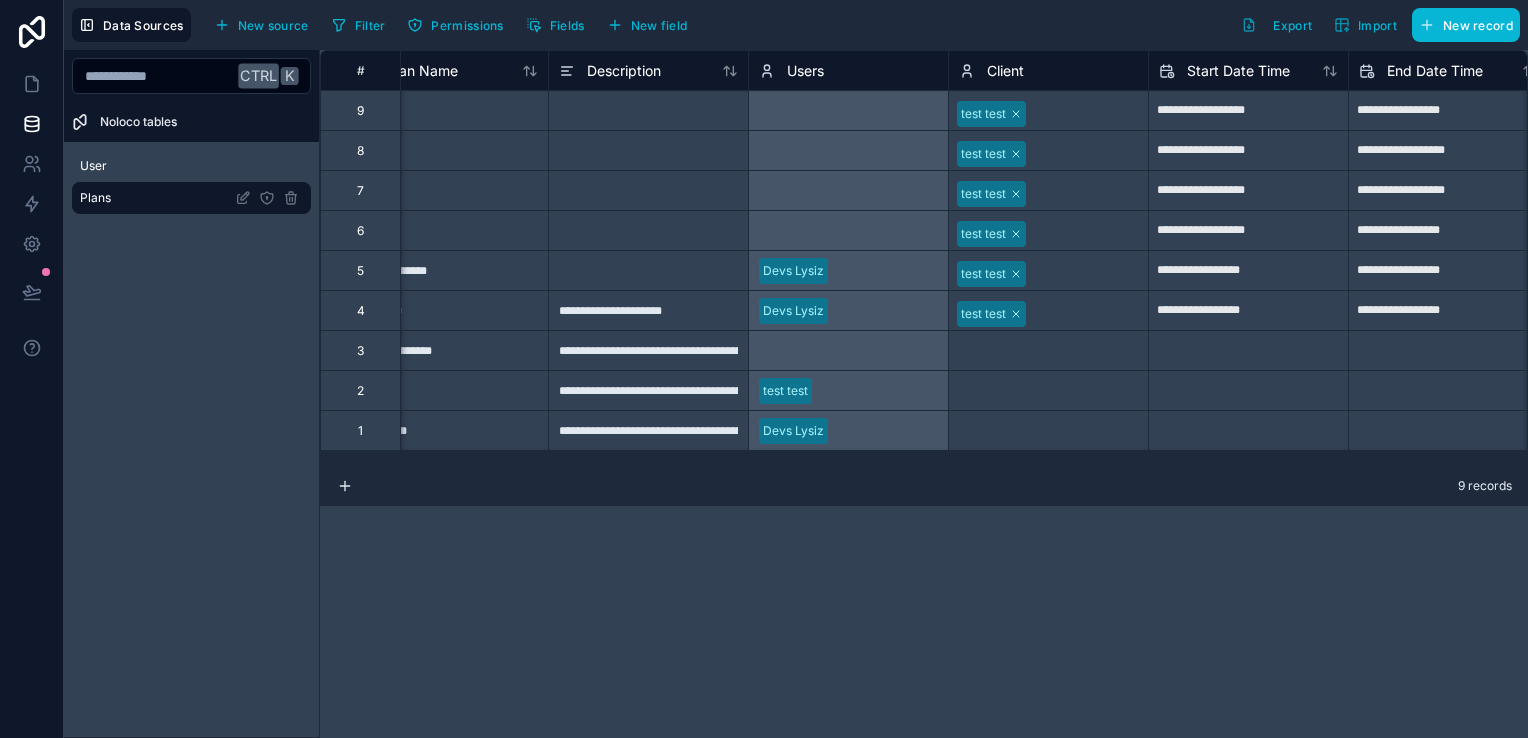 scroll, scrollTop: 0, scrollLeft: 0, axis: both 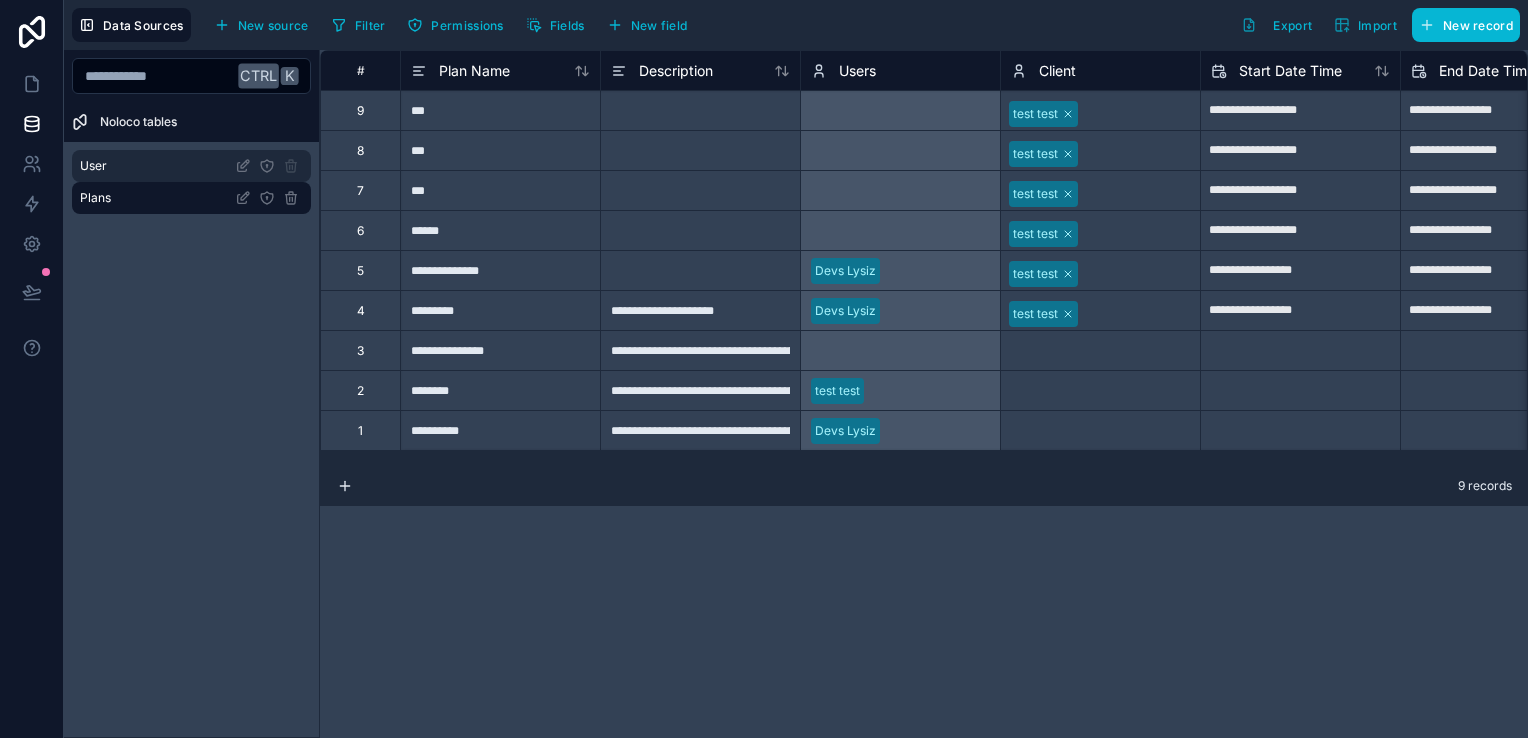 click on "User" at bounding box center [191, 166] 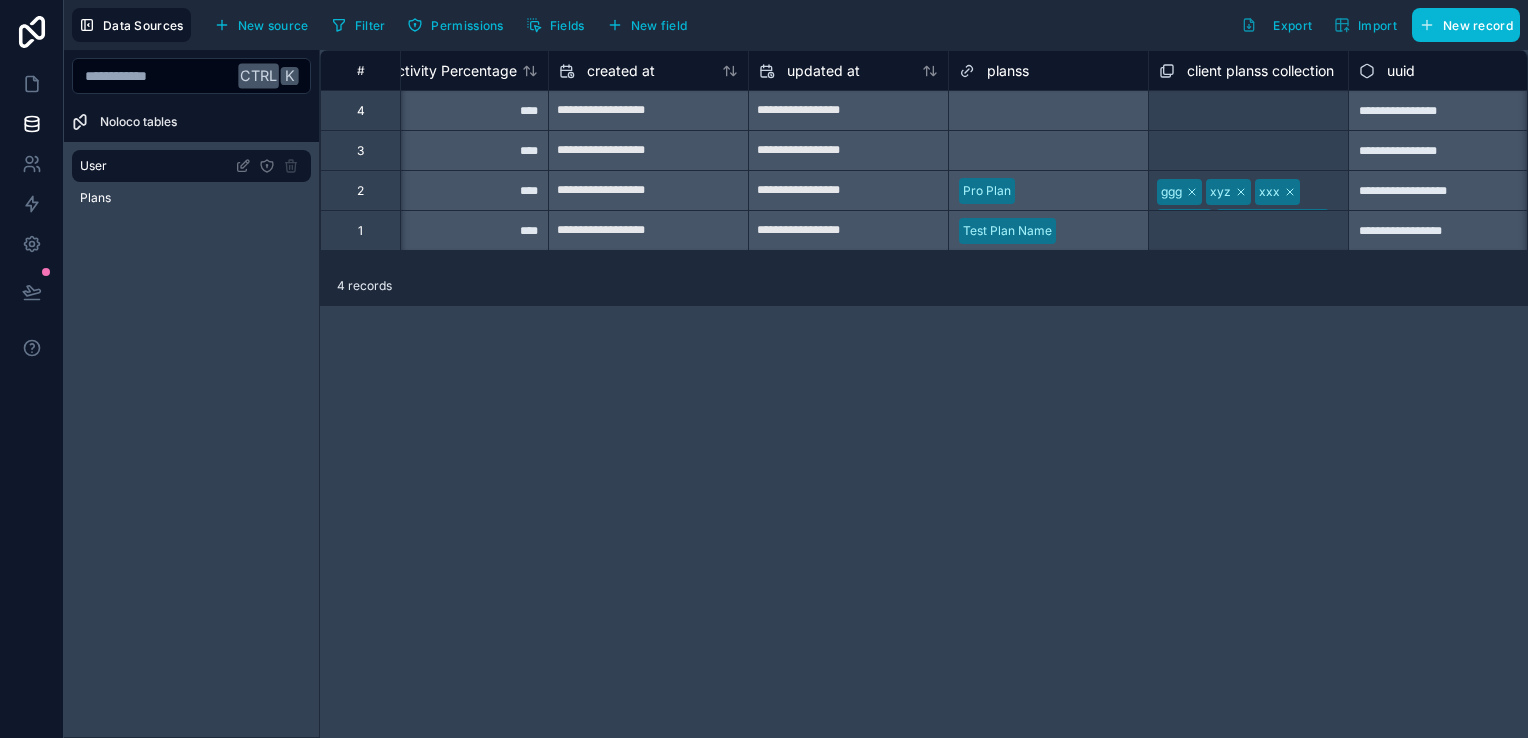 scroll, scrollTop: 0, scrollLeft: 3872, axis: horizontal 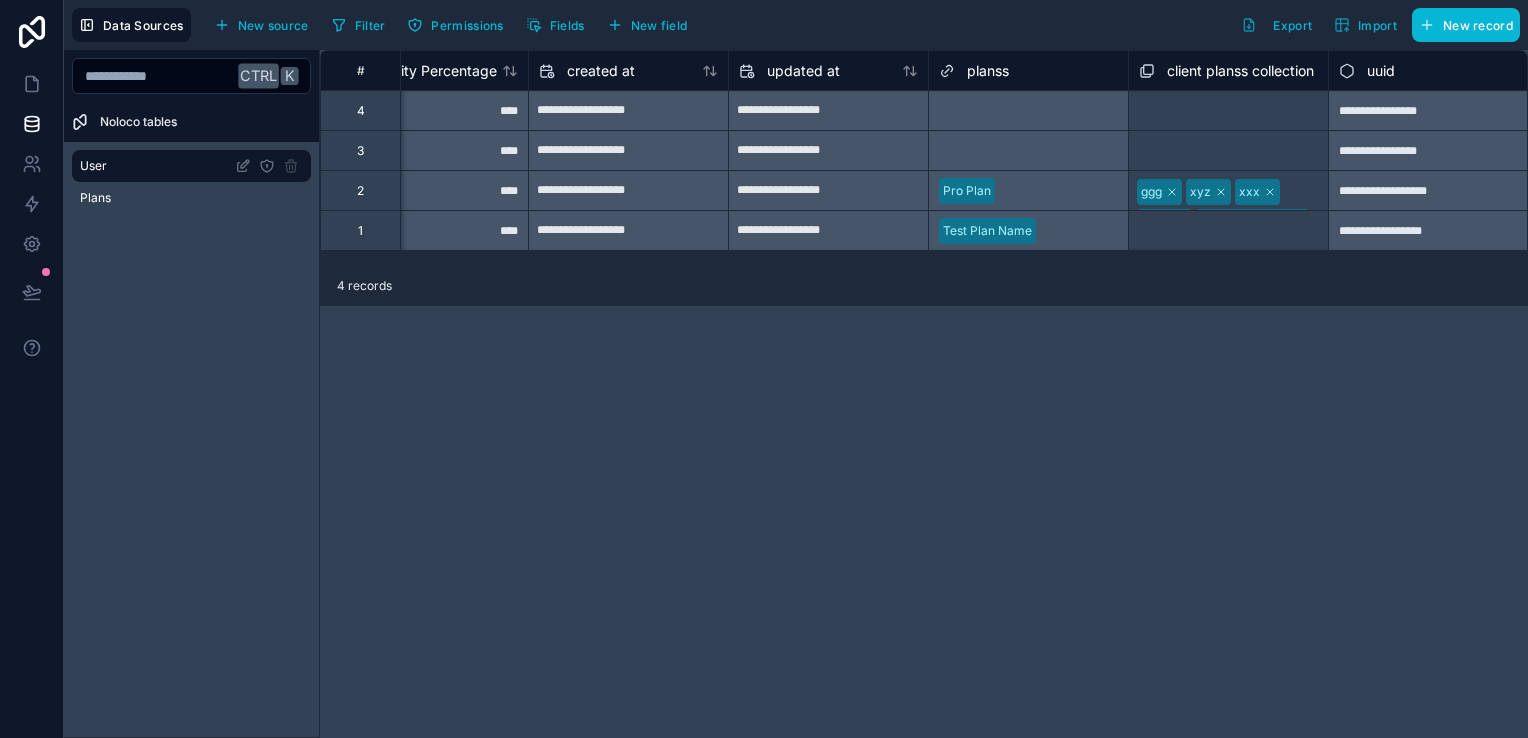 click 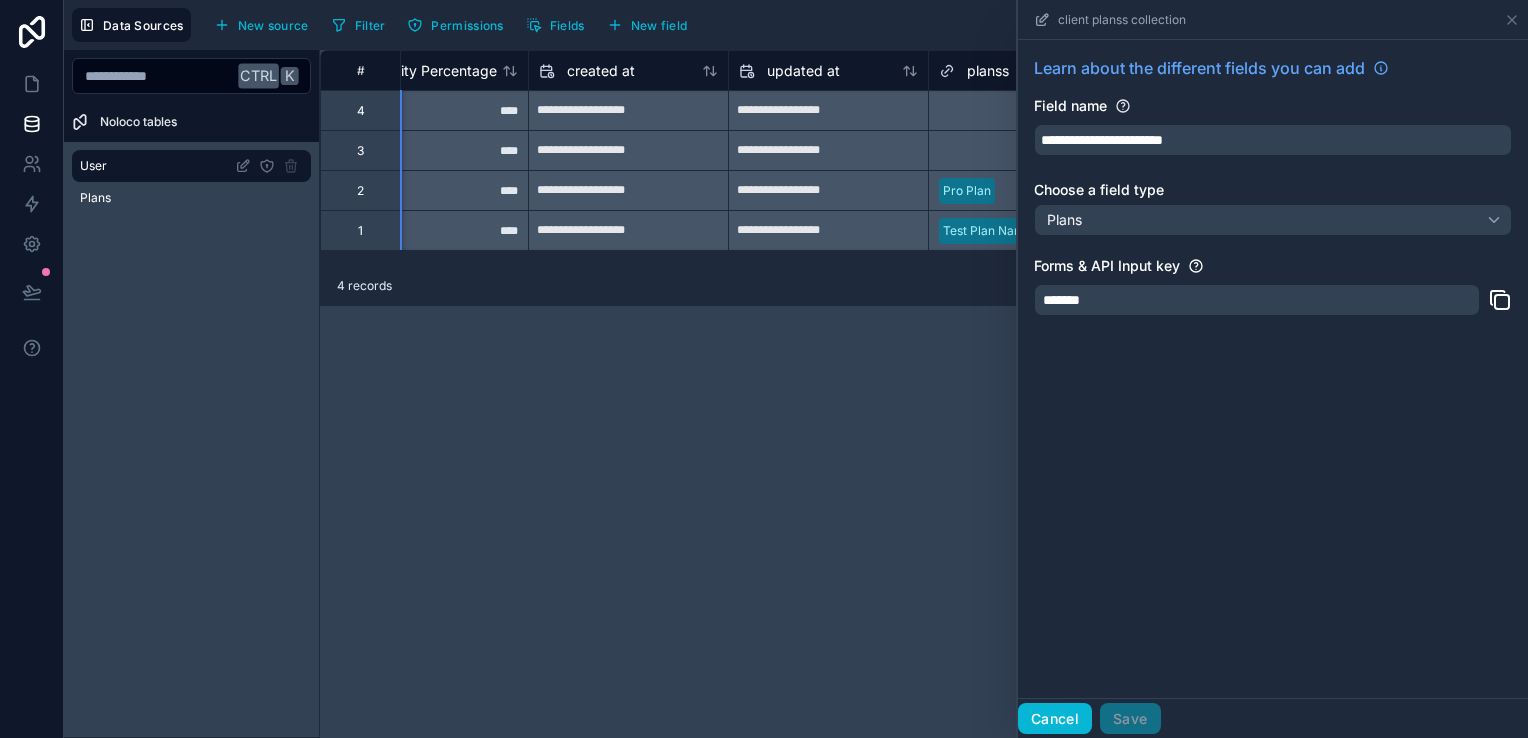 click on "Cancel" at bounding box center (1055, 719) 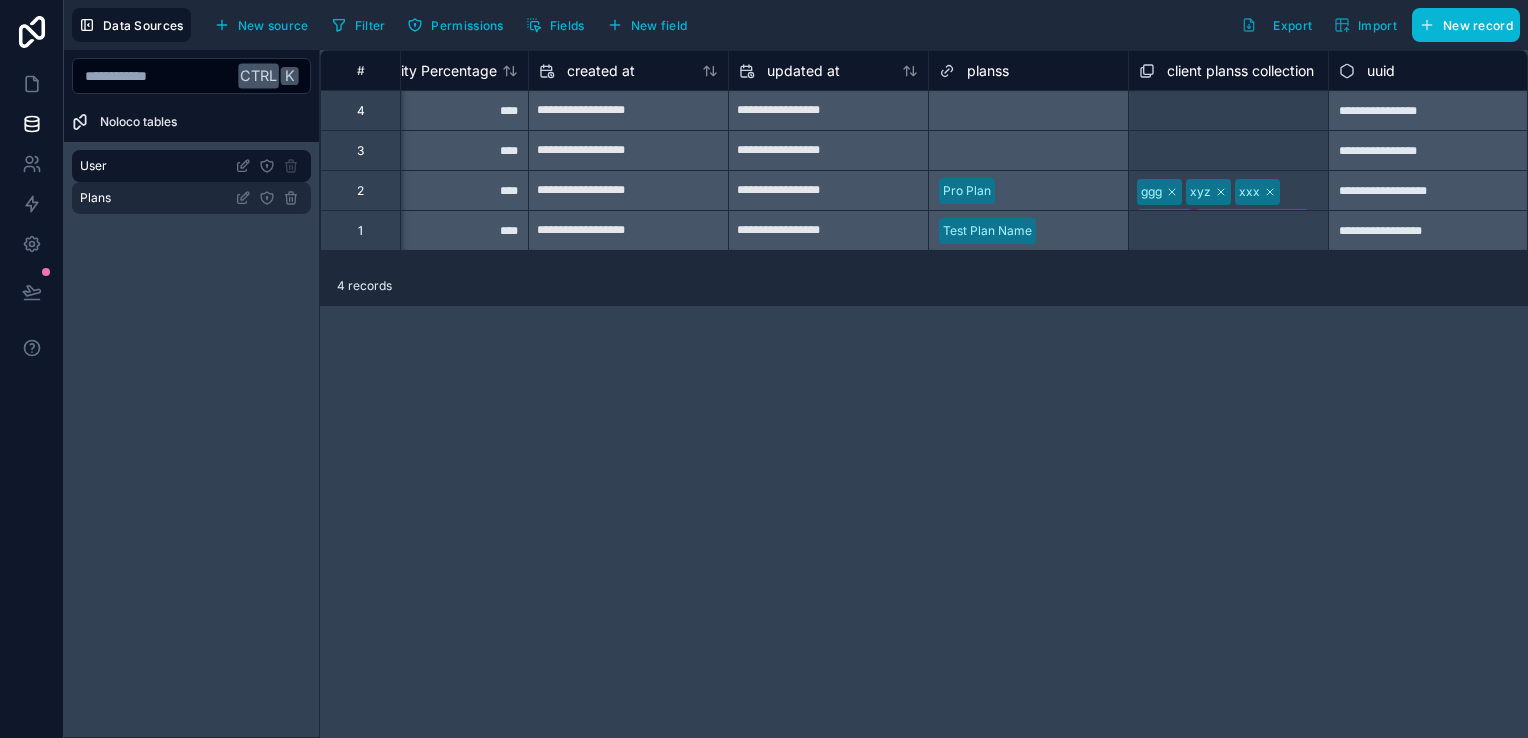 click on "Plans" at bounding box center [191, 198] 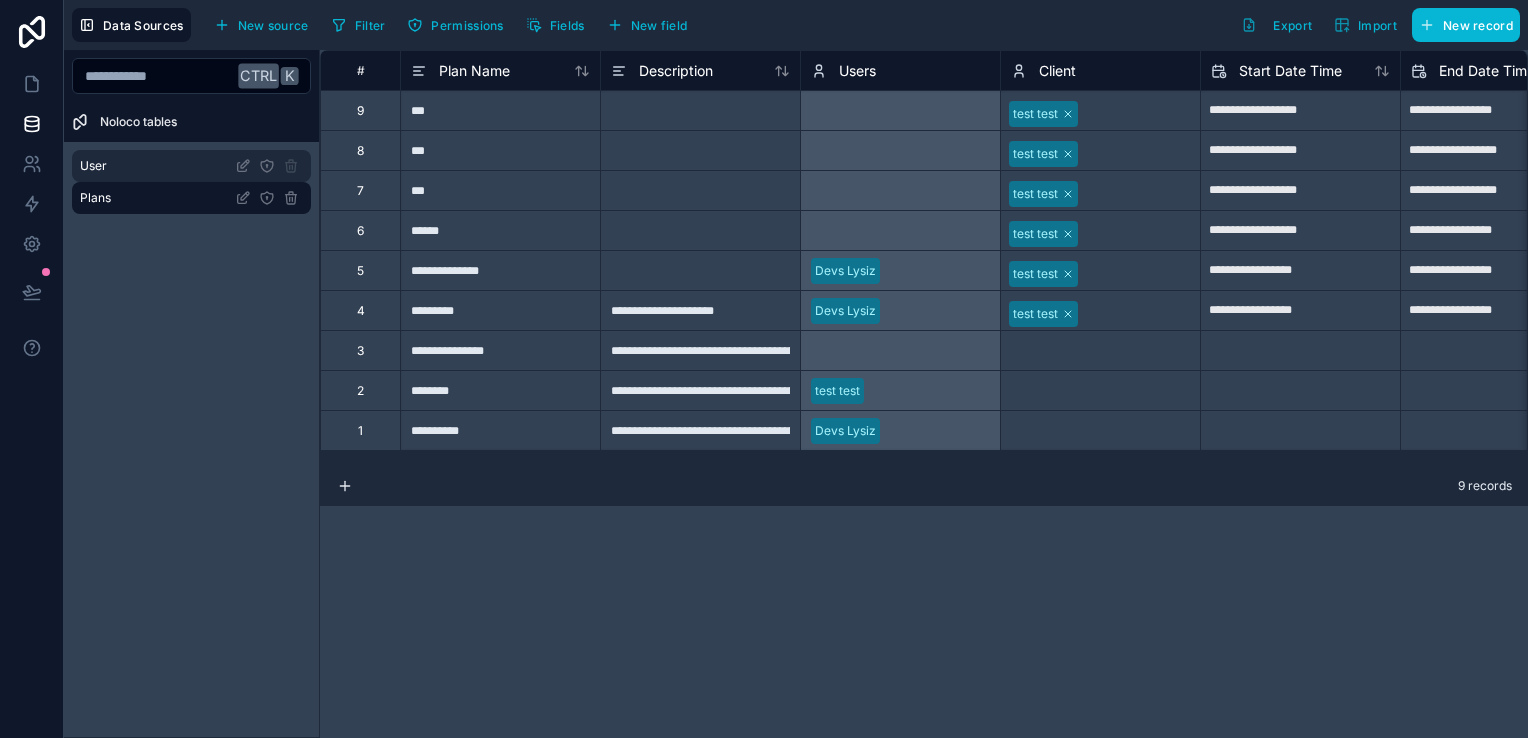 click on "User" at bounding box center [191, 166] 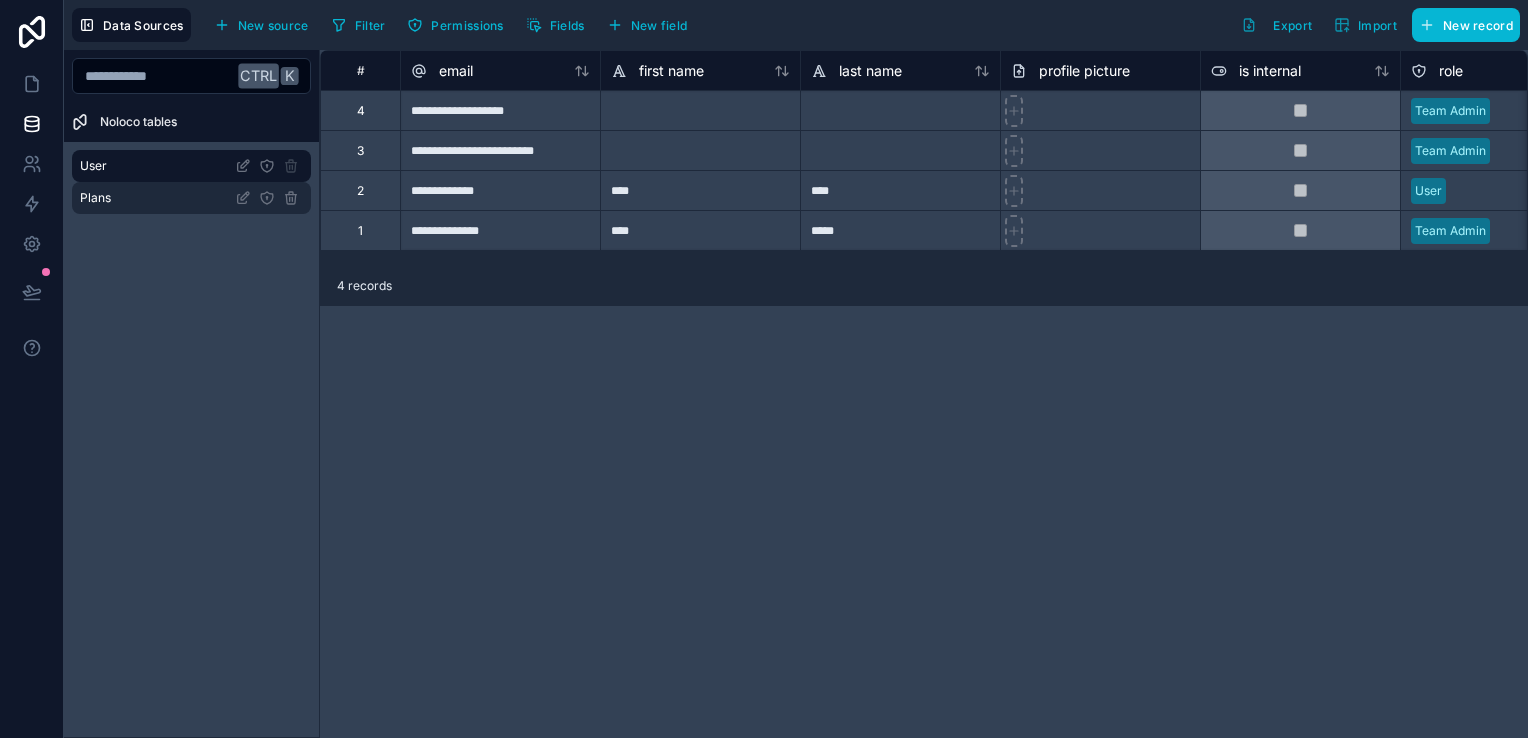 click on "Plans" at bounding box center (191, 198) 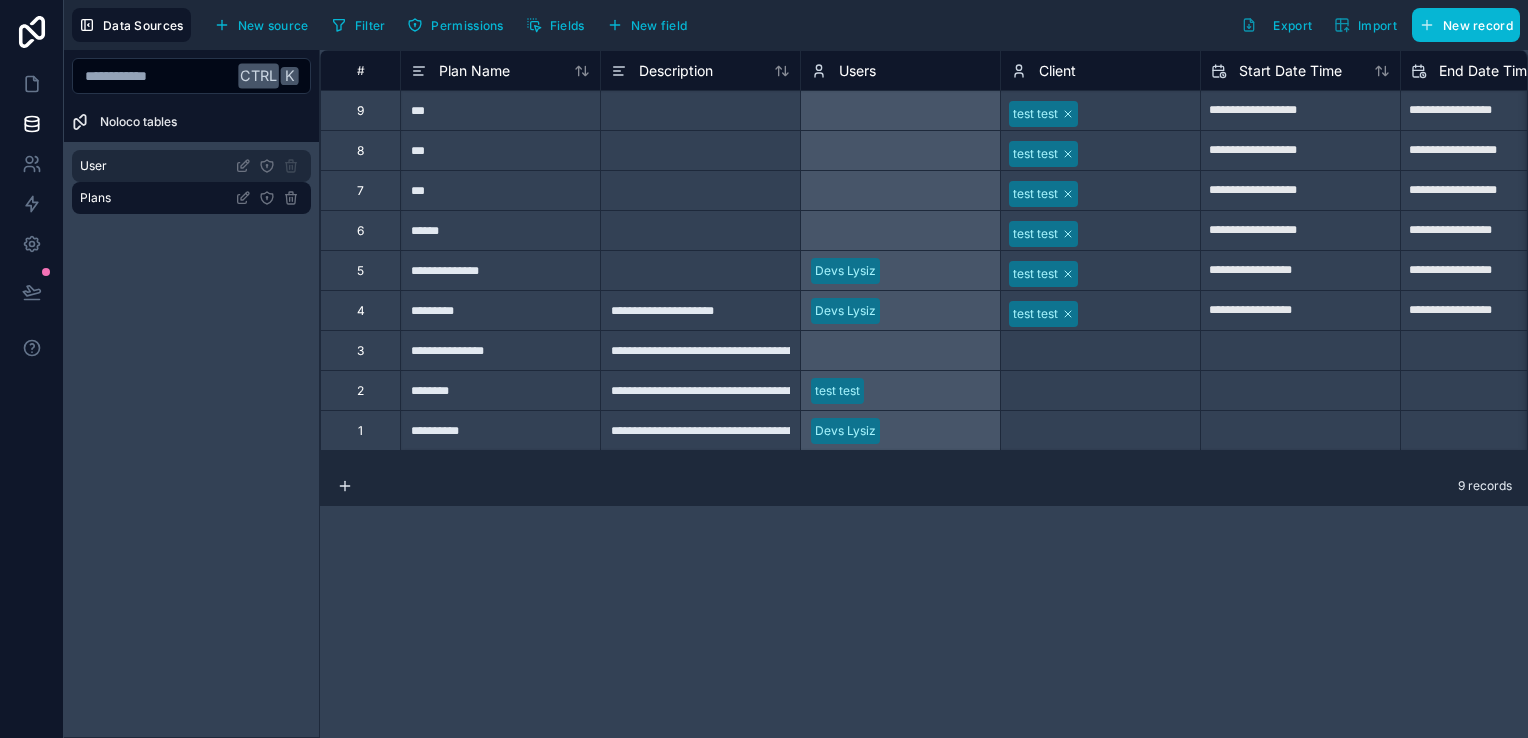 click on "User" at bounding box center (191, 166) 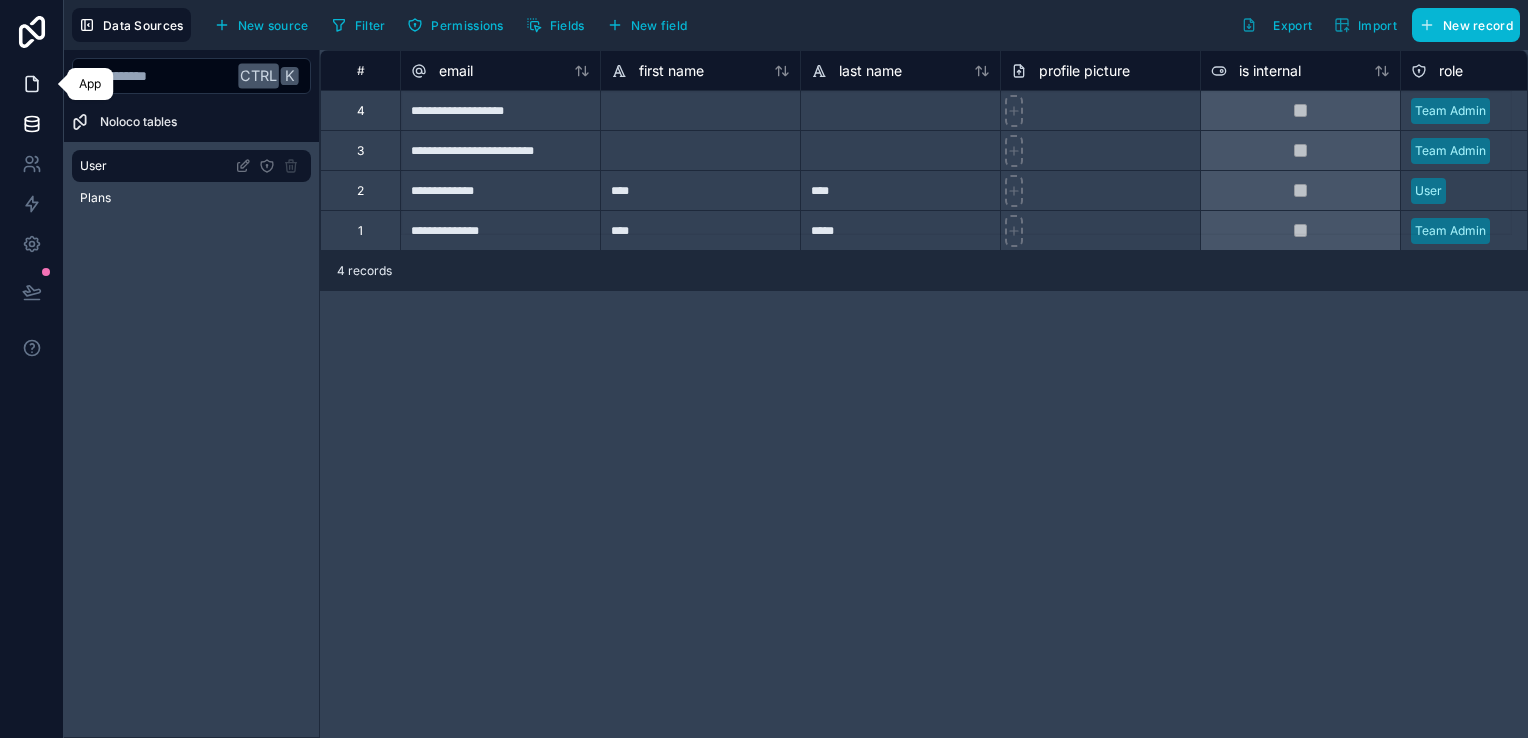 click 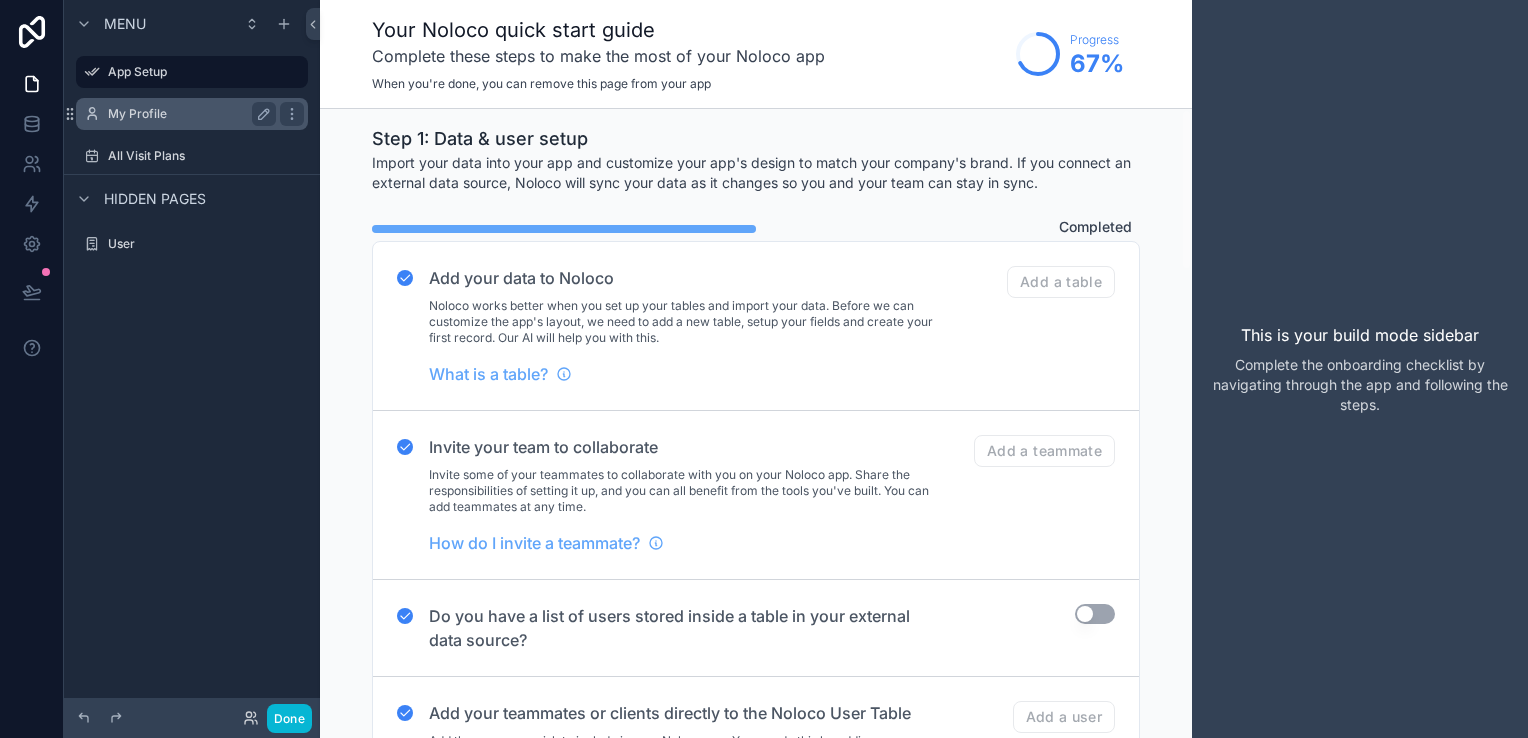 click on "My Profile" at bounding box center (188, 114) 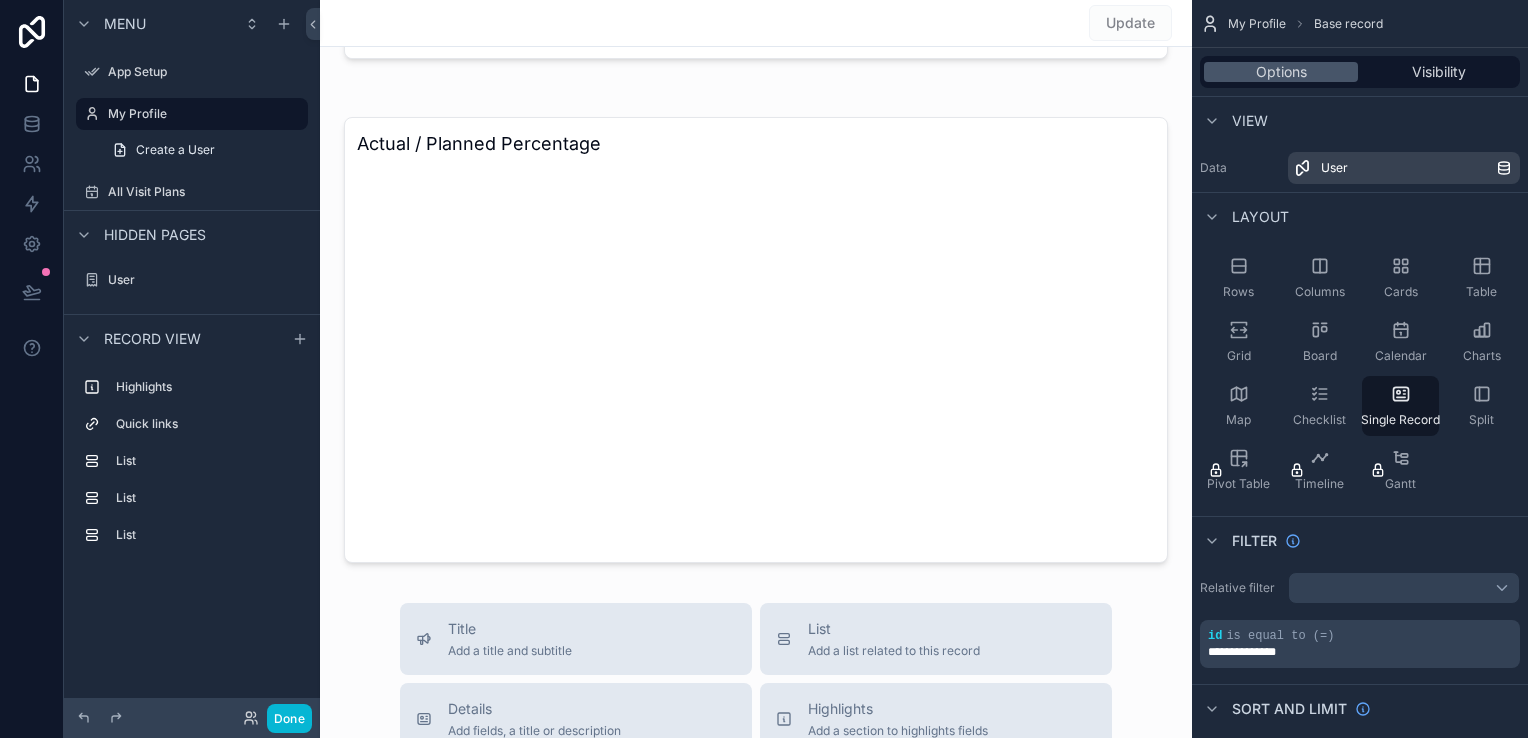 scroll, scrollTop: 1200, scrollLeft: 0, axis: vertical 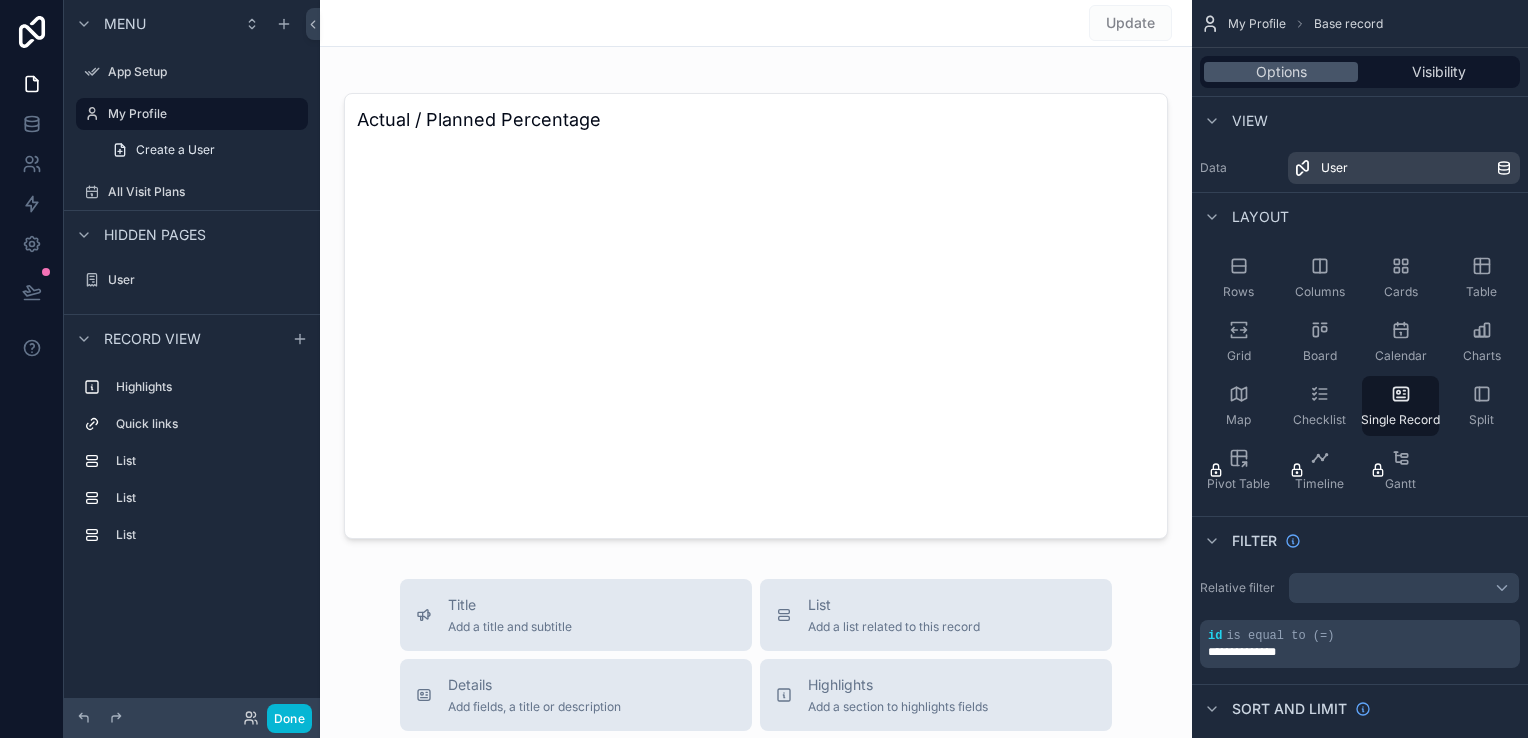 click at bounding box center (756, 125) 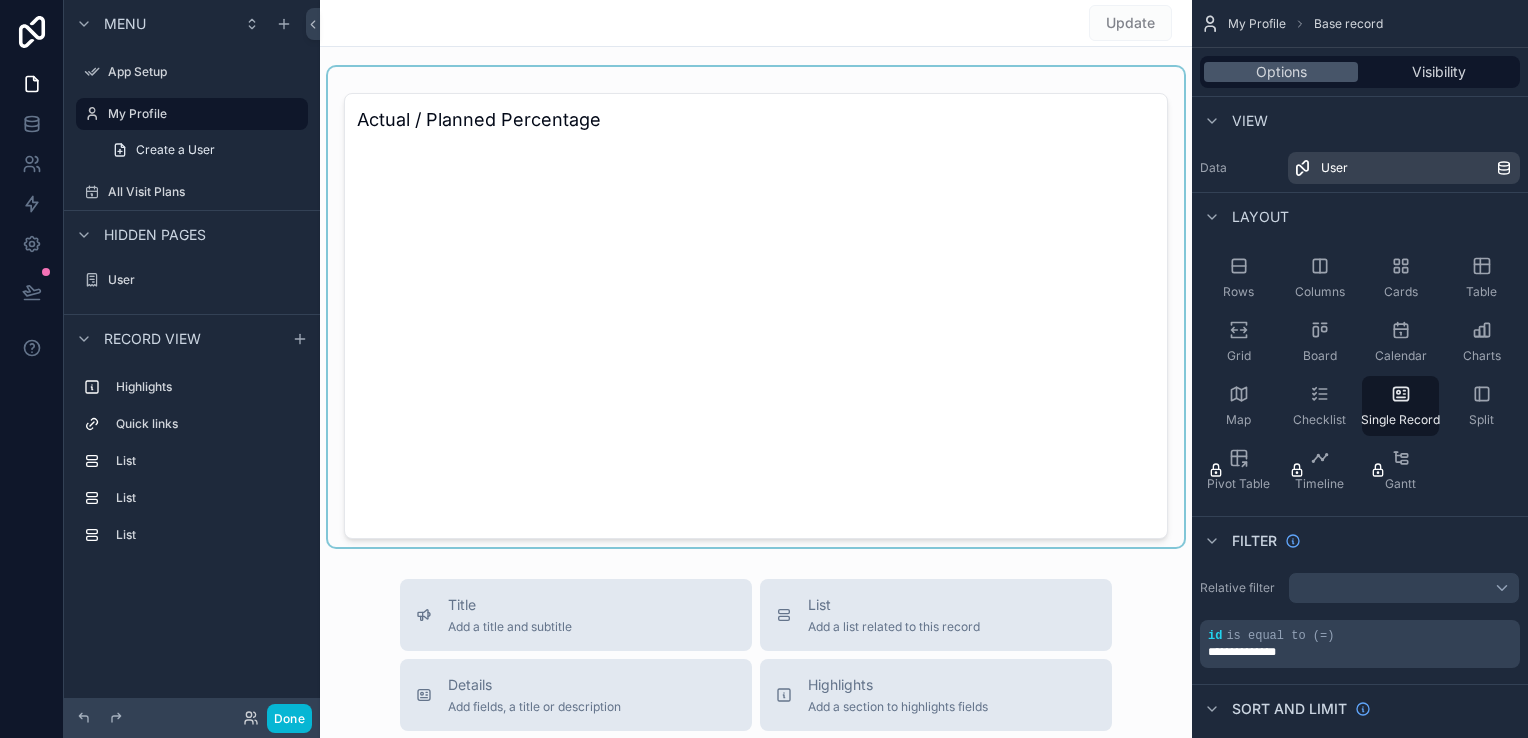 click at bounding box center [756, 307] 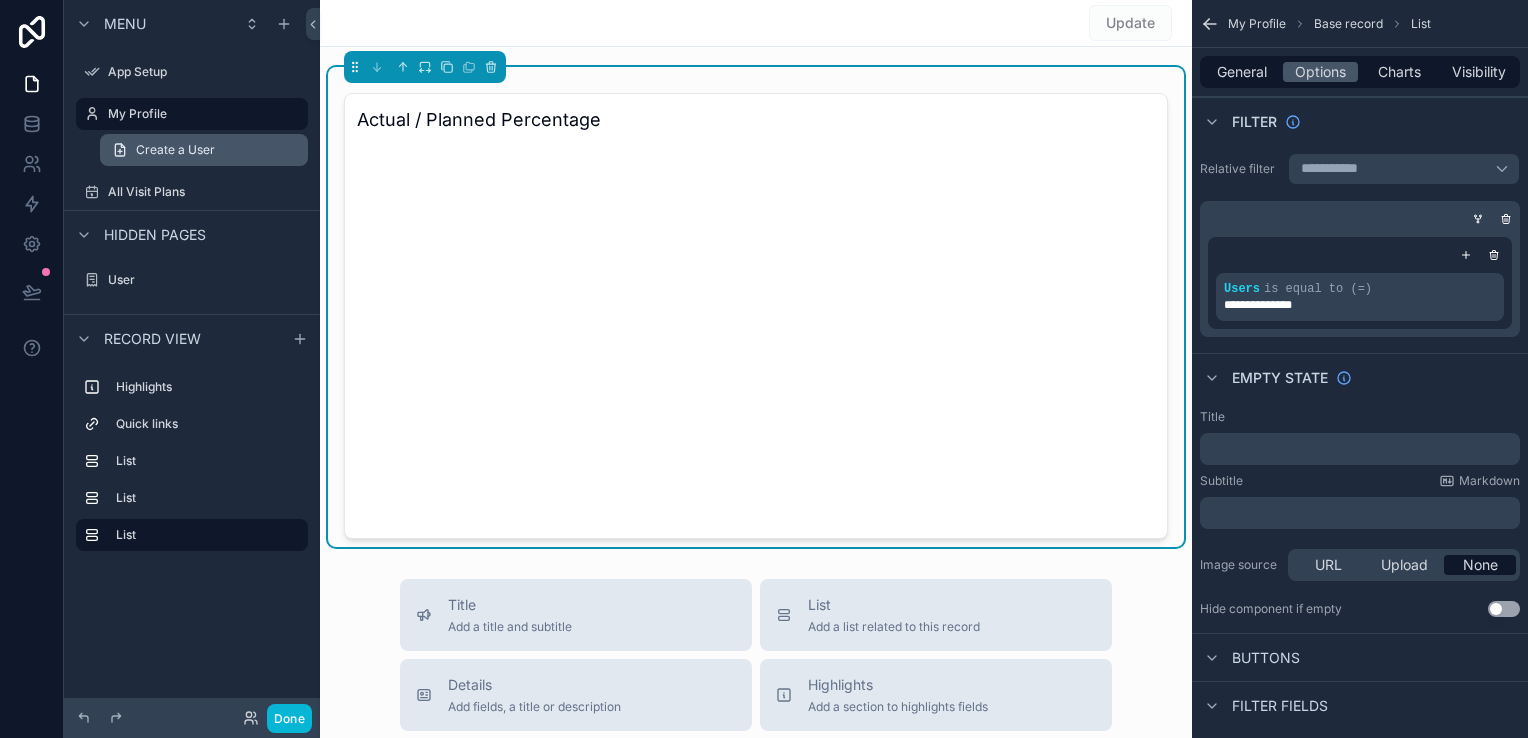 click on "Create a User" at bounding box center [204, 150] 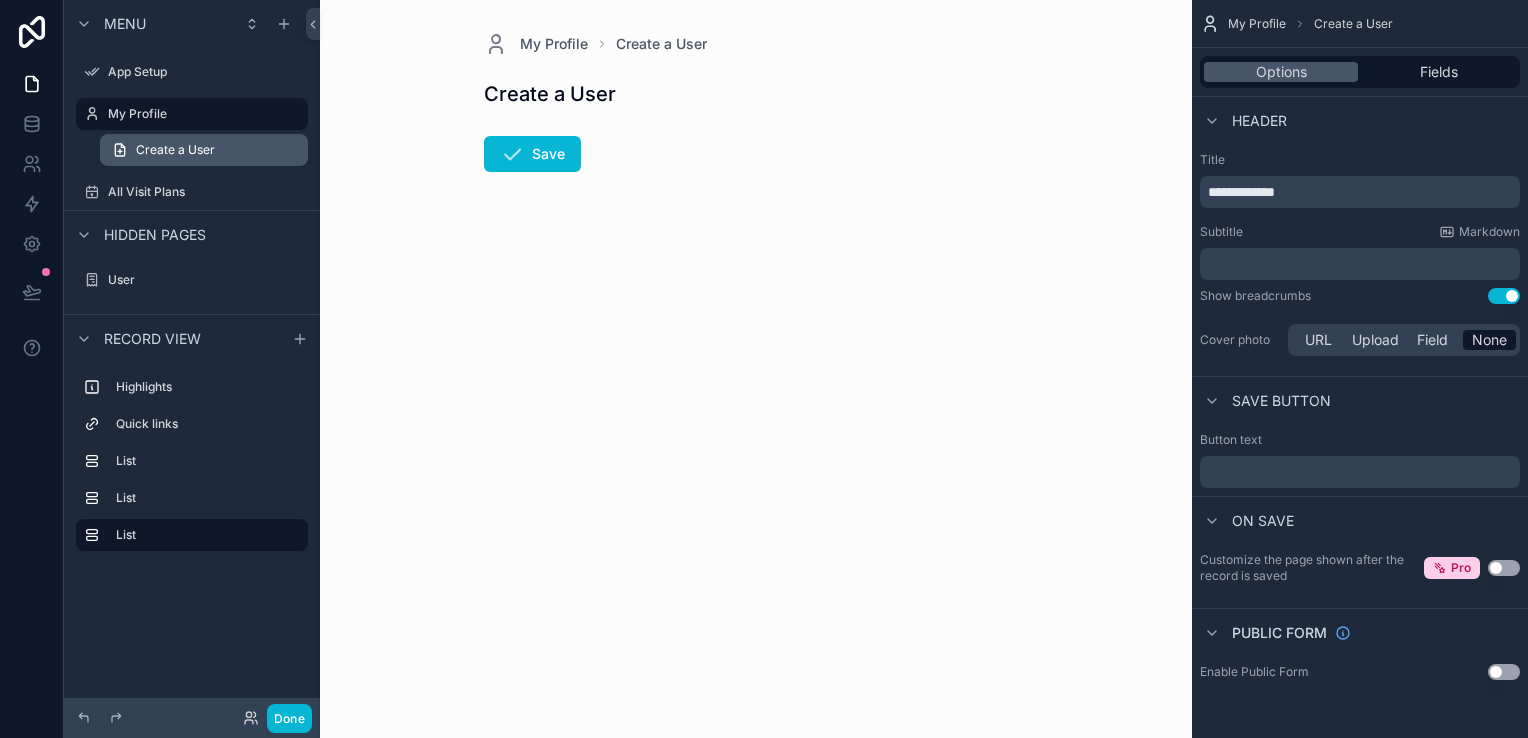 scroll, scrollTop: 0, scrollLeft: 0, axis: both 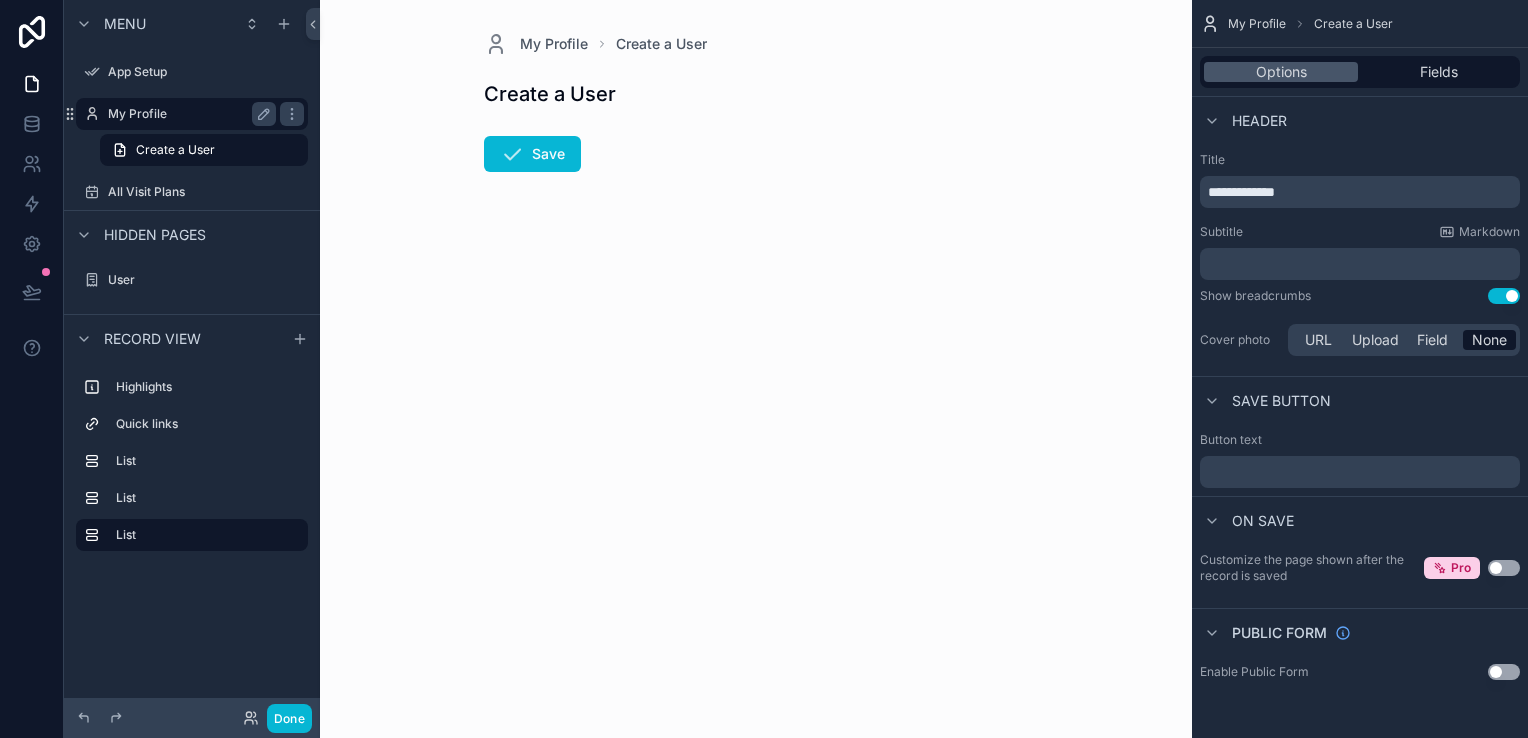 click on "My Profile" at bounding box center (188, 114) 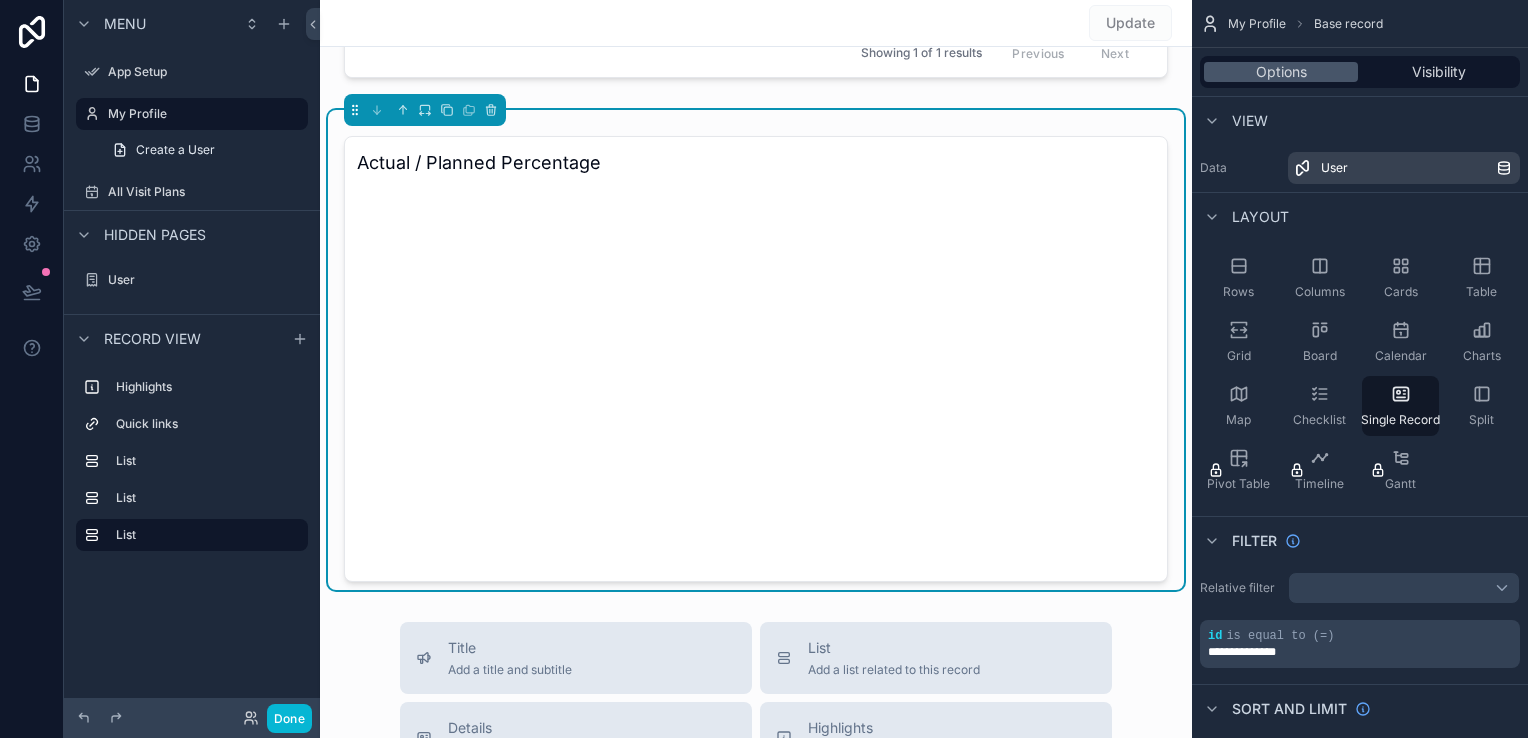 scroll, scrollTop: 1200, scrollLeft: 0, axis: vertical 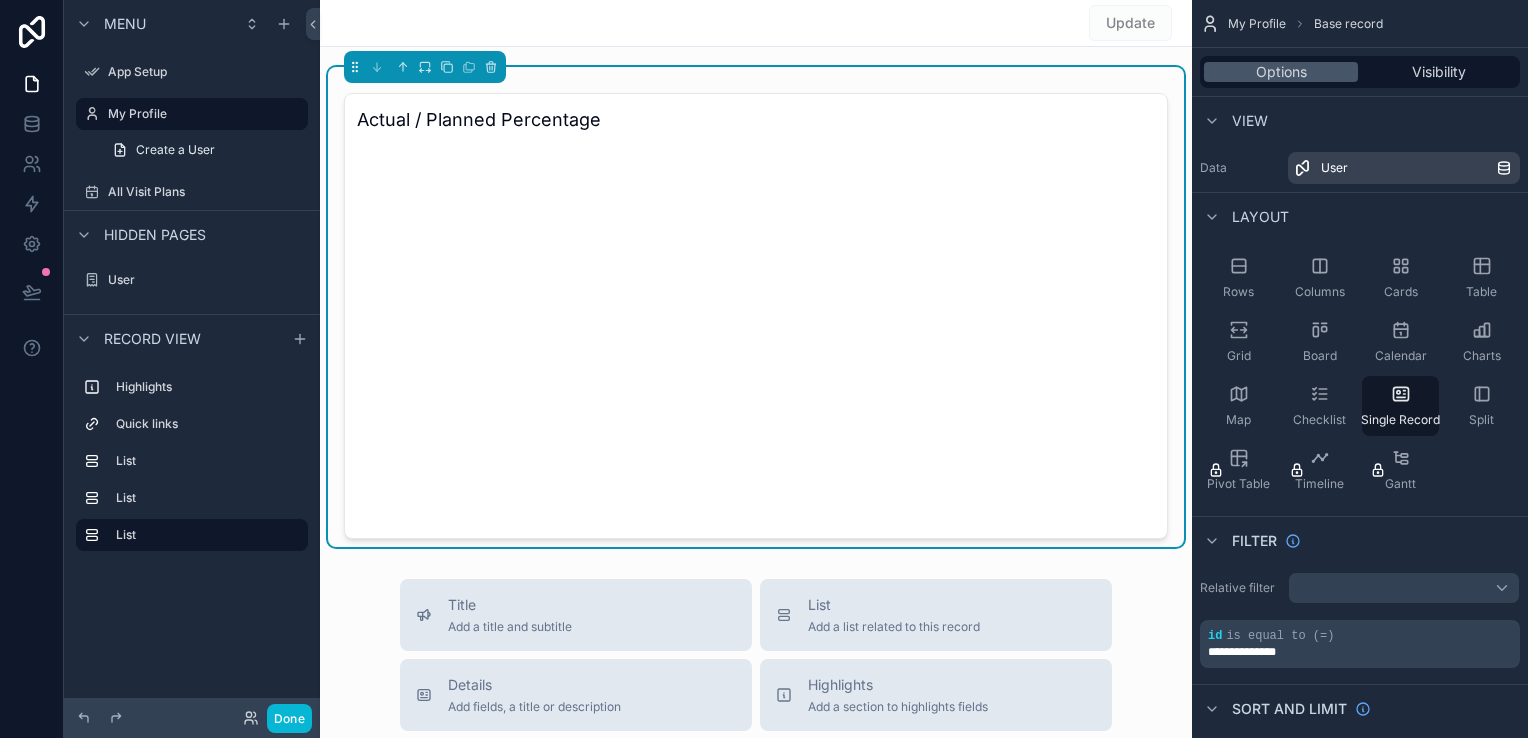 click 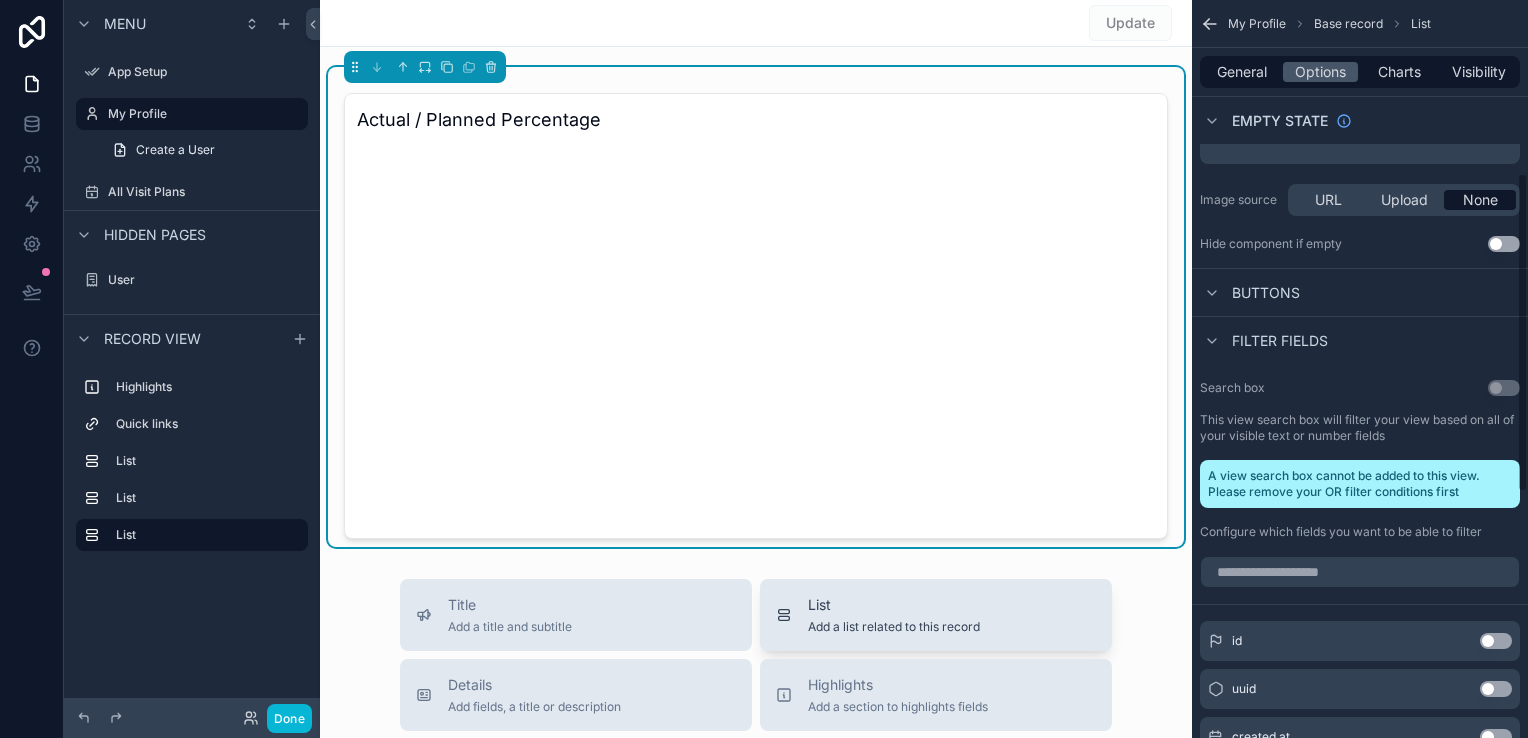 scroll, scrollTop: 400, scrollLeft: 0, axis: vertical 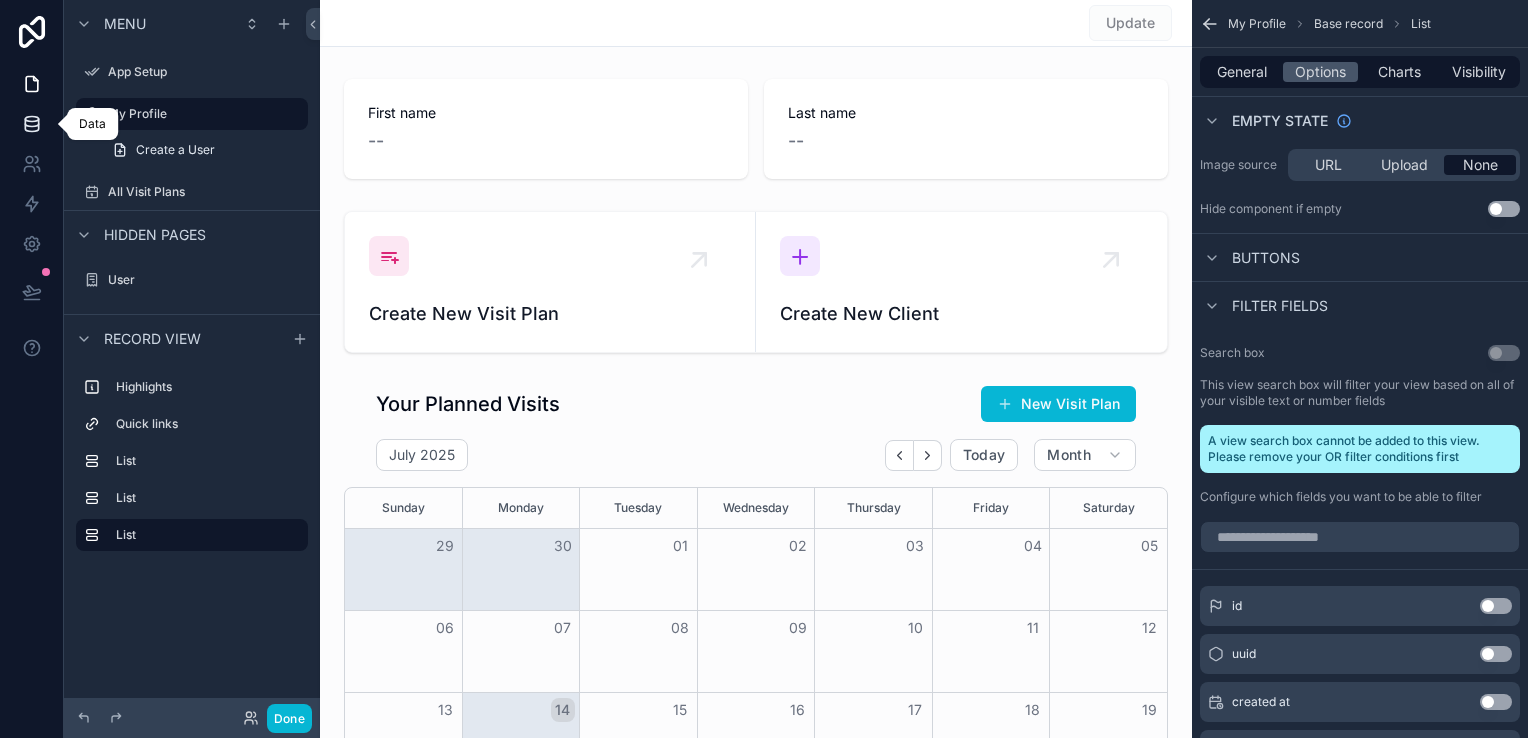 click 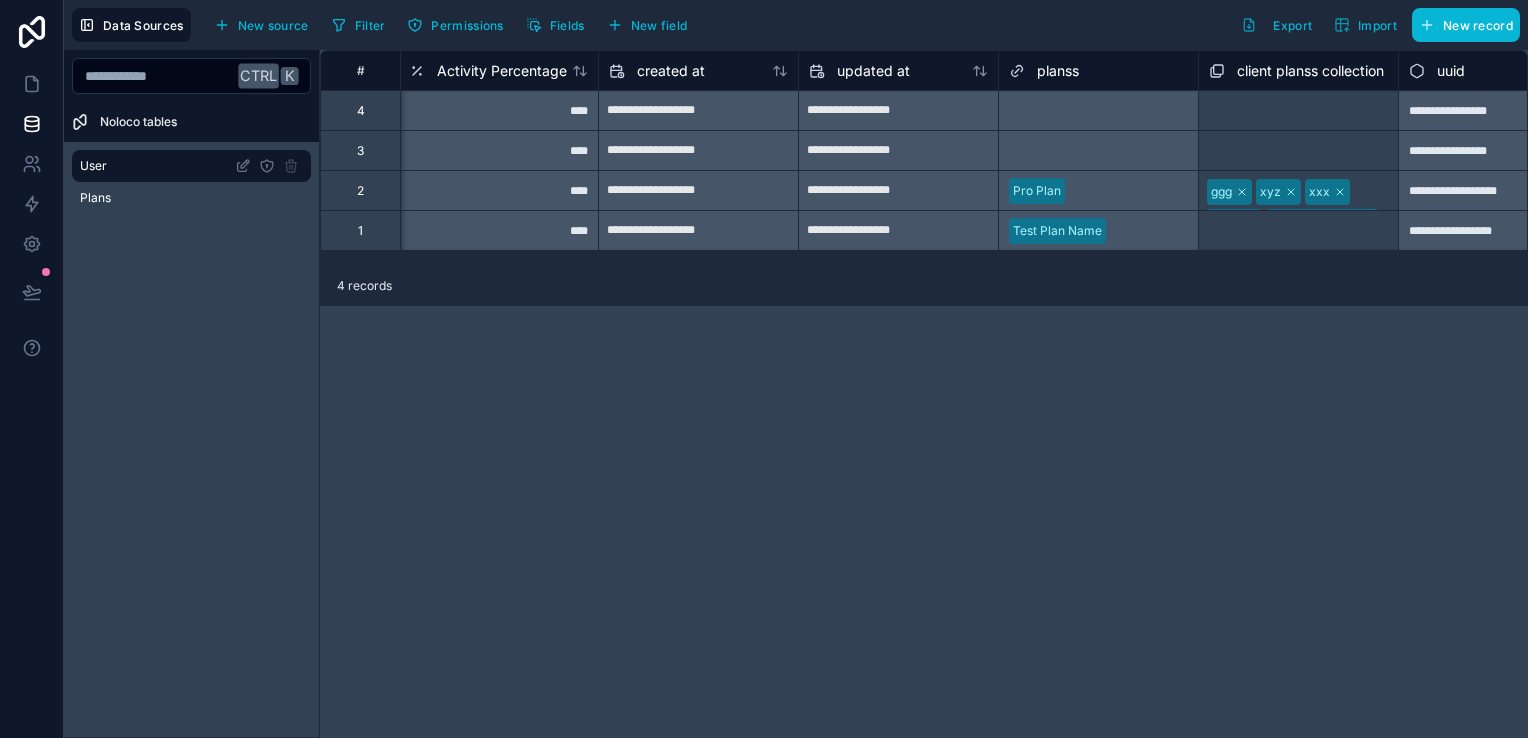 scroll, scrollTop: 0, scrollLeft: 3872, axis: horizontal 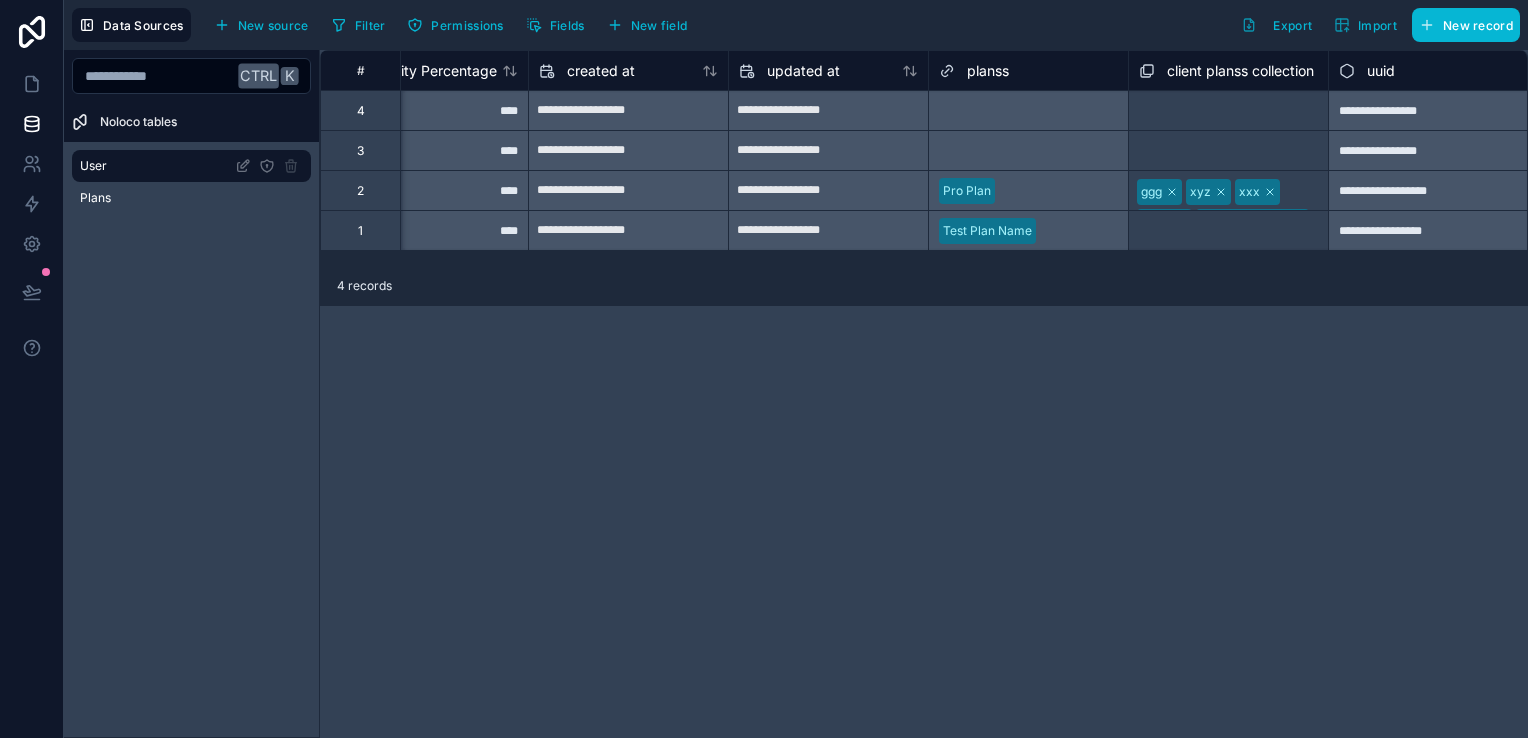 click 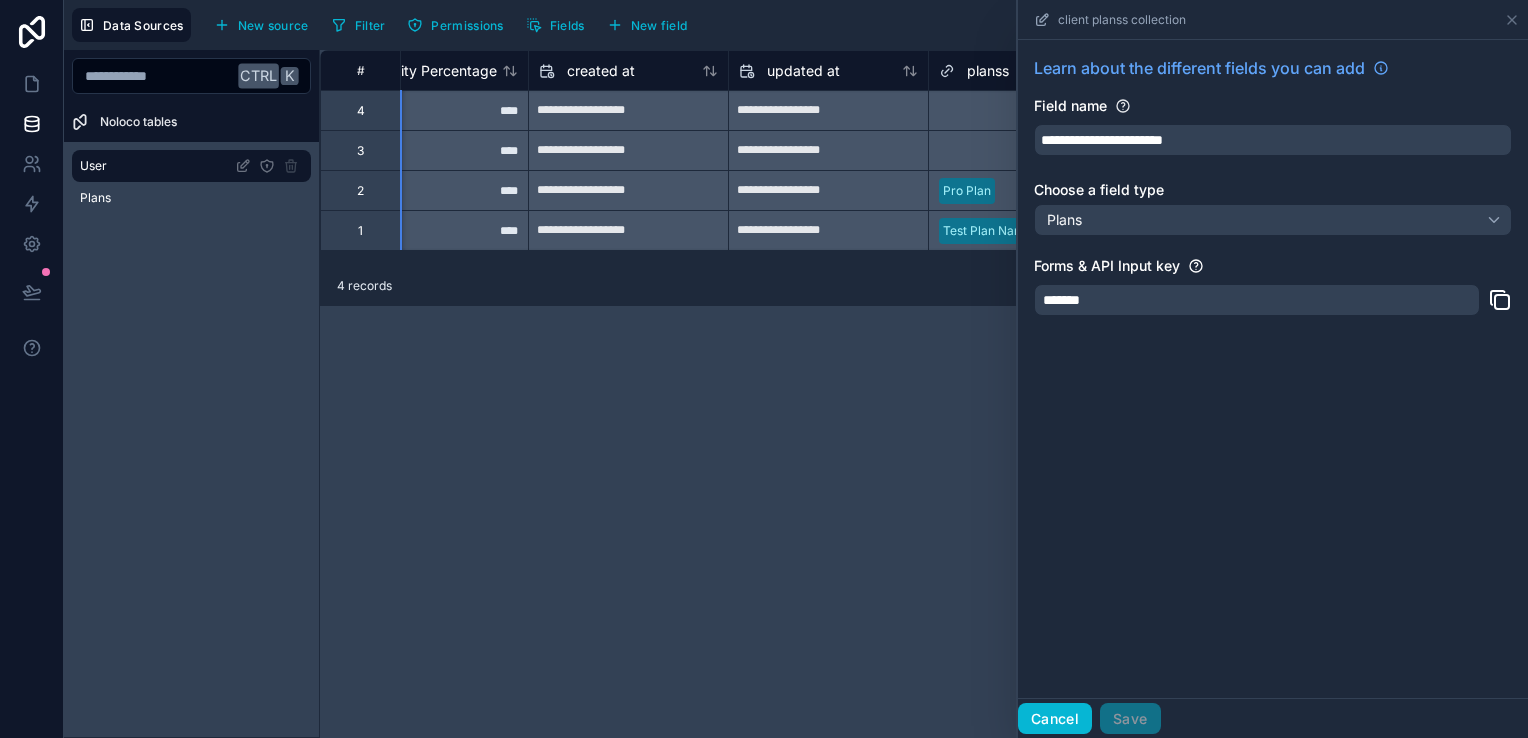 click on "Cancel" at bounding box center (1055, 719) 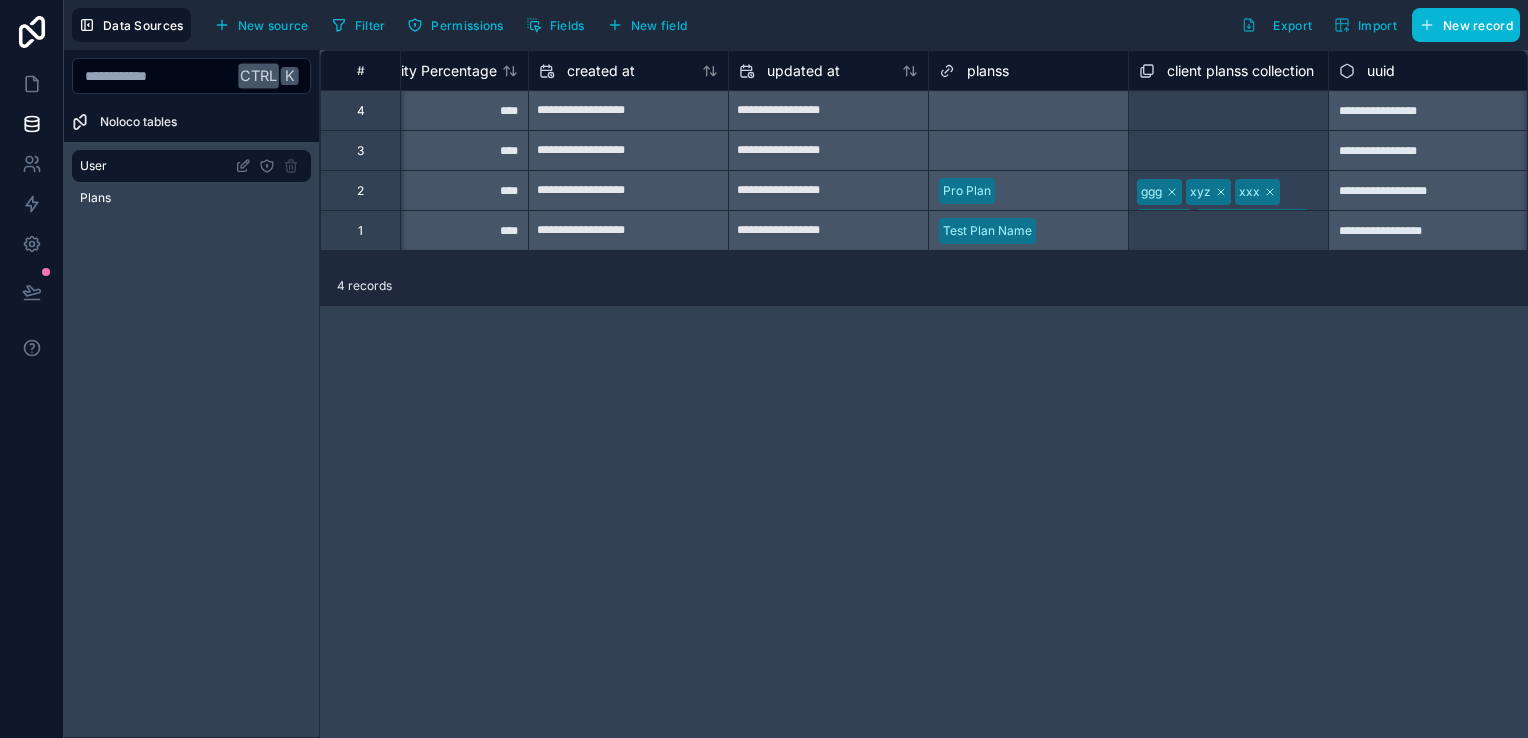 scroll, scrollTop: 0, scrollLeft: 3721, axis: horizontal 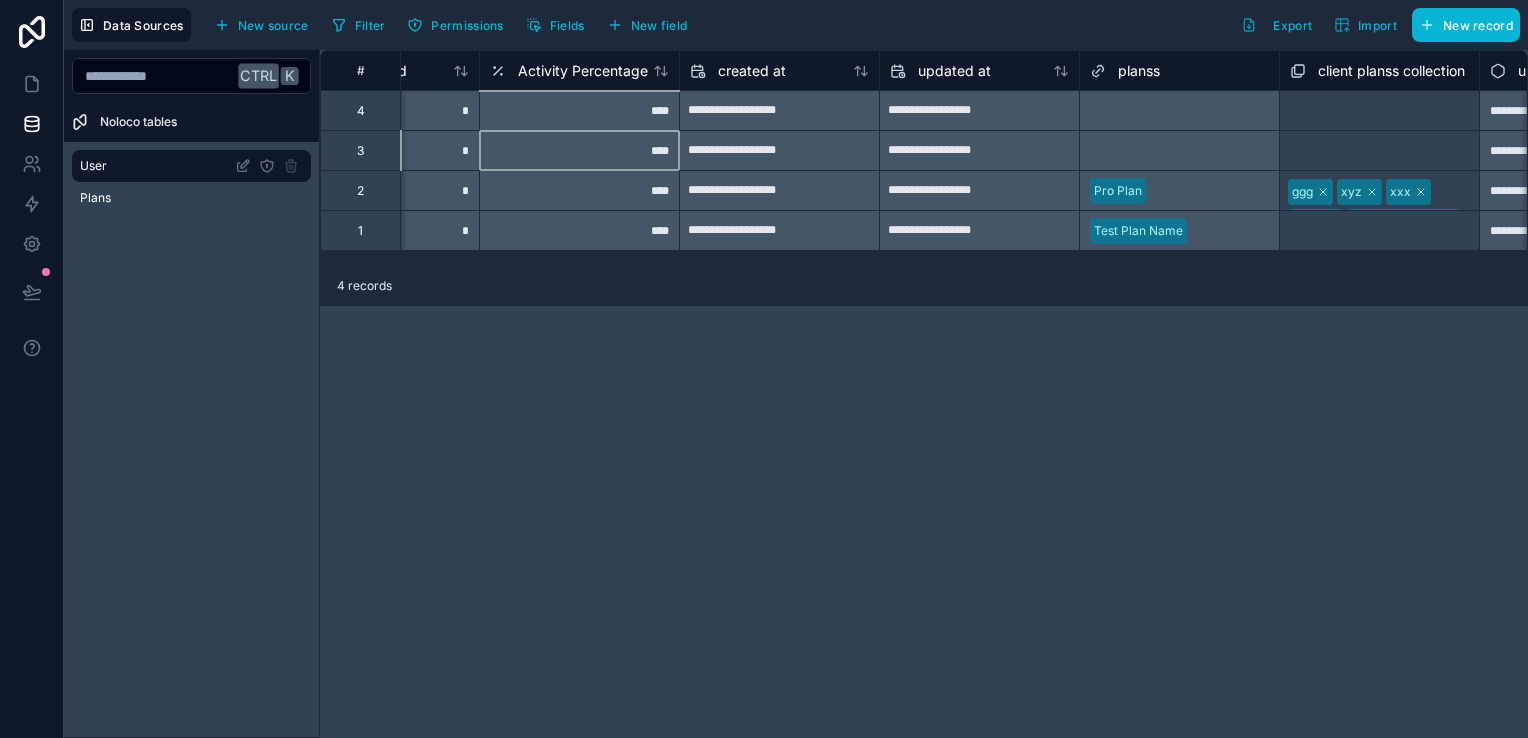 click on "****" at bounding box center [579, 150] 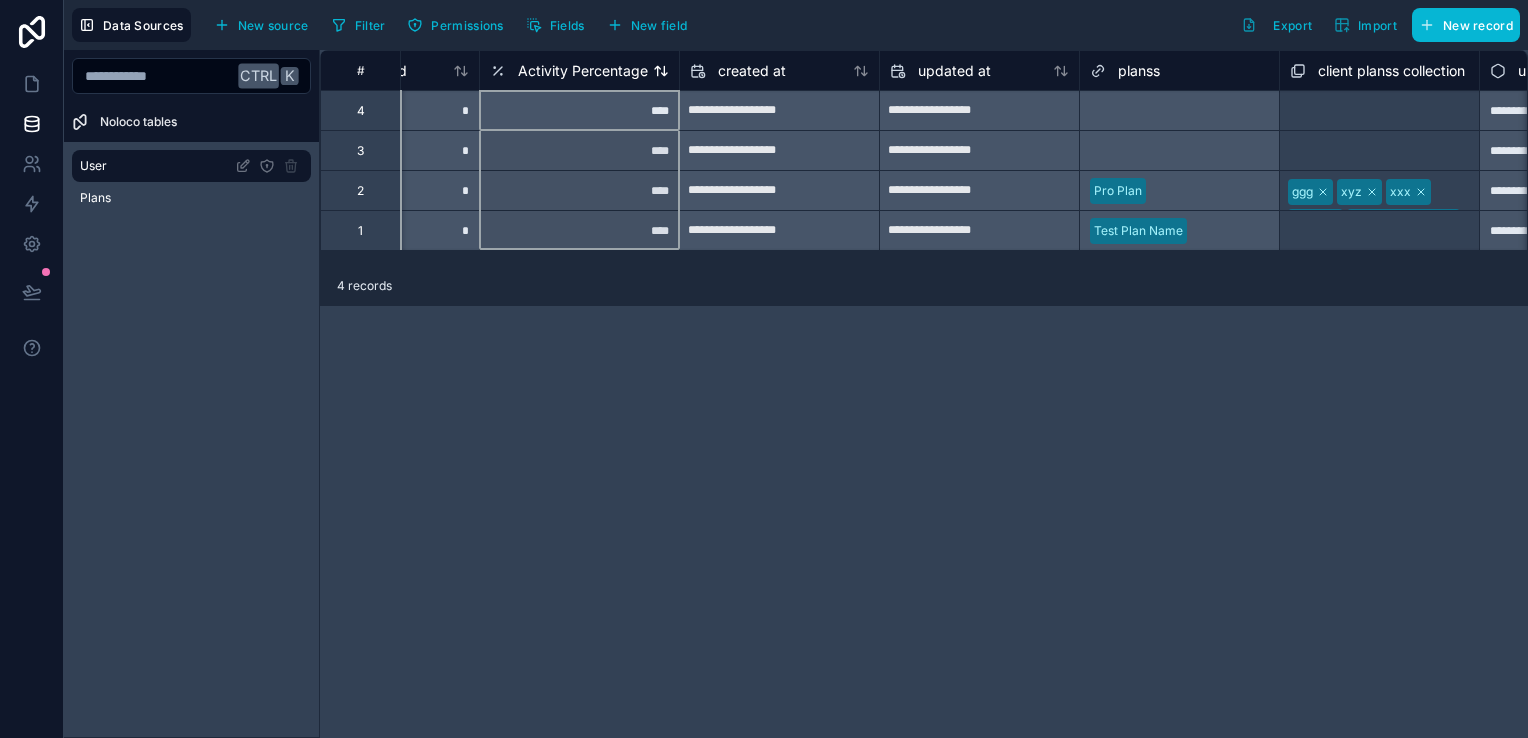 click 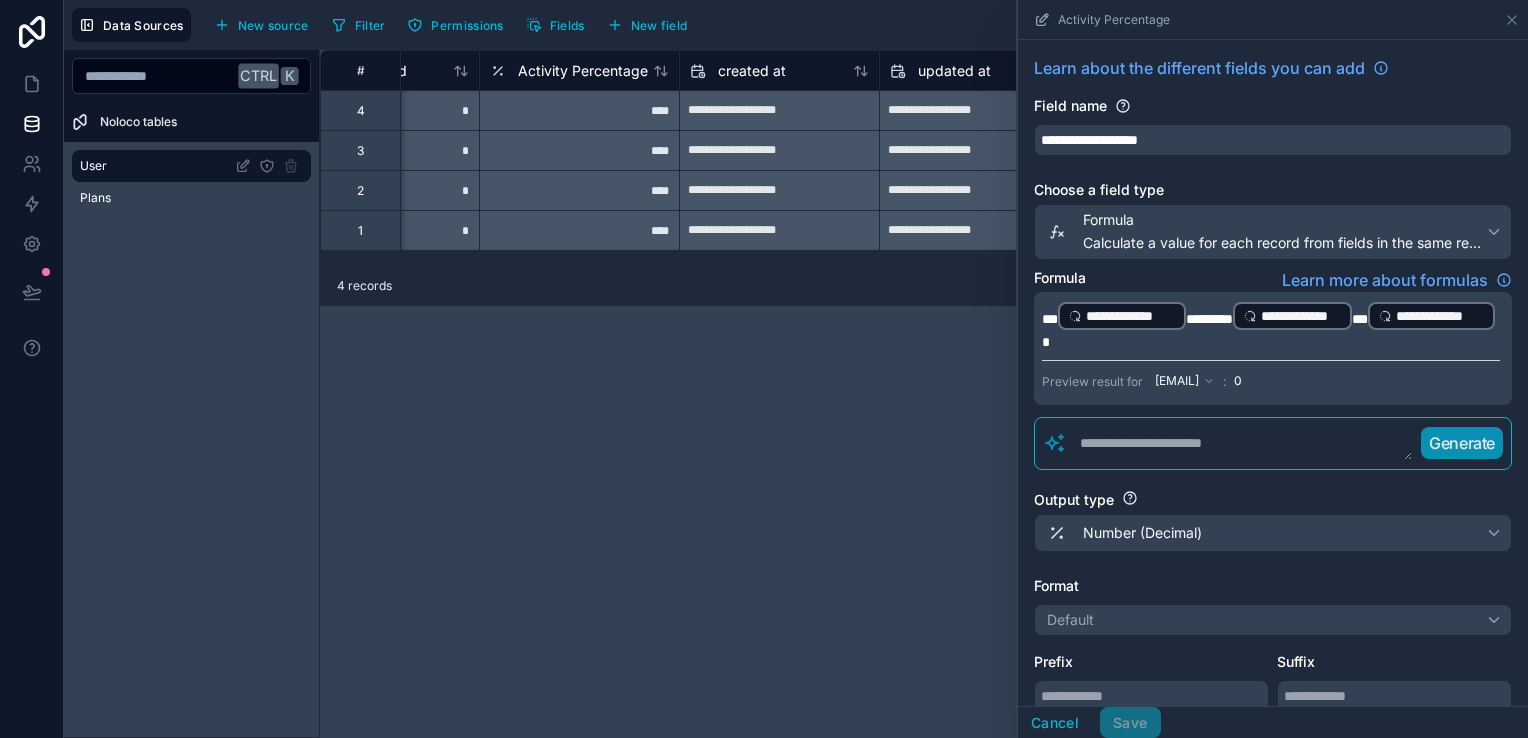 click on "**********" at bounding box center [924, 394] 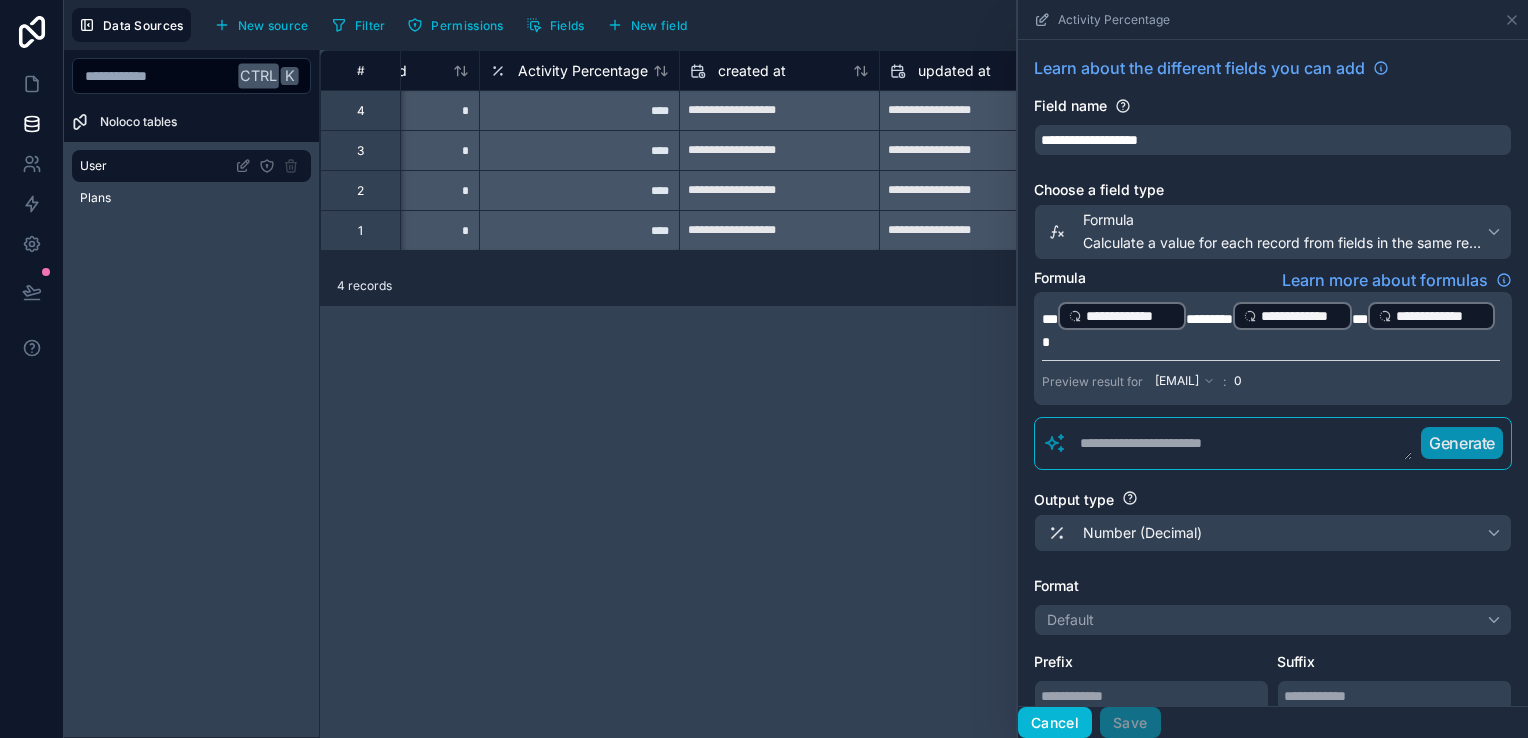click on "Cancel" at bounding box center (1055, 723) 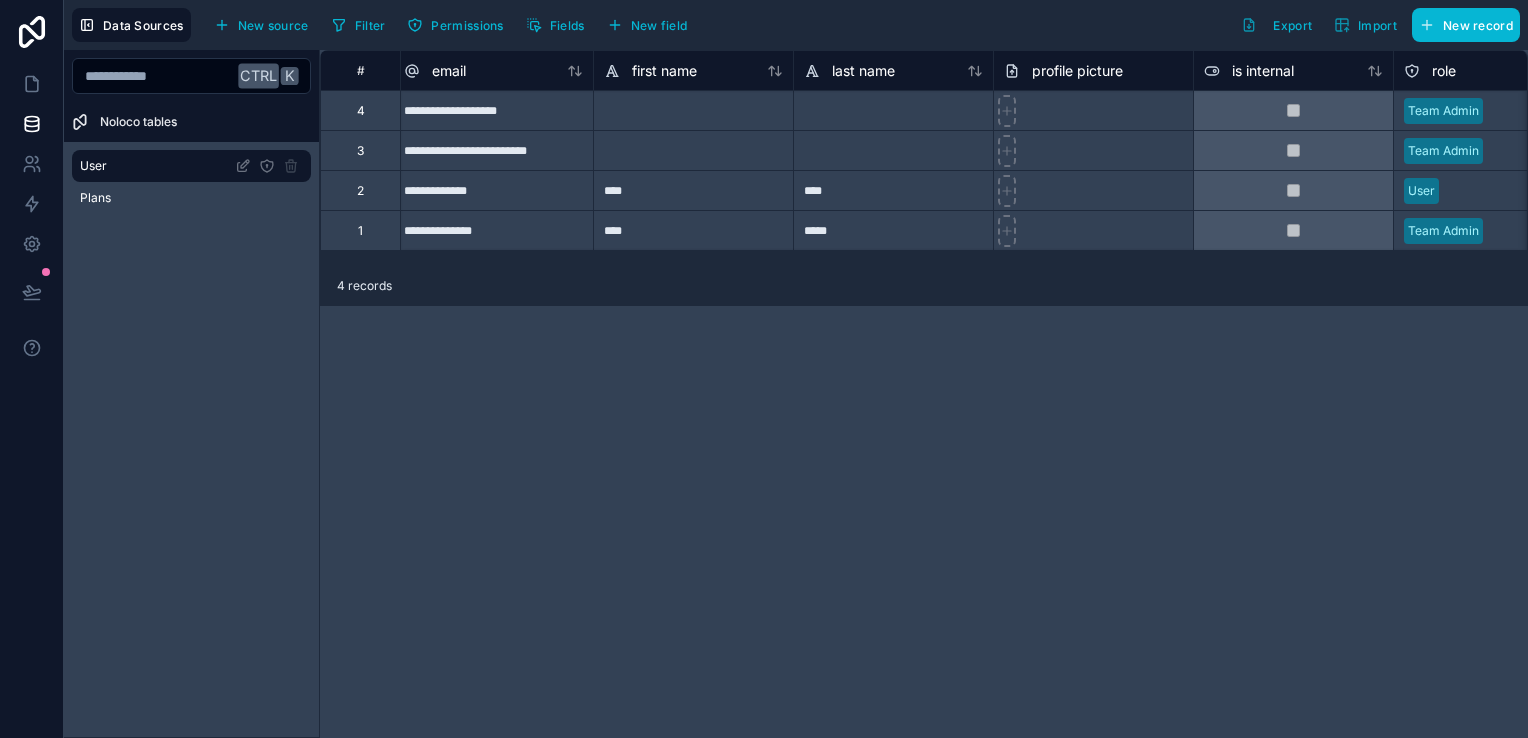 scroll, scrollTop: 0, scrollLeft: 0, axis: both 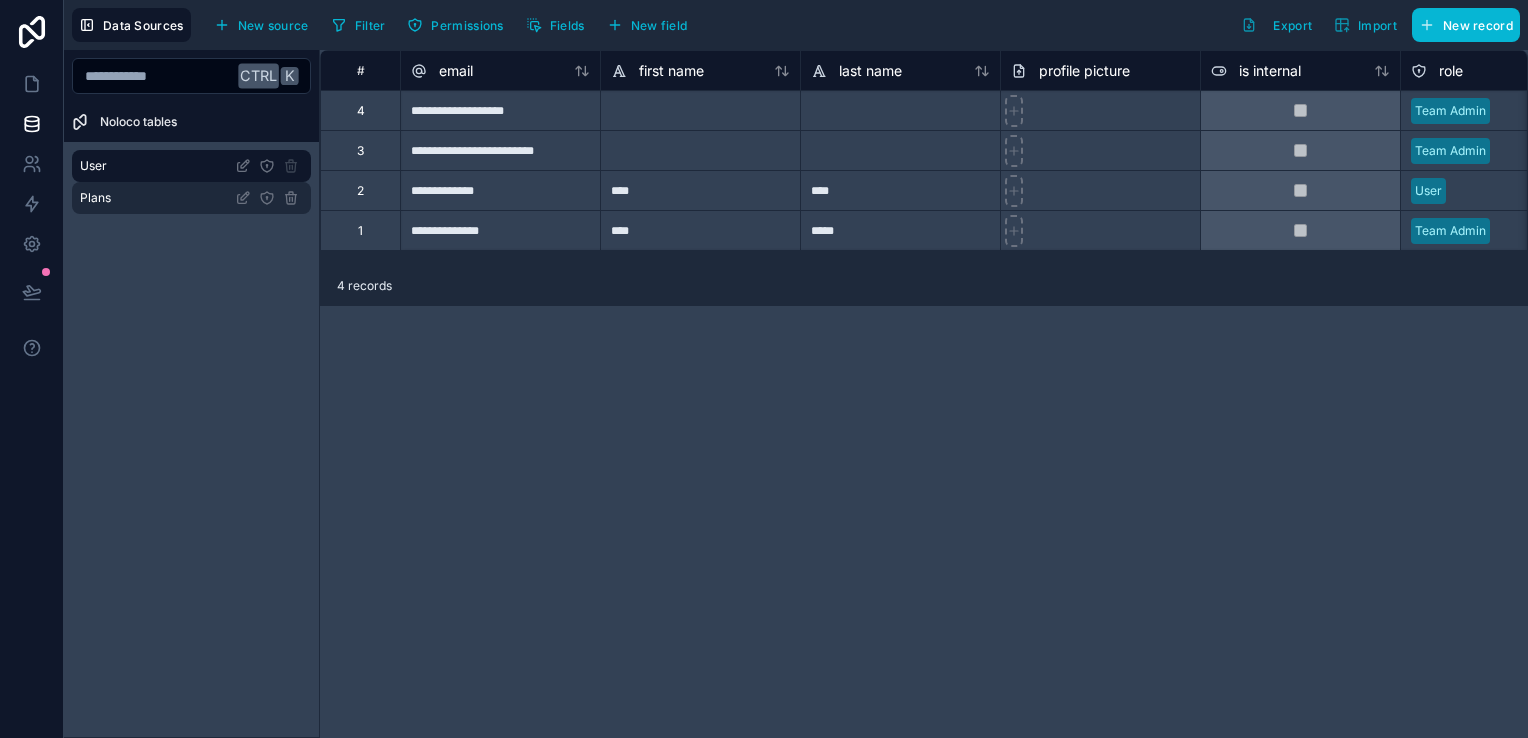 click on "Plans" at bounding box center [191, 198] 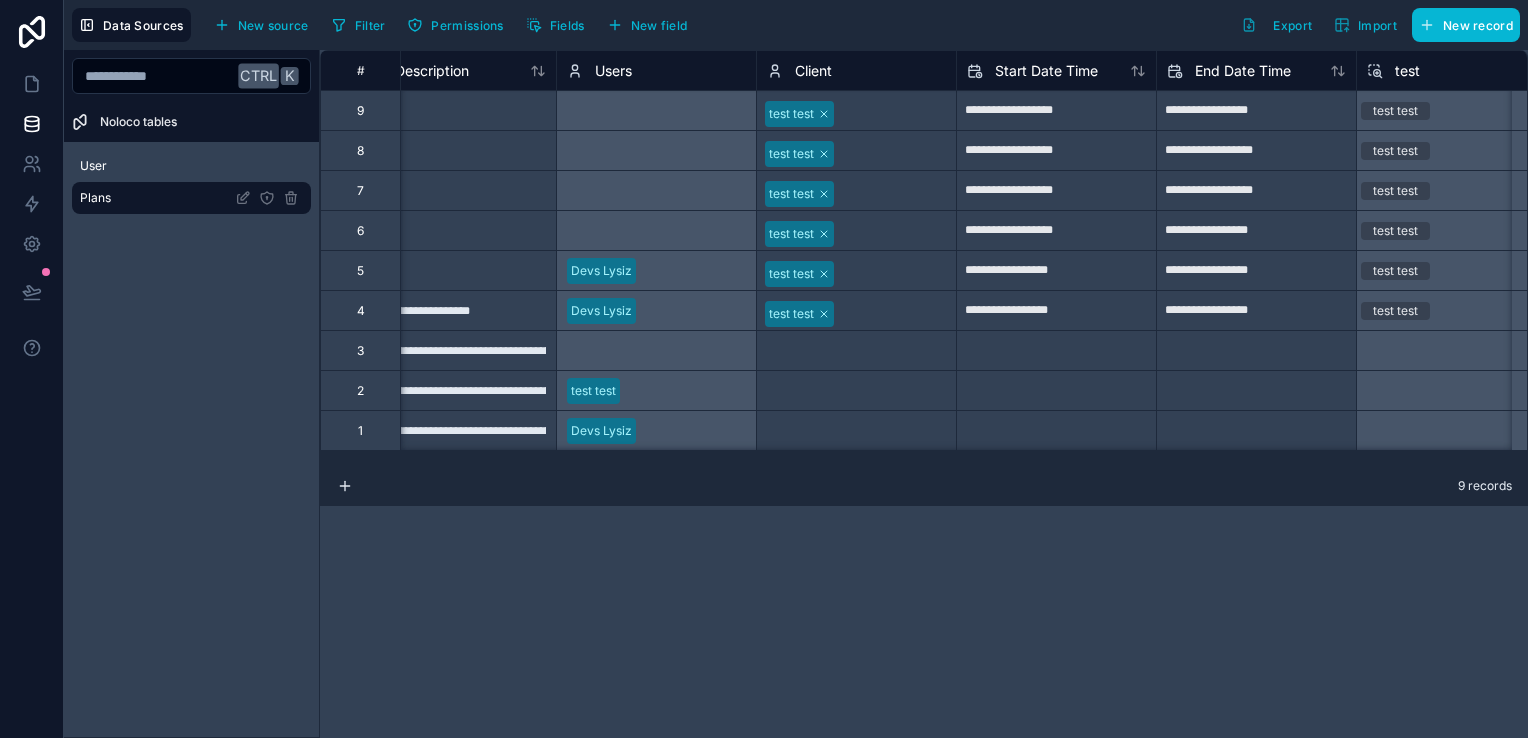 scroll, scrollTop: 0, scrollLeft: 0, axis: both 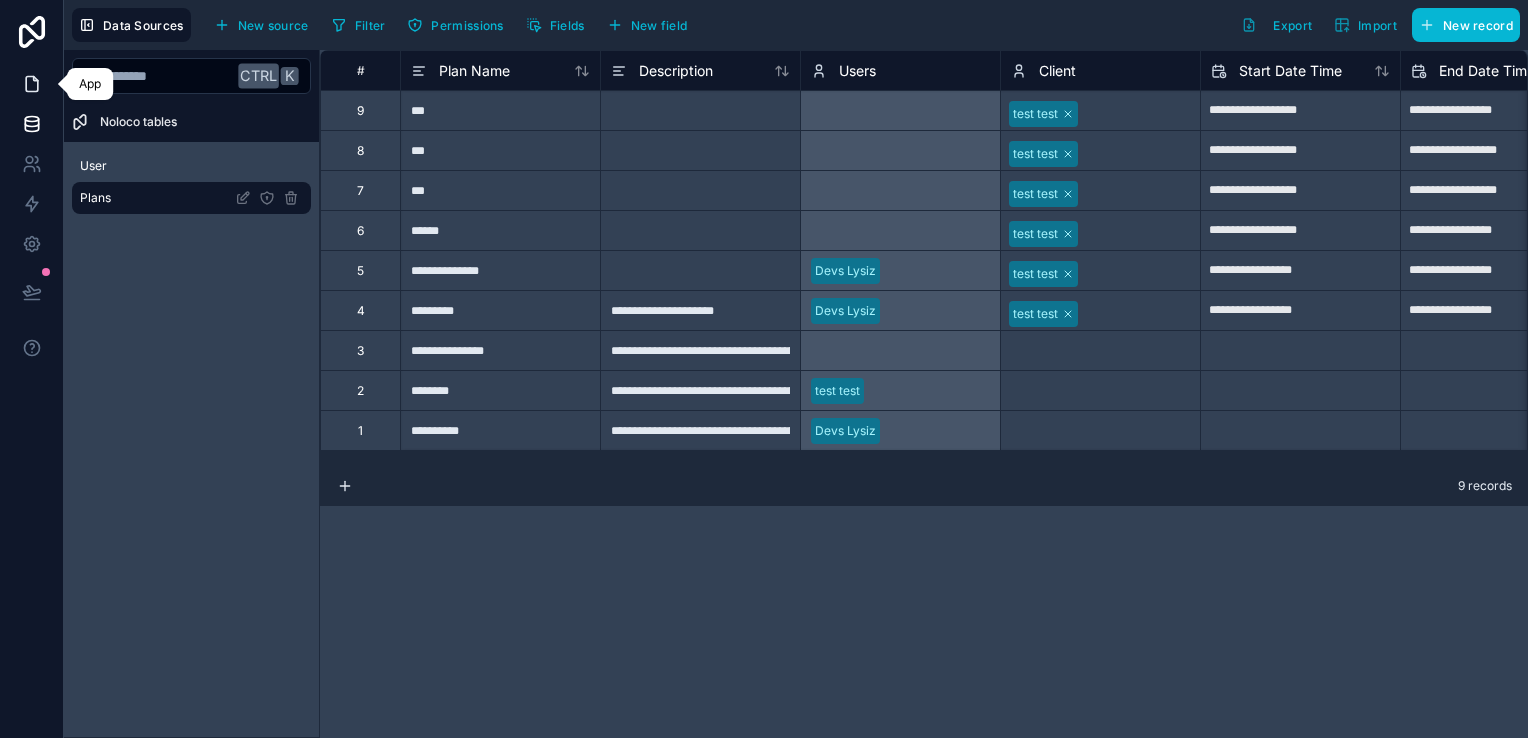 click 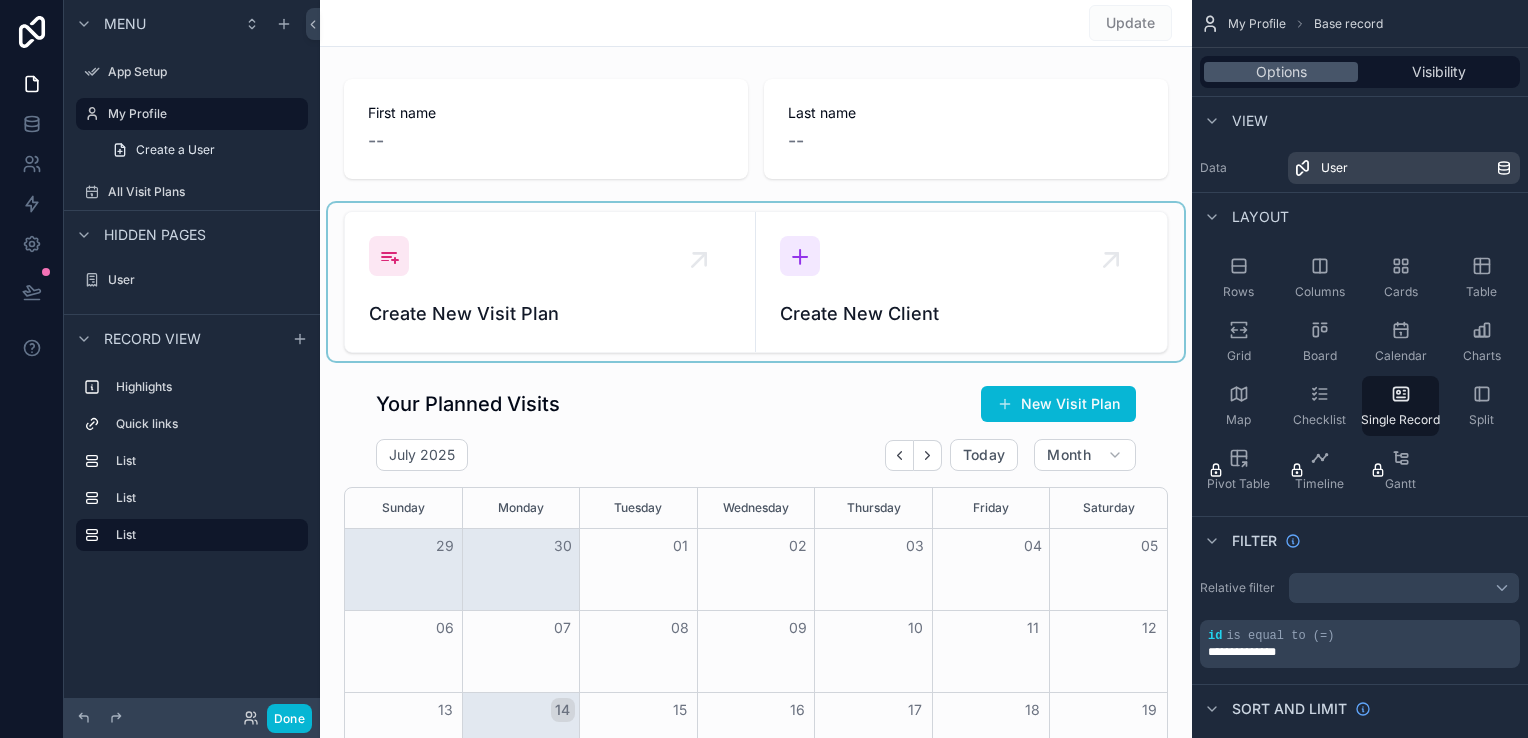 click at bounding box center (756, 282) 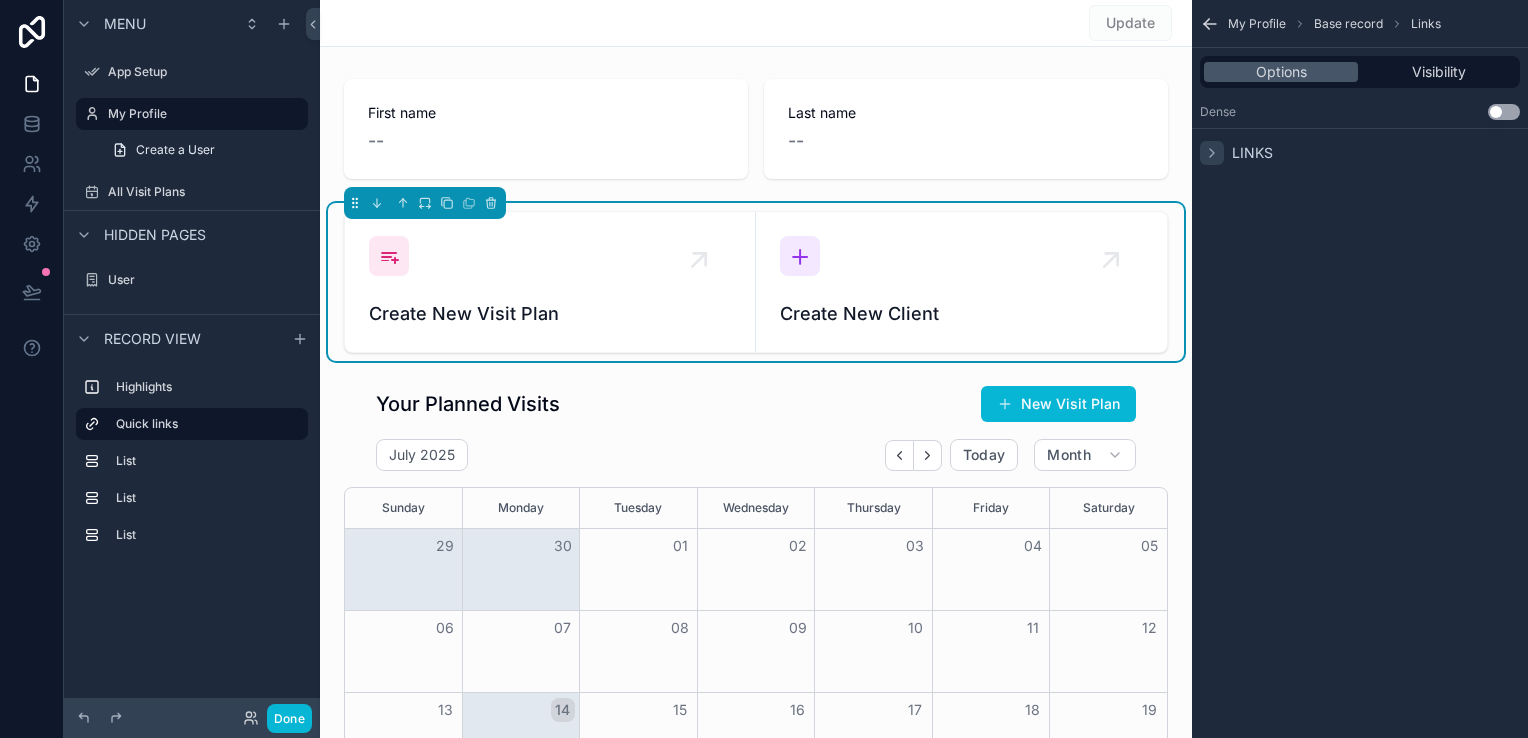 click 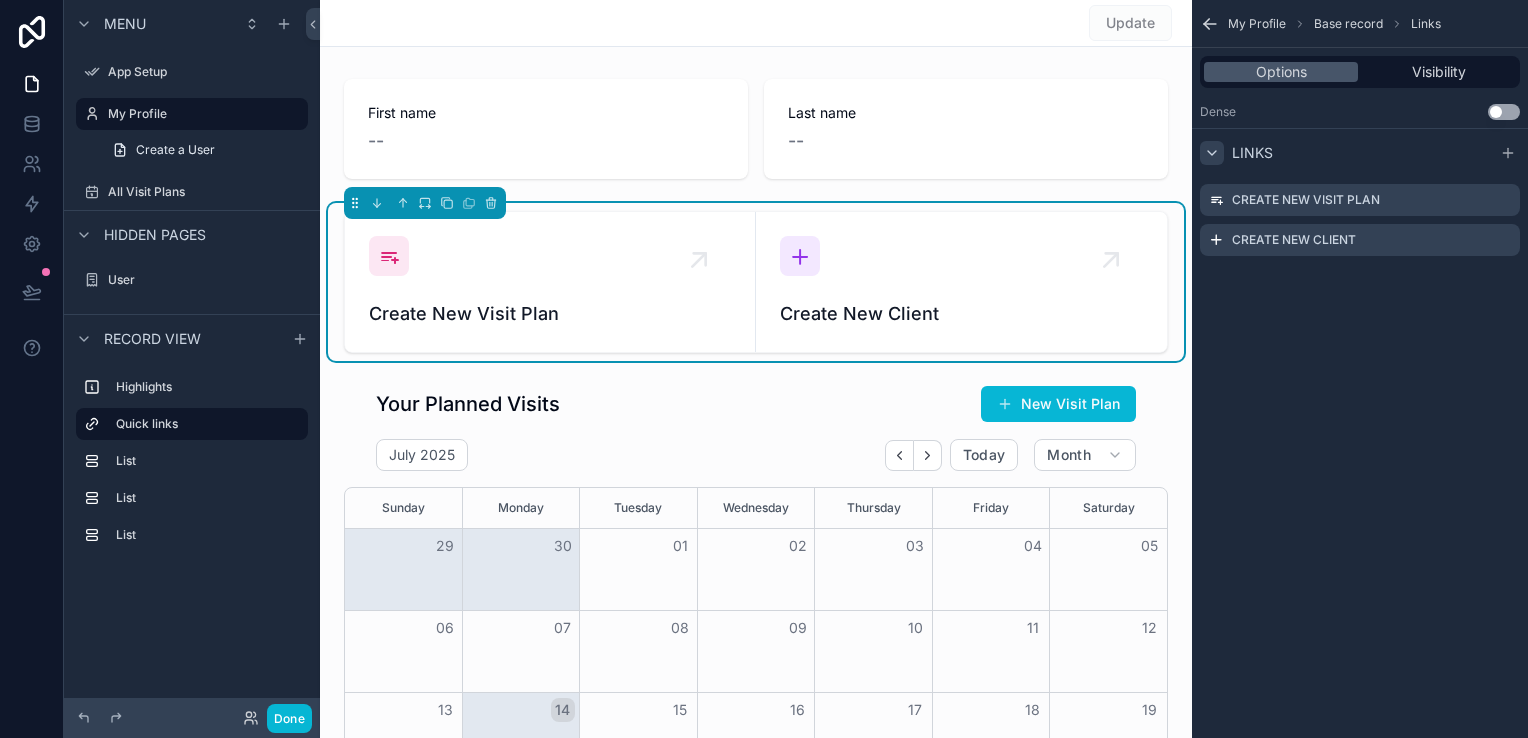 click on "Base record" at bounding box center (1348, 24) 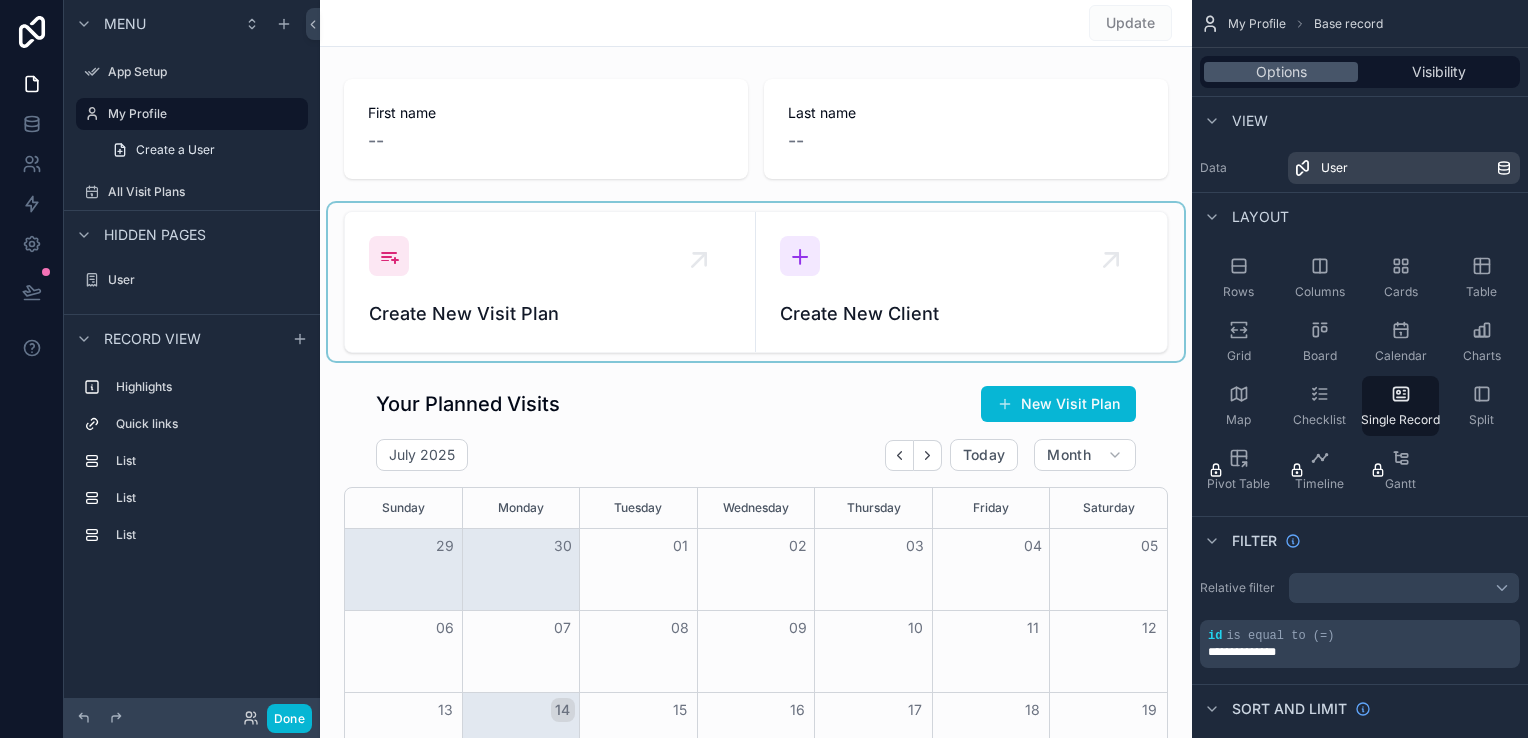 click at bounding box center [756, 282] 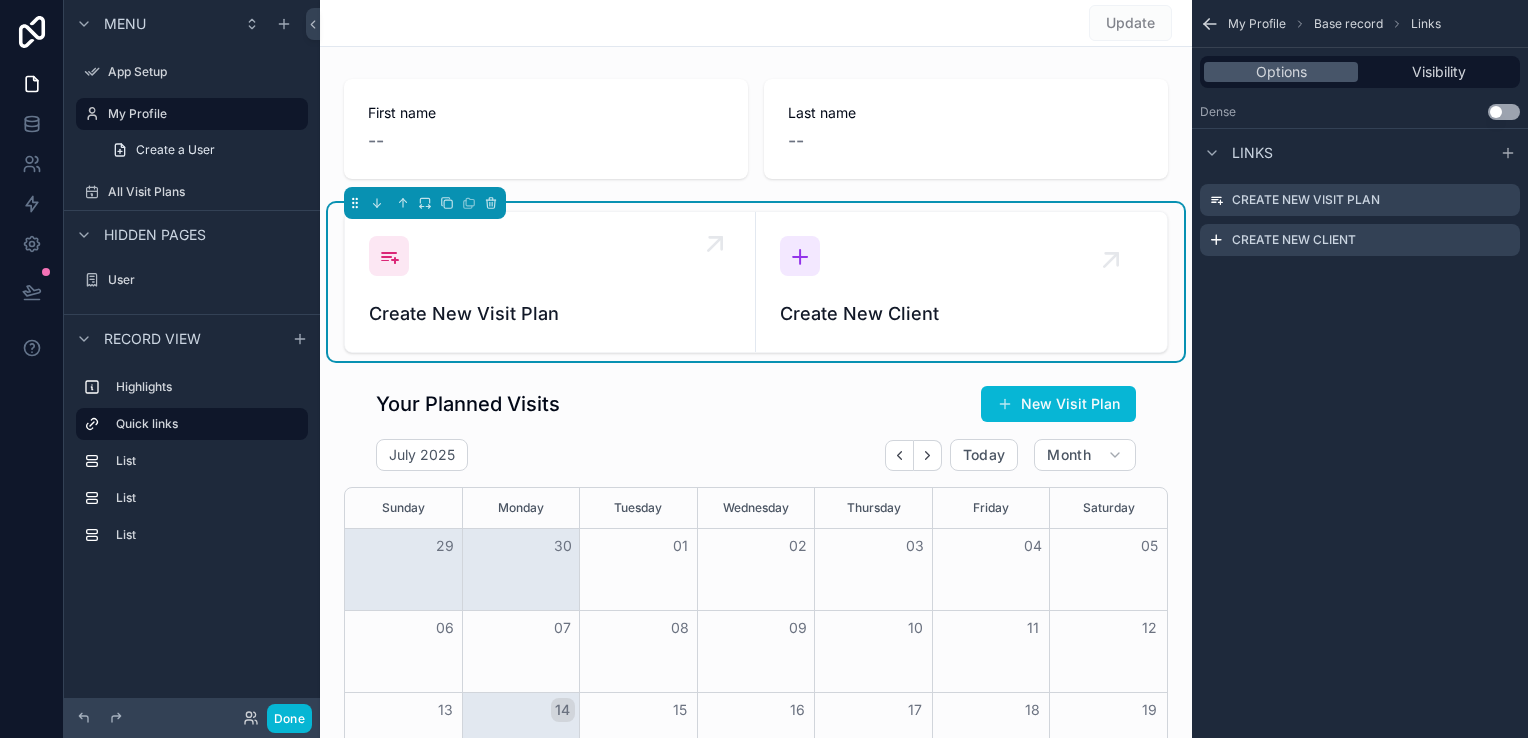 click at bounding box center [389, 256] 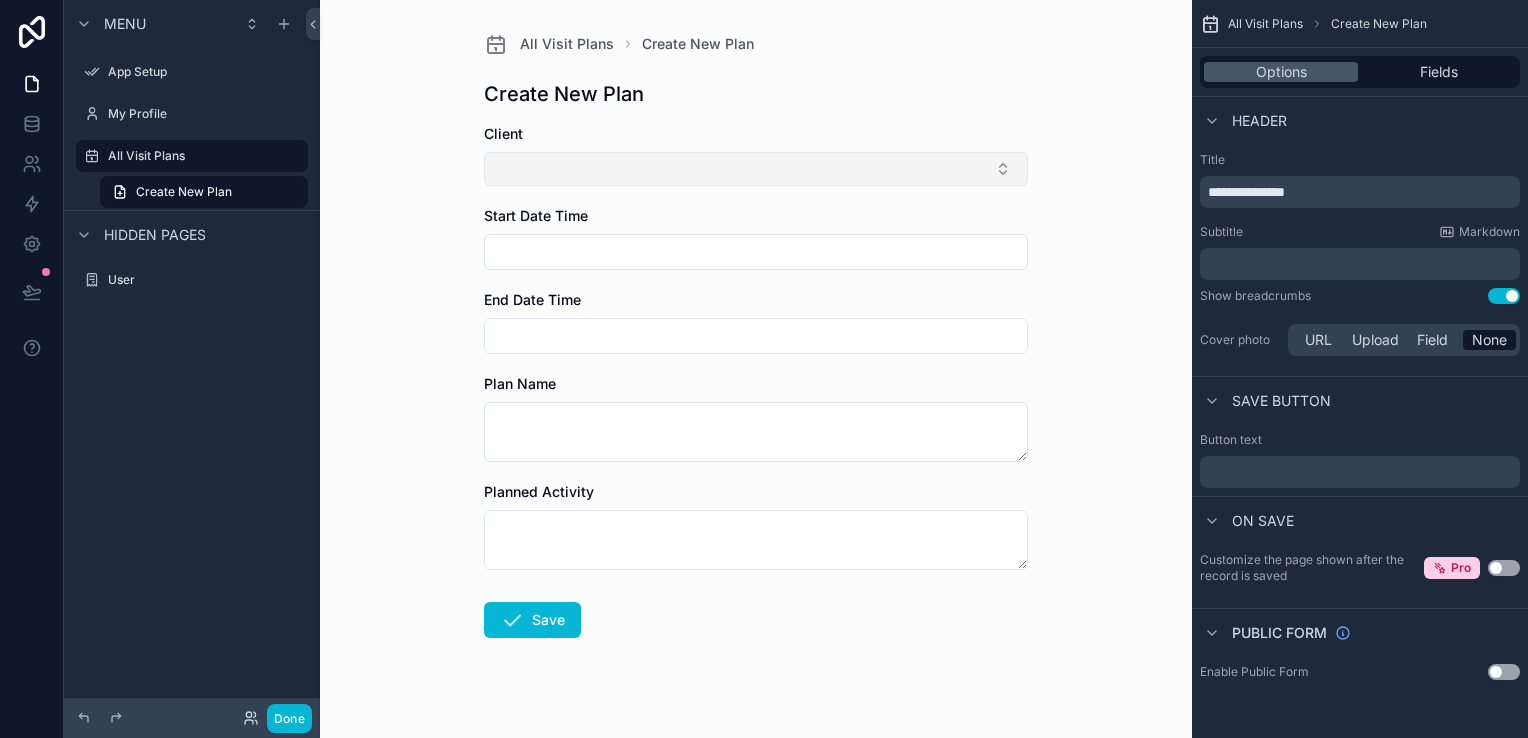 click at bounding box center [756, 169] 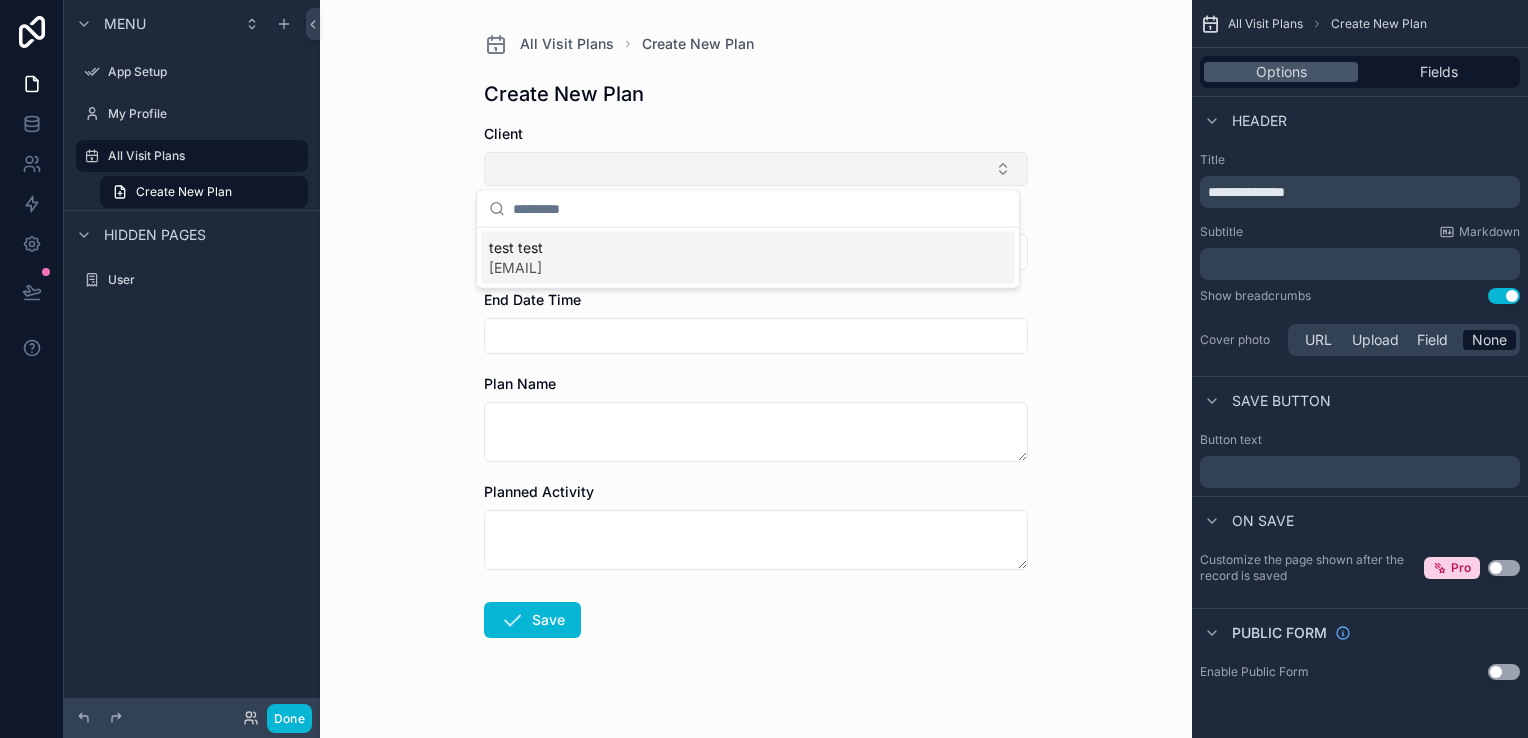 click at bounding box center [756, 169] 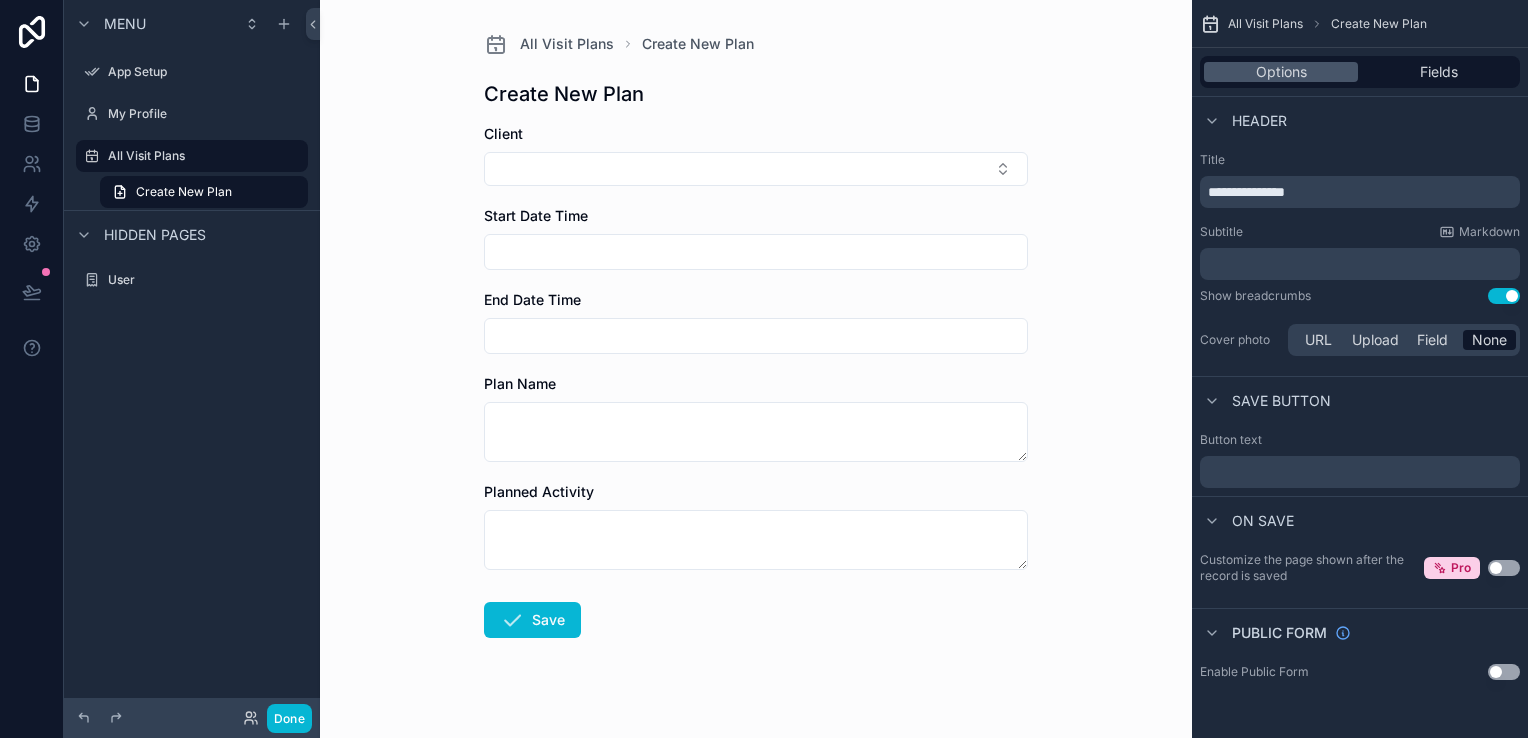 click on "Enable Public Form Use setting" at bounding box center (1360, 672) 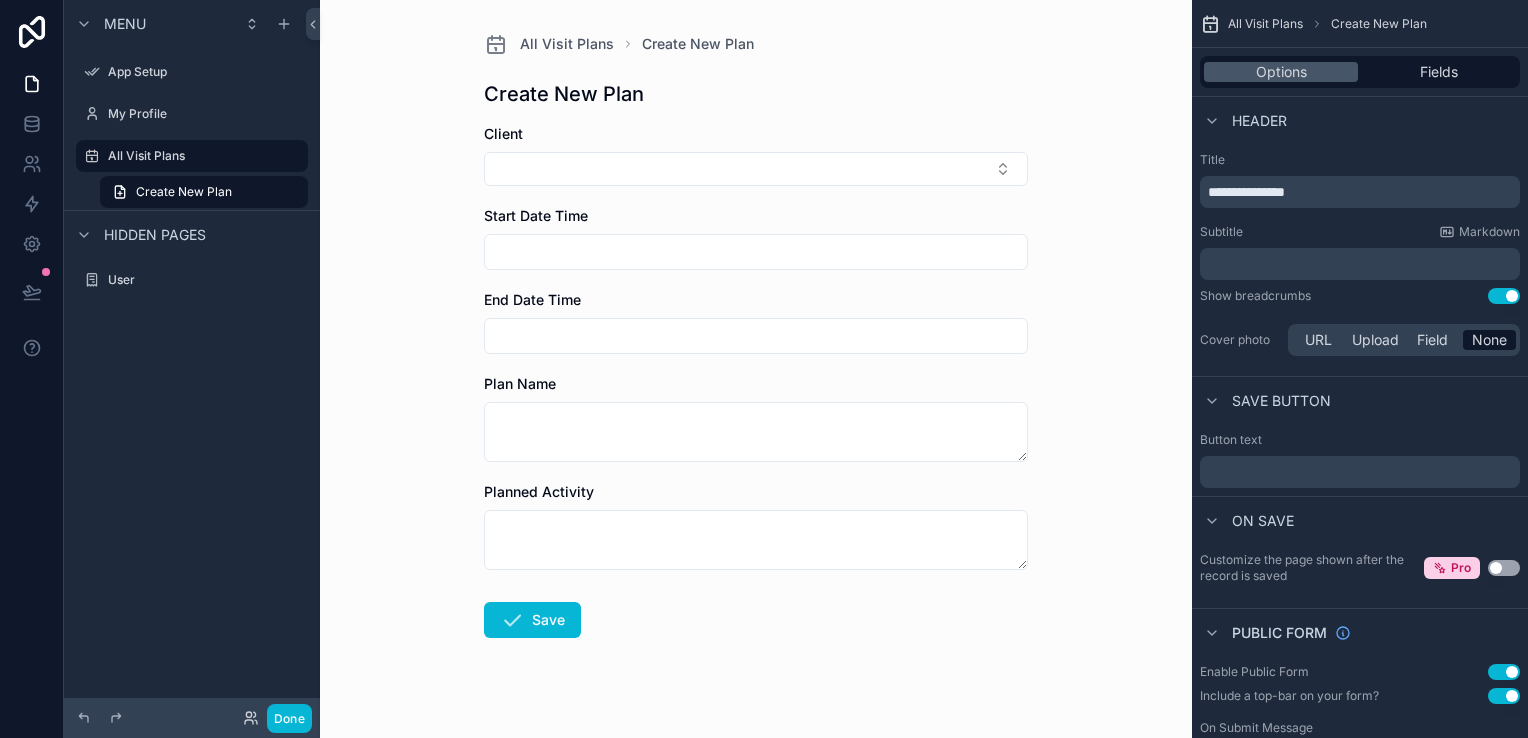click on "Use setting" at bounding box center (1504, 672) 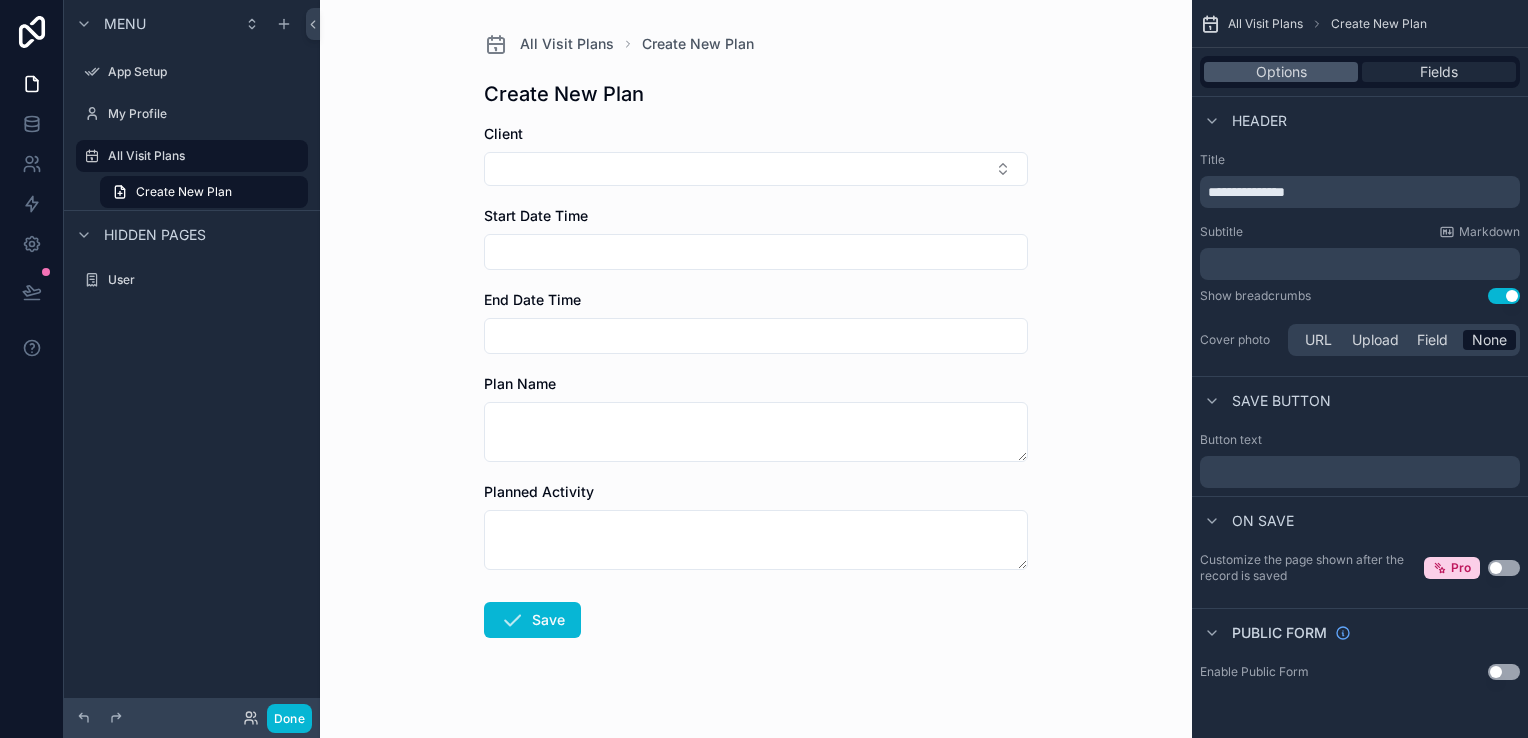 click on "Fields" at bounding box center [1439, 72] 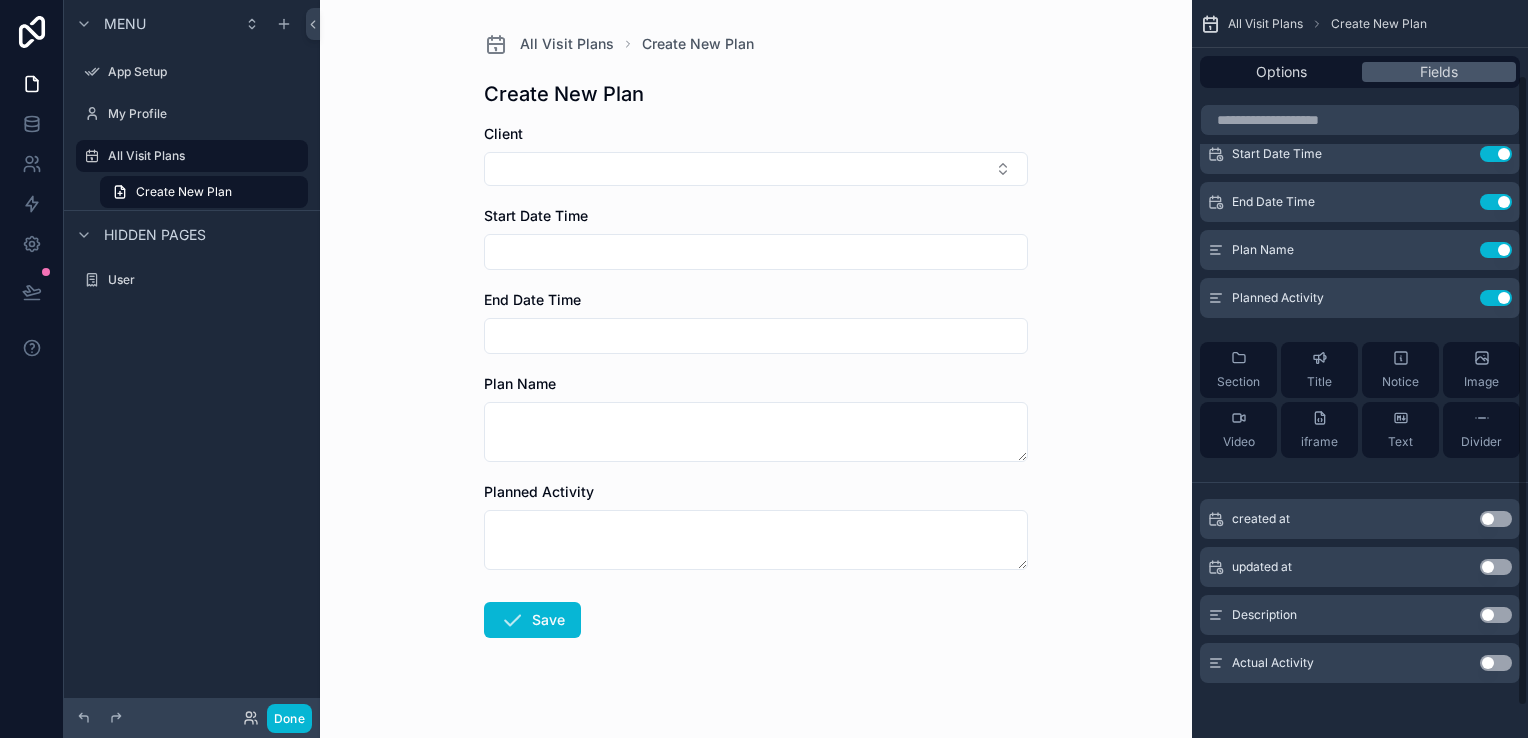 scroll, scrollTop: 0, scrollLeft: 0, axis: both 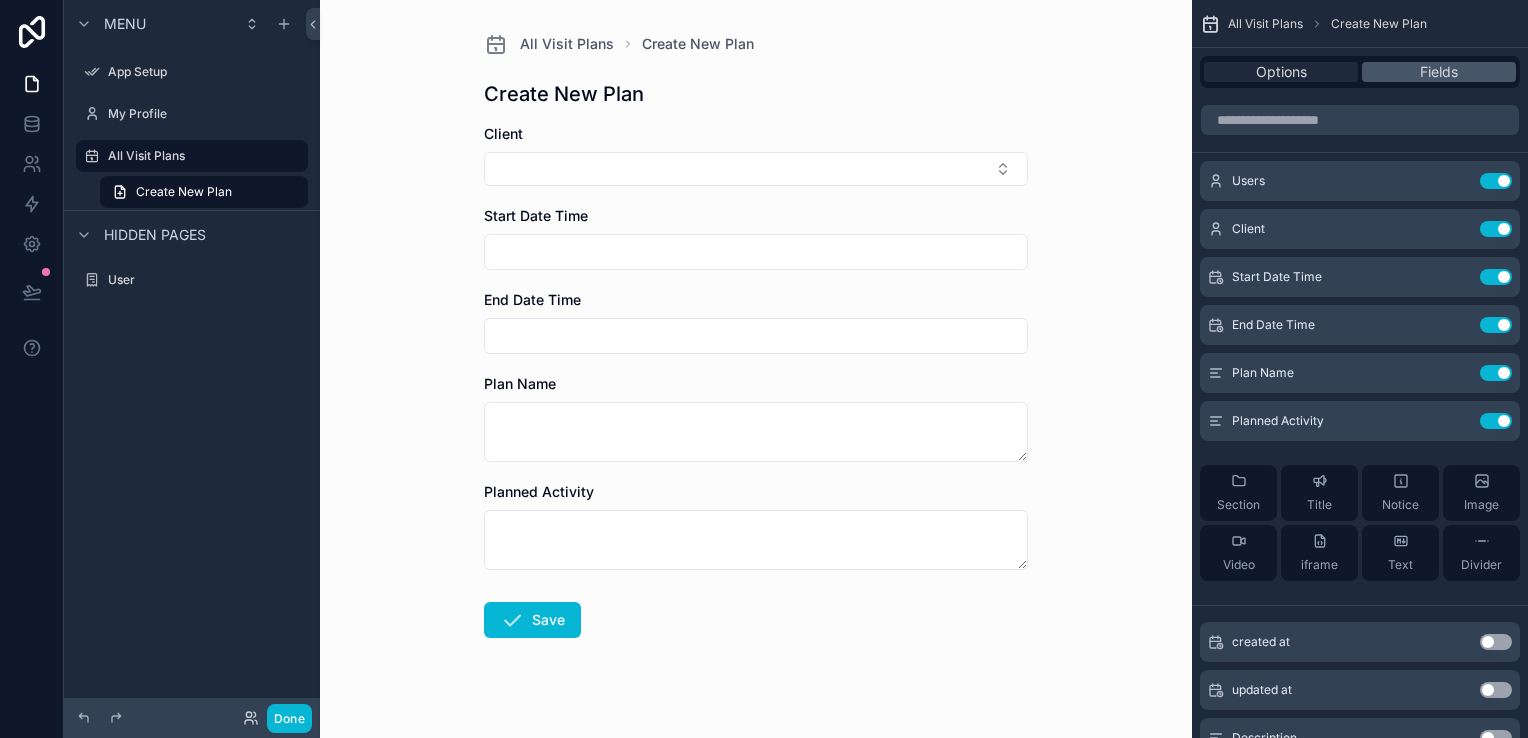 click on "Options" at bounding box center [1281, 72] 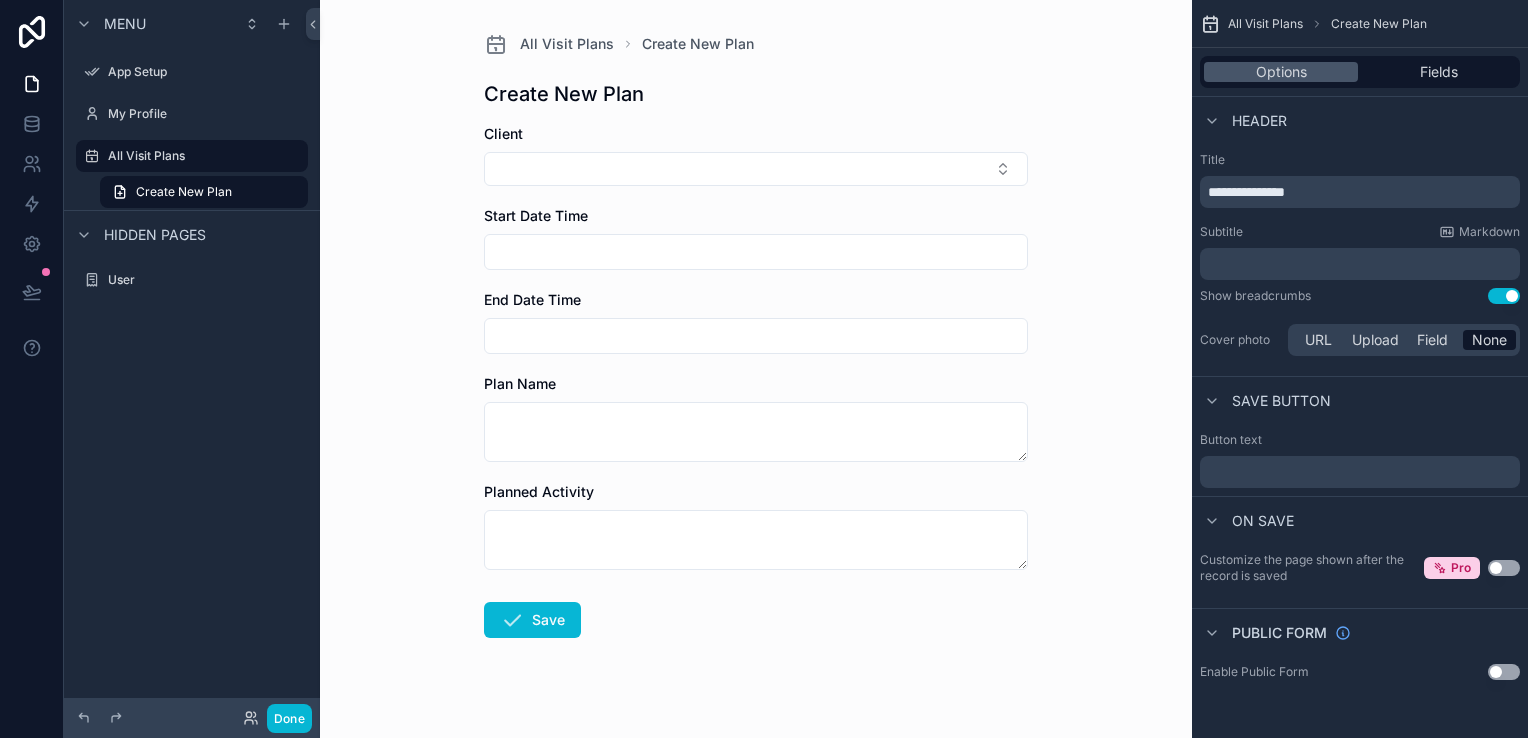 click on "All Visit Plans" at bounding box center (1265, 24) 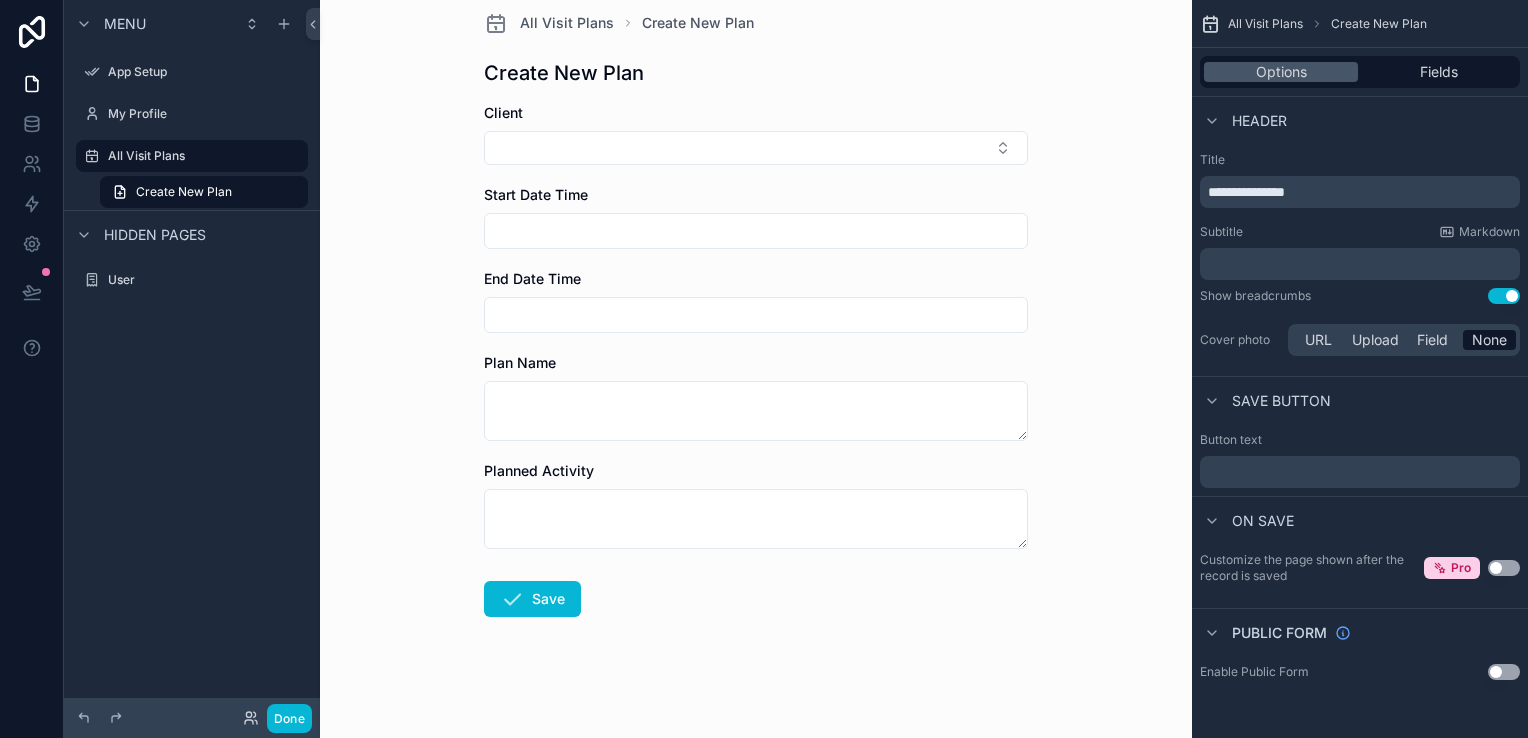 scroll, scrollTop: 27, scrollLeft: 0, axis: vertical 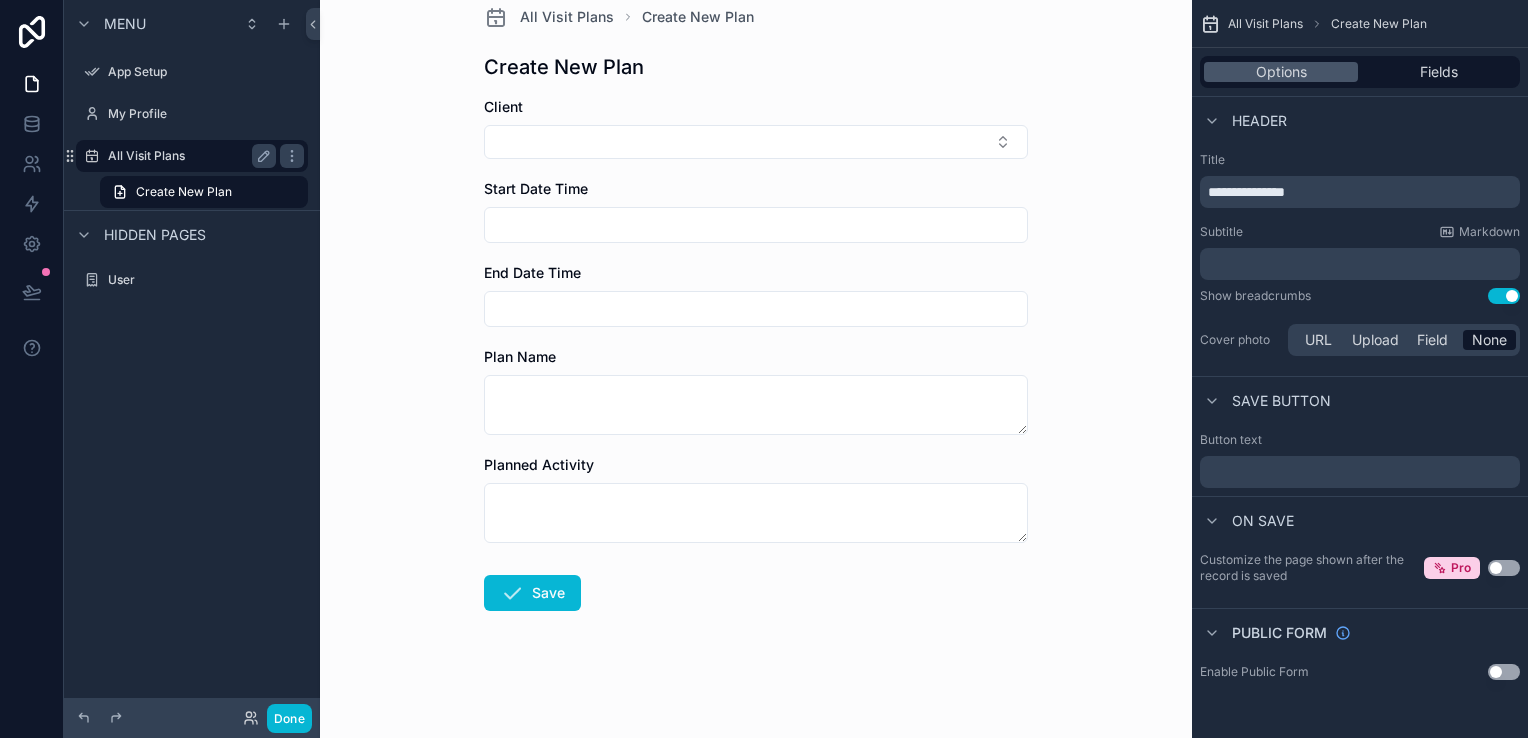 click on "All Visit Plans" at bounding box center (188, 156) 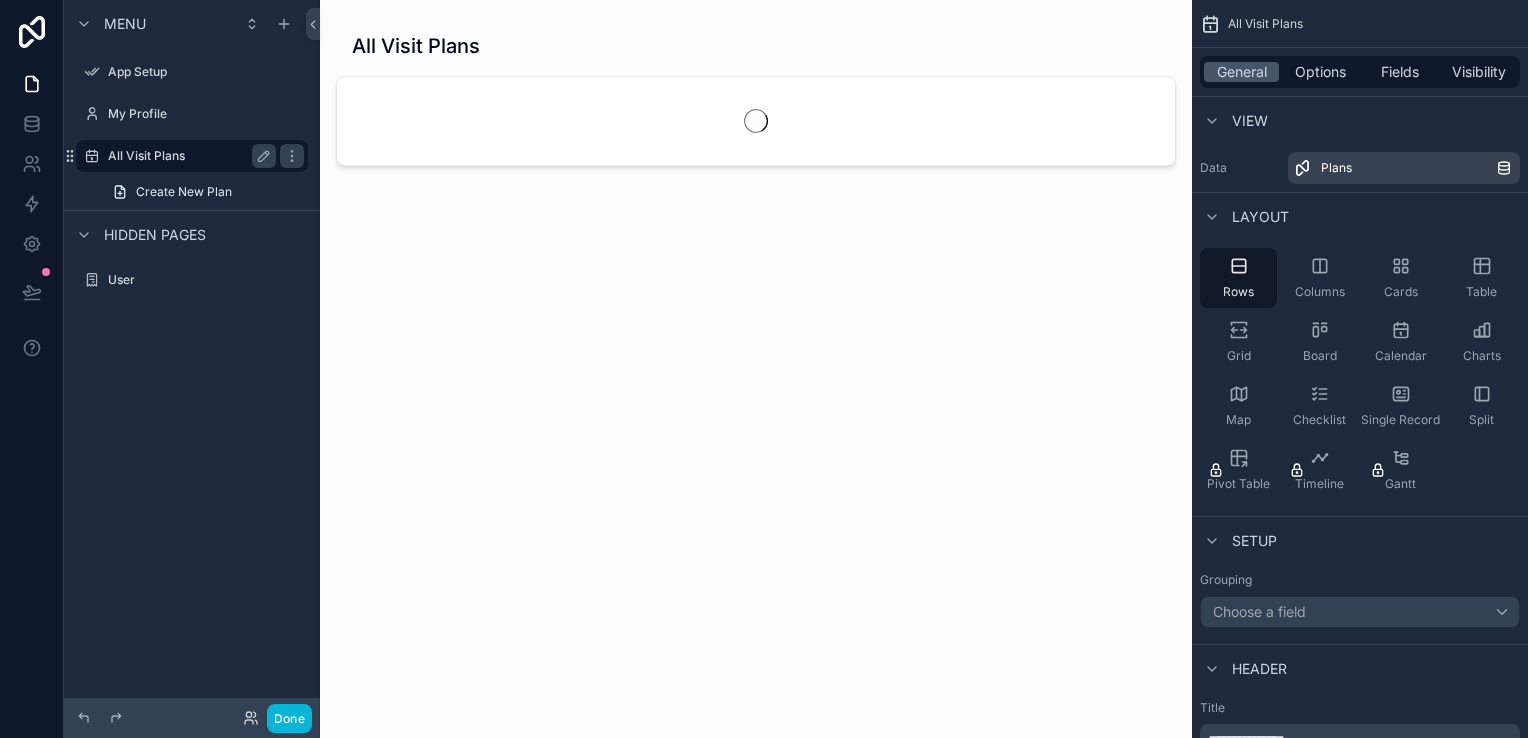 scroll, scrollTop: 0, scrollLeft: 0, axis: both 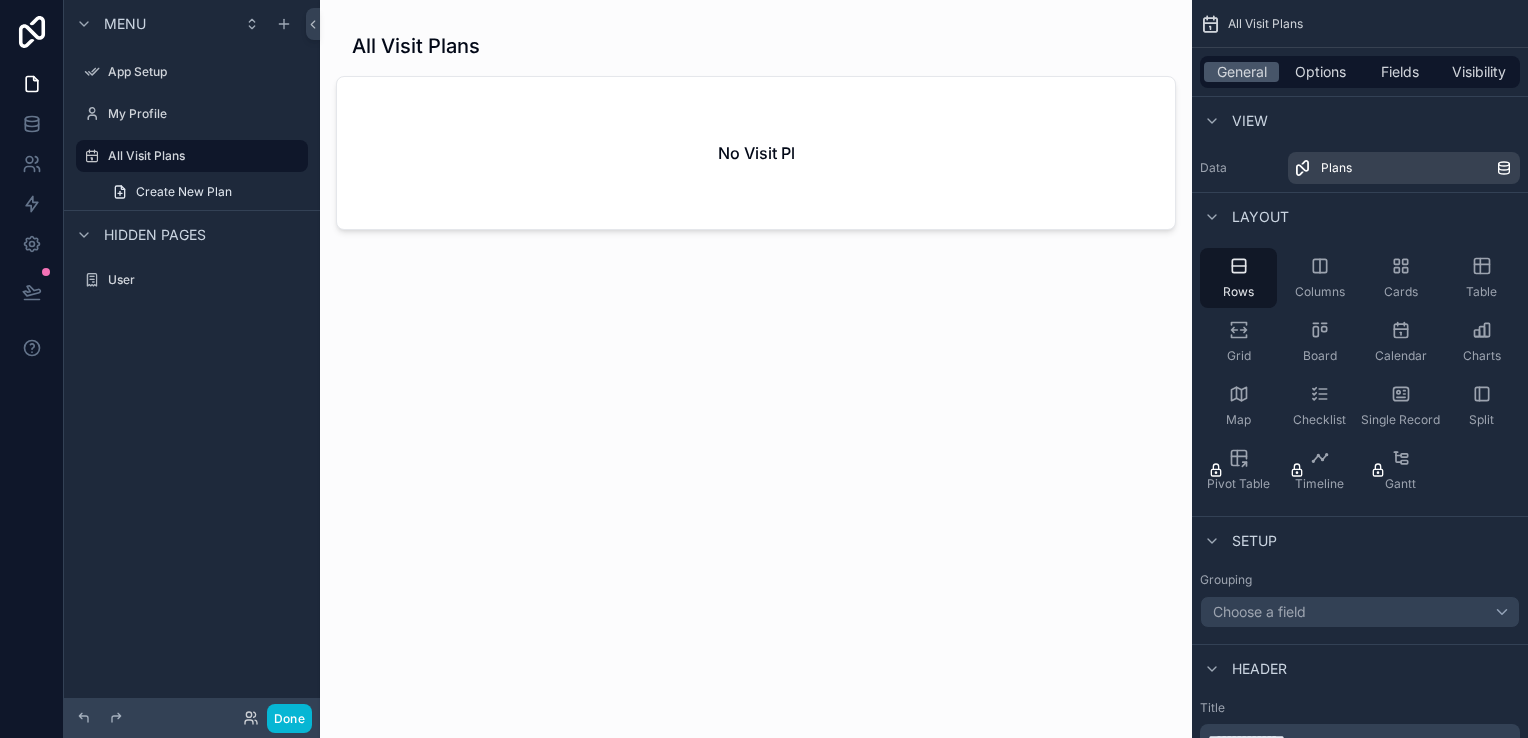 click at bounding box center (756, 357) 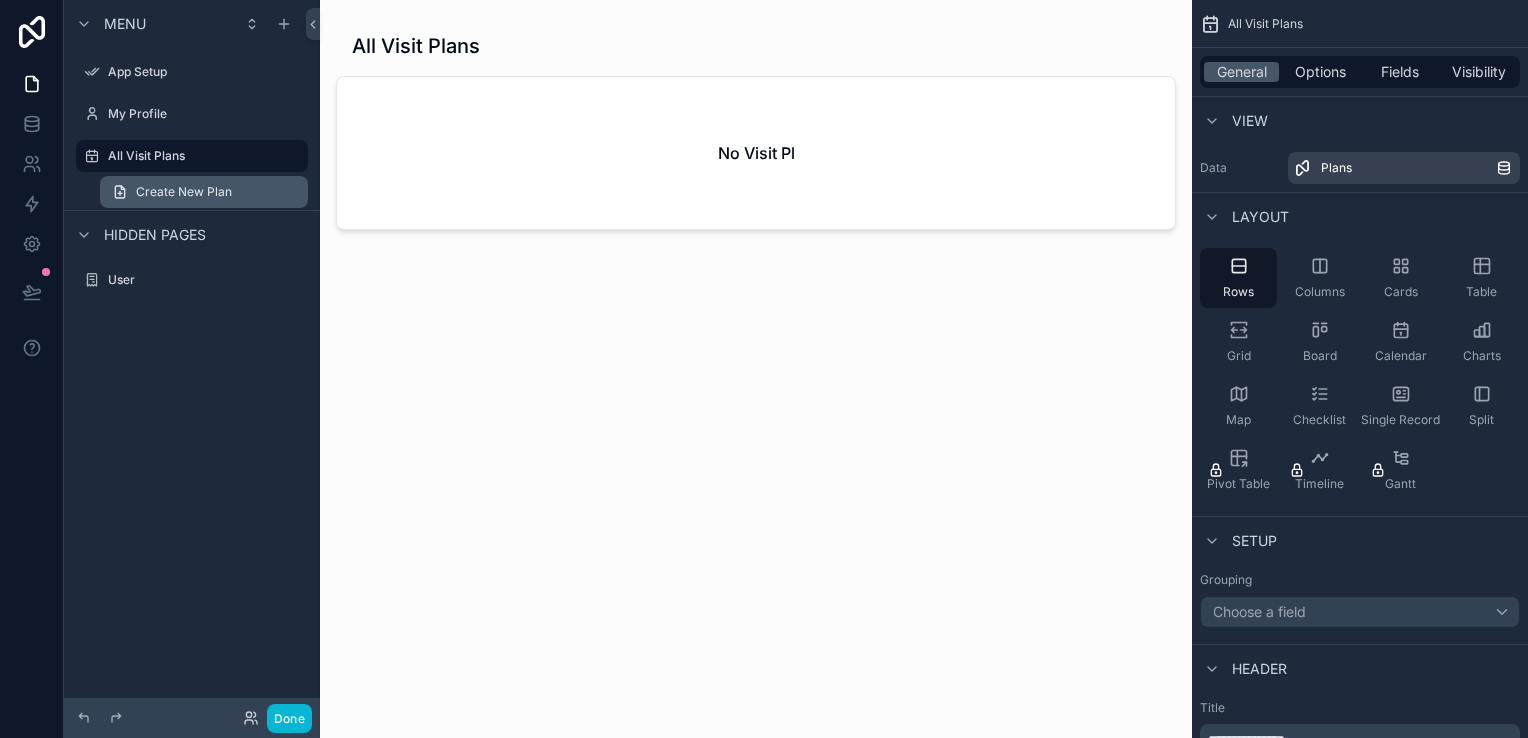 click on "Create New Plan" at bounding box center (184, 192) 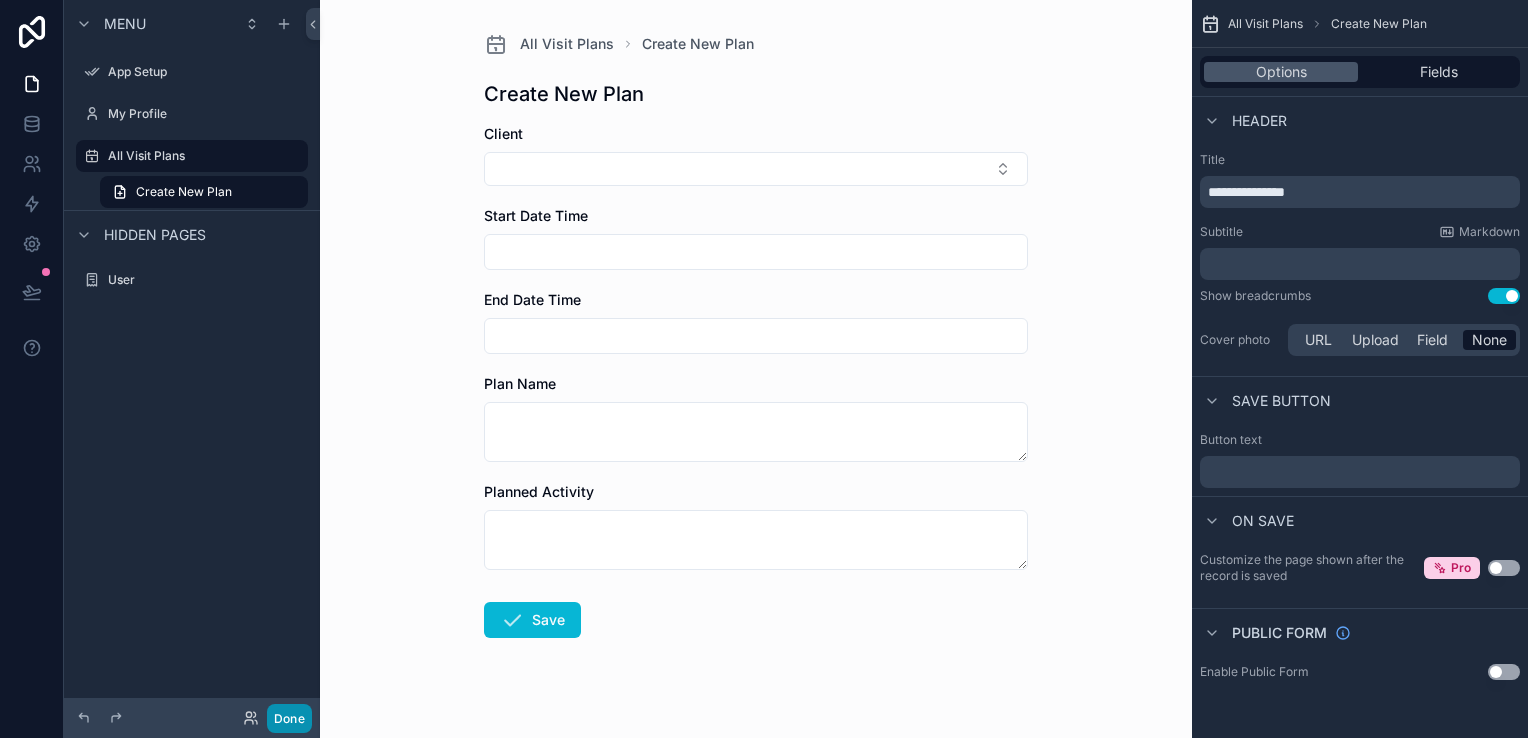 click on "Done" at bounding box center (289, 718) 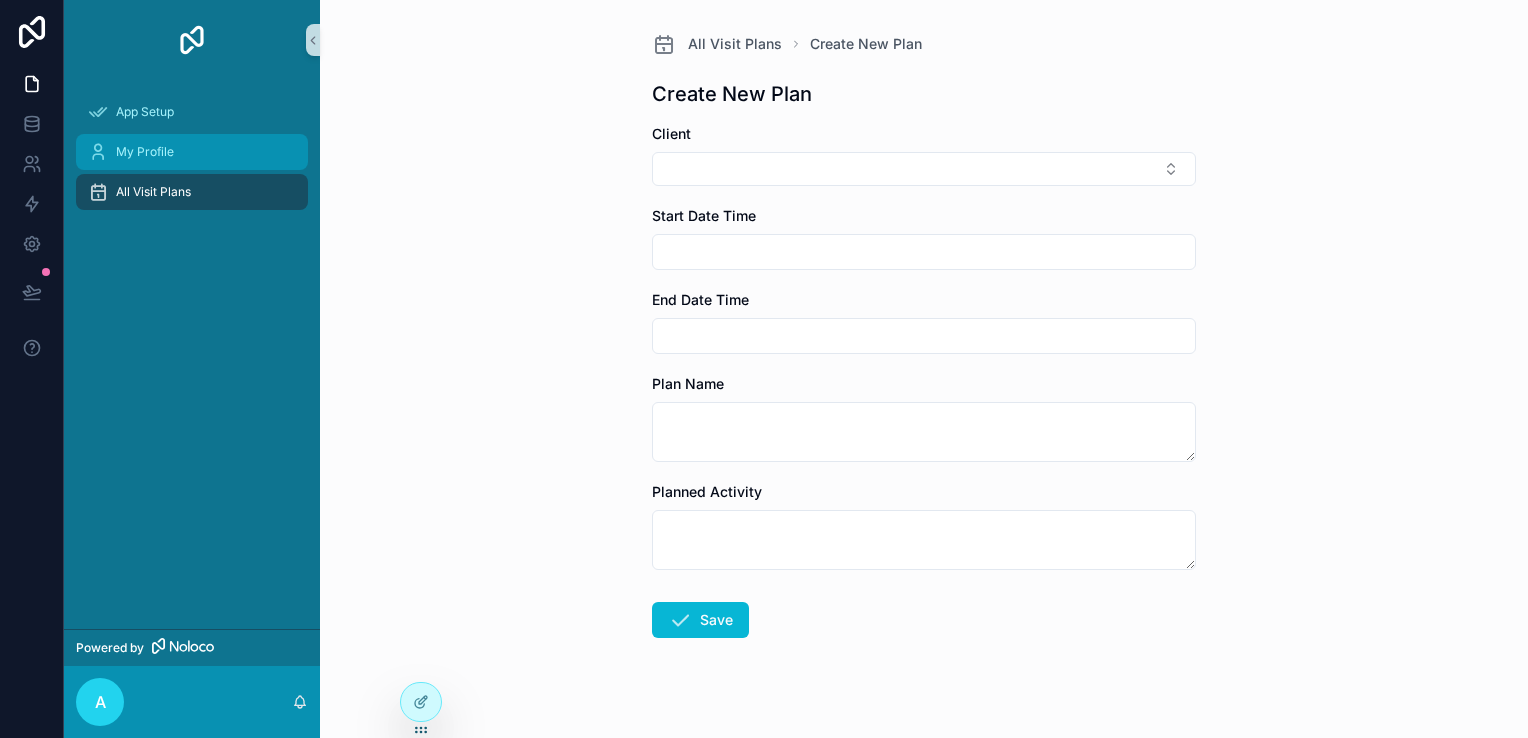 click on "My Profile" at bounding box center (192, 152) 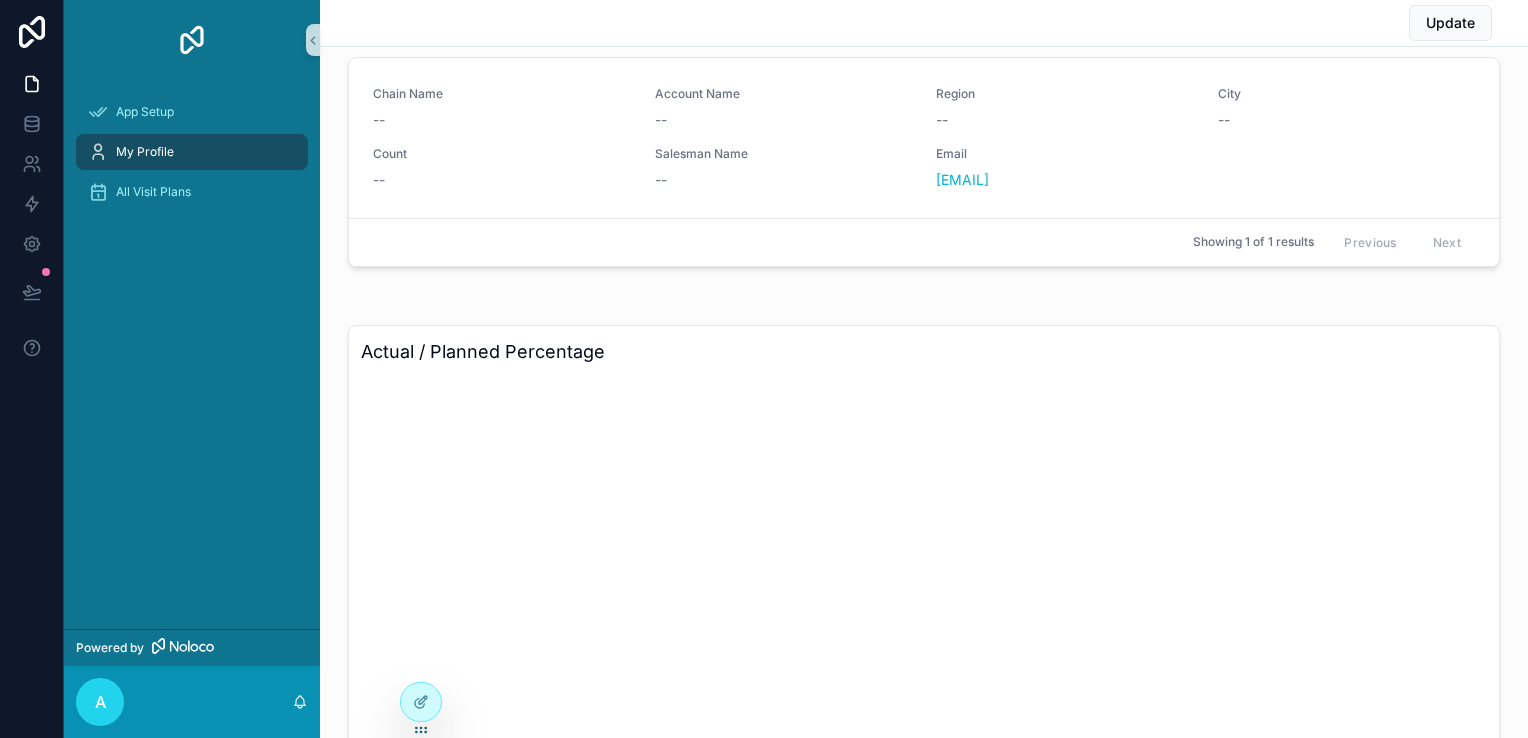 scroll, scrollTop: 934, scrollLeft: 0, axis: vertical 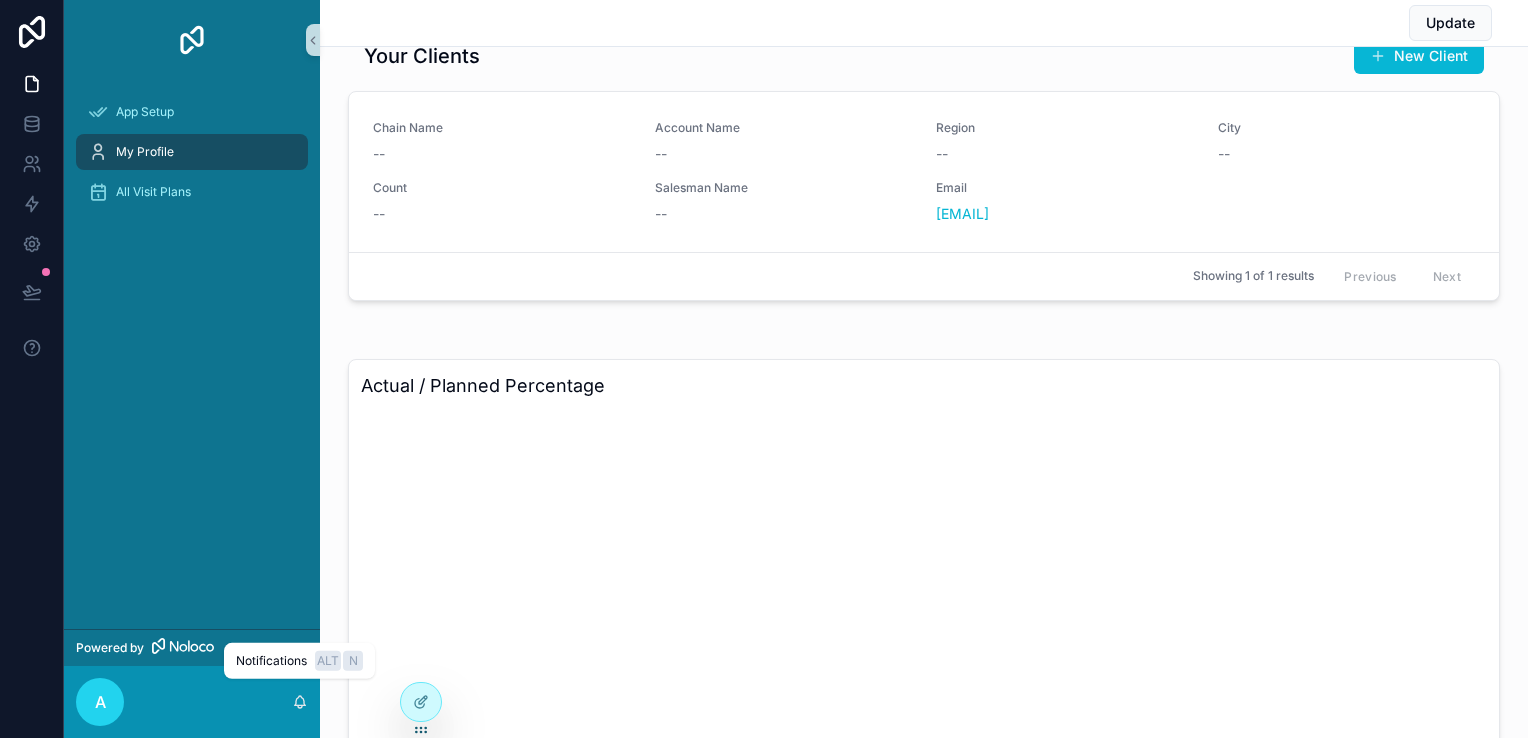 click 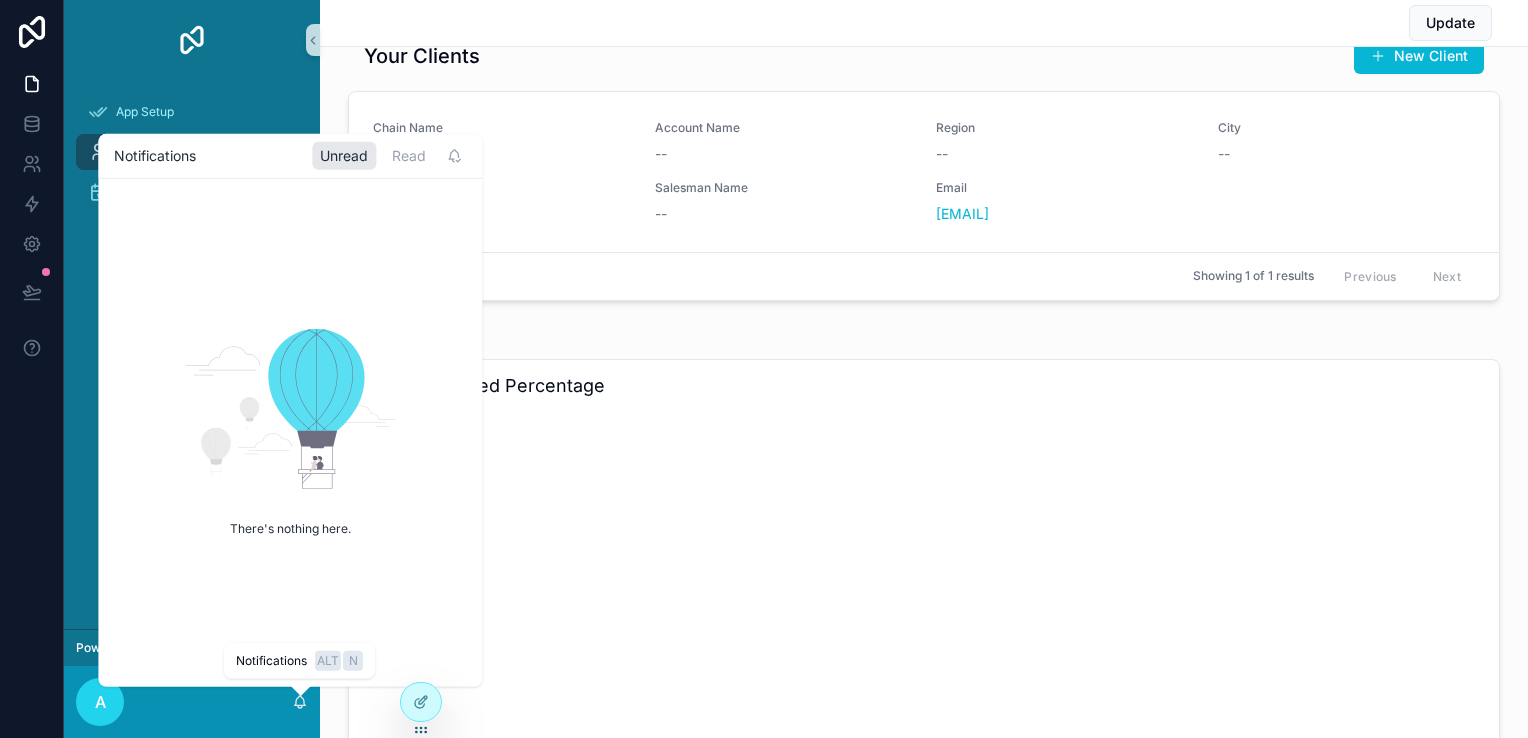 click 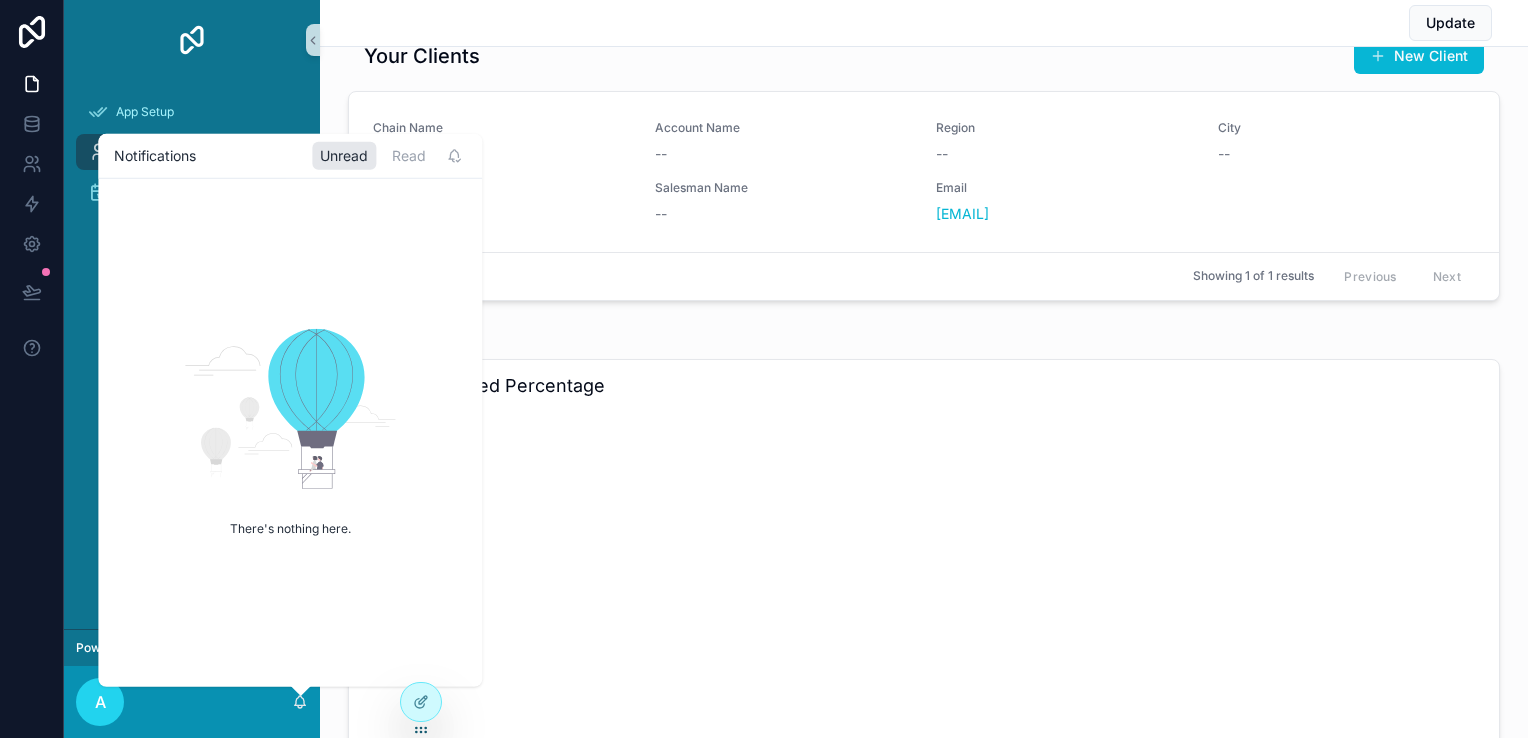 click at bounding box center (32, 369) 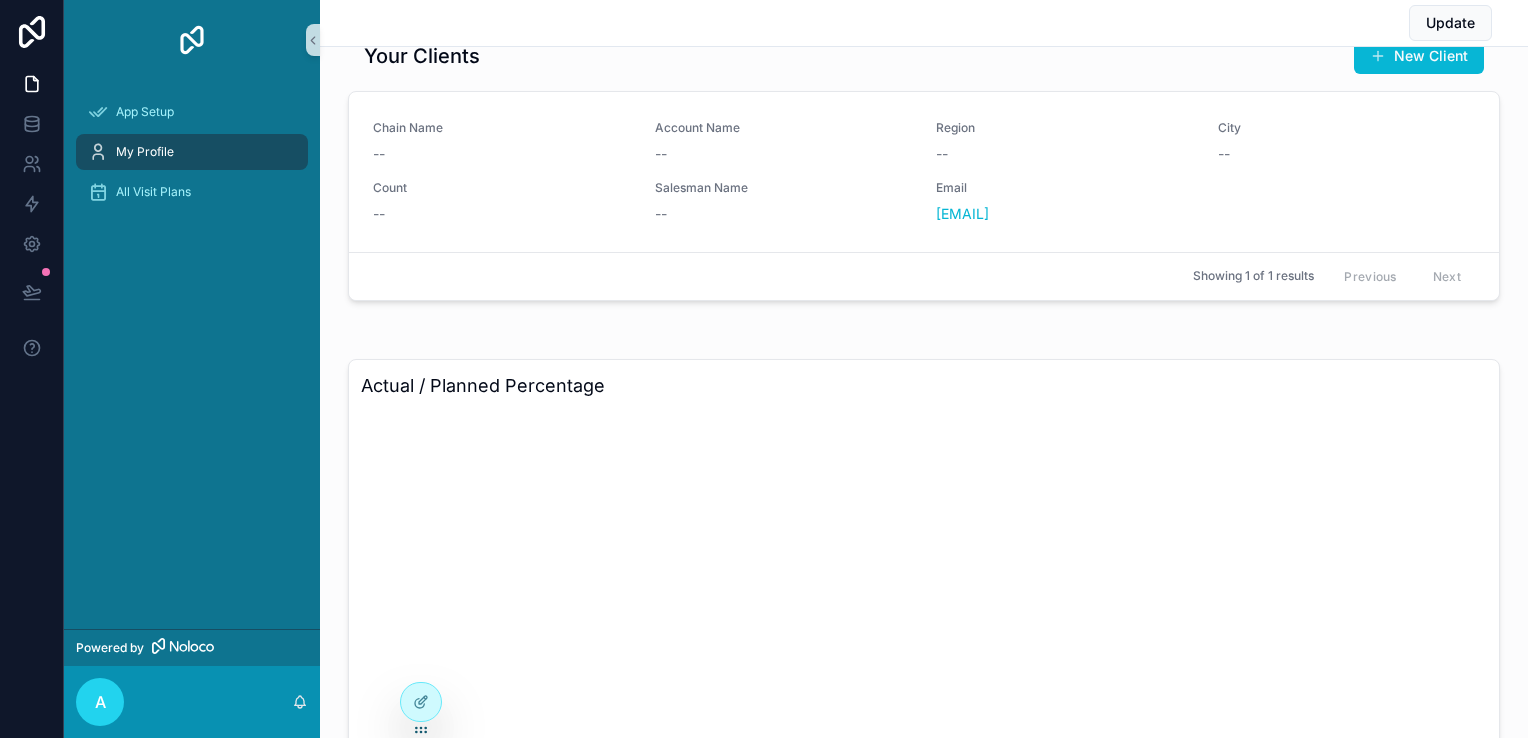 click on "a" at bounding box center [100, 702] 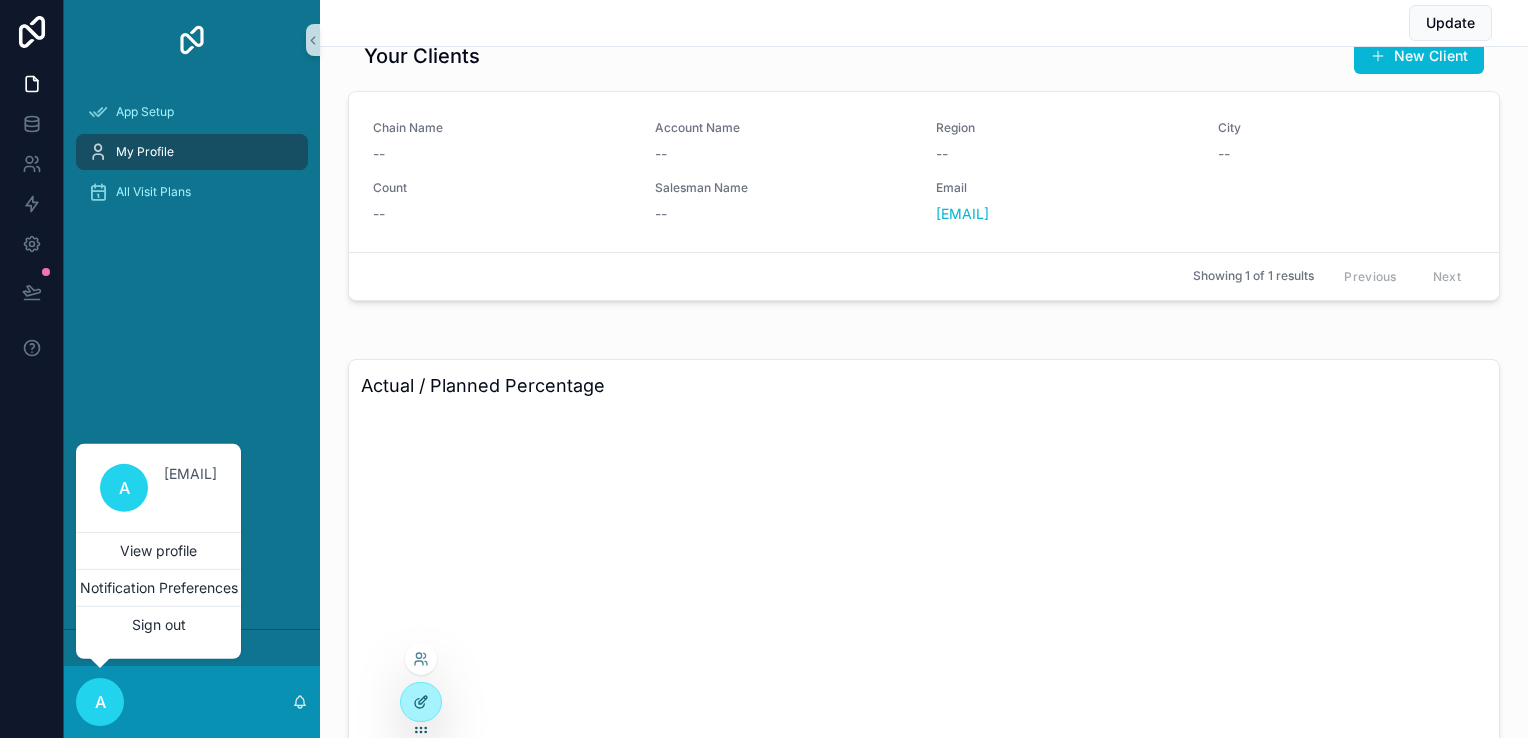 click at bounding box center [421, 702] 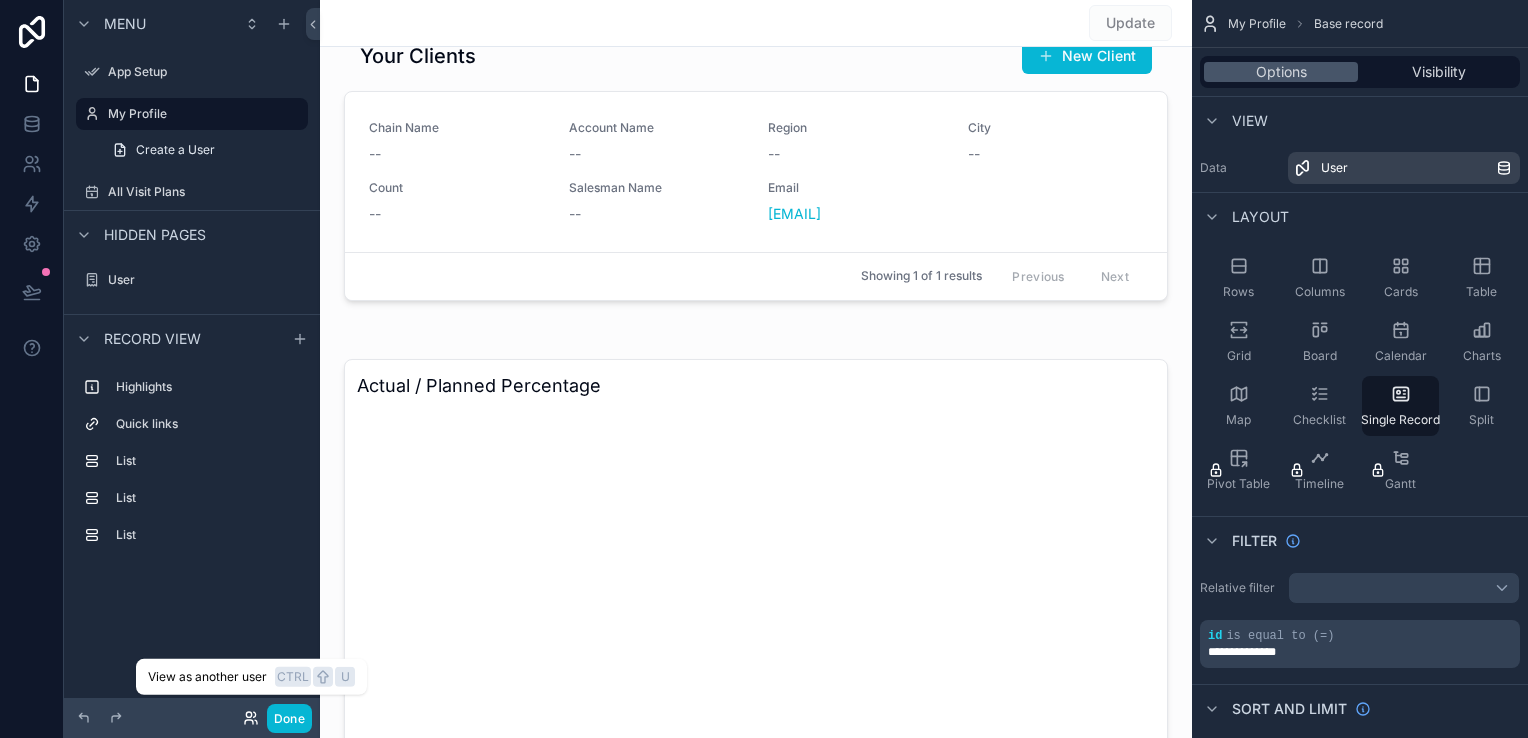 click 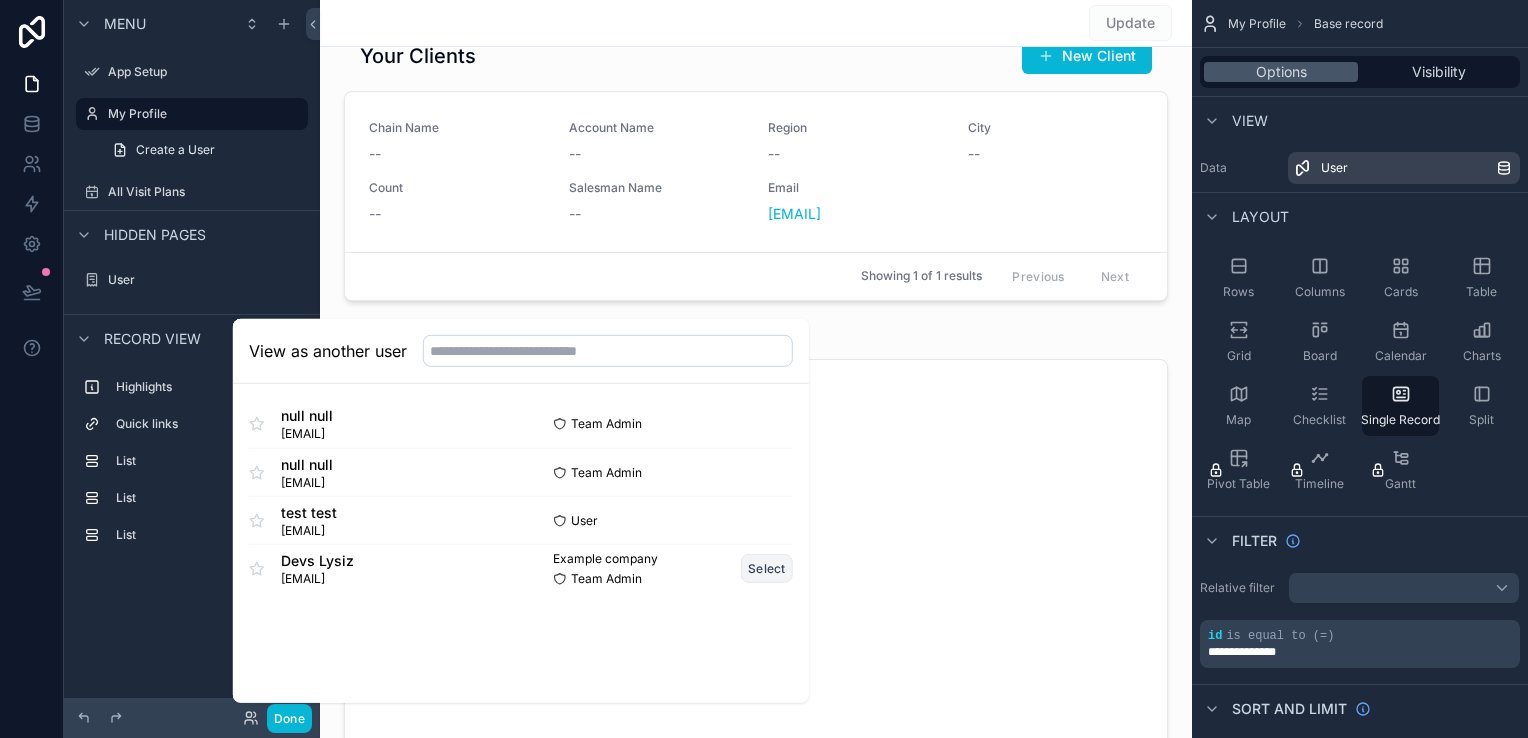 click on "Select" at bounding box center (767, 568) 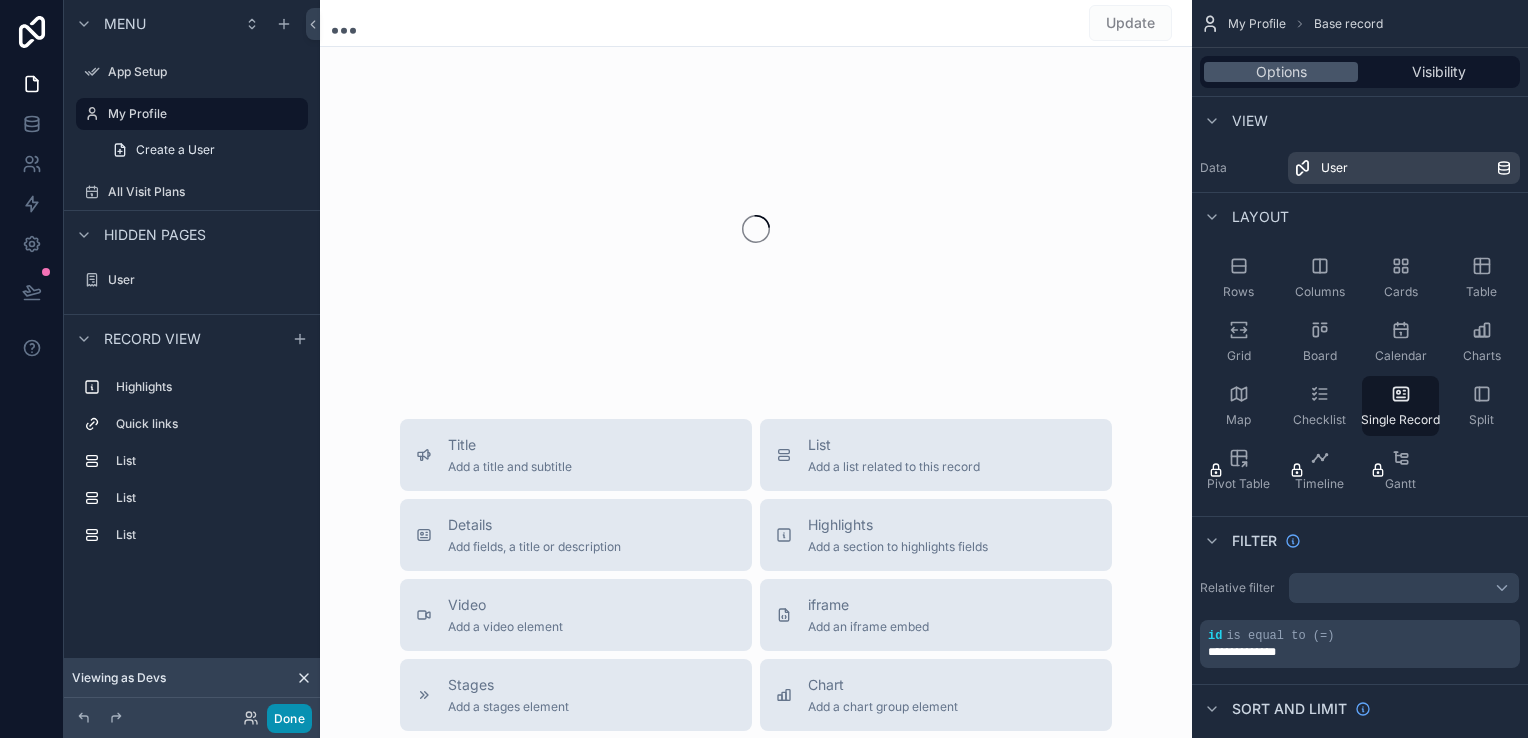 scroll, scrollTop: 0, scrollLeft: 0, axis: both 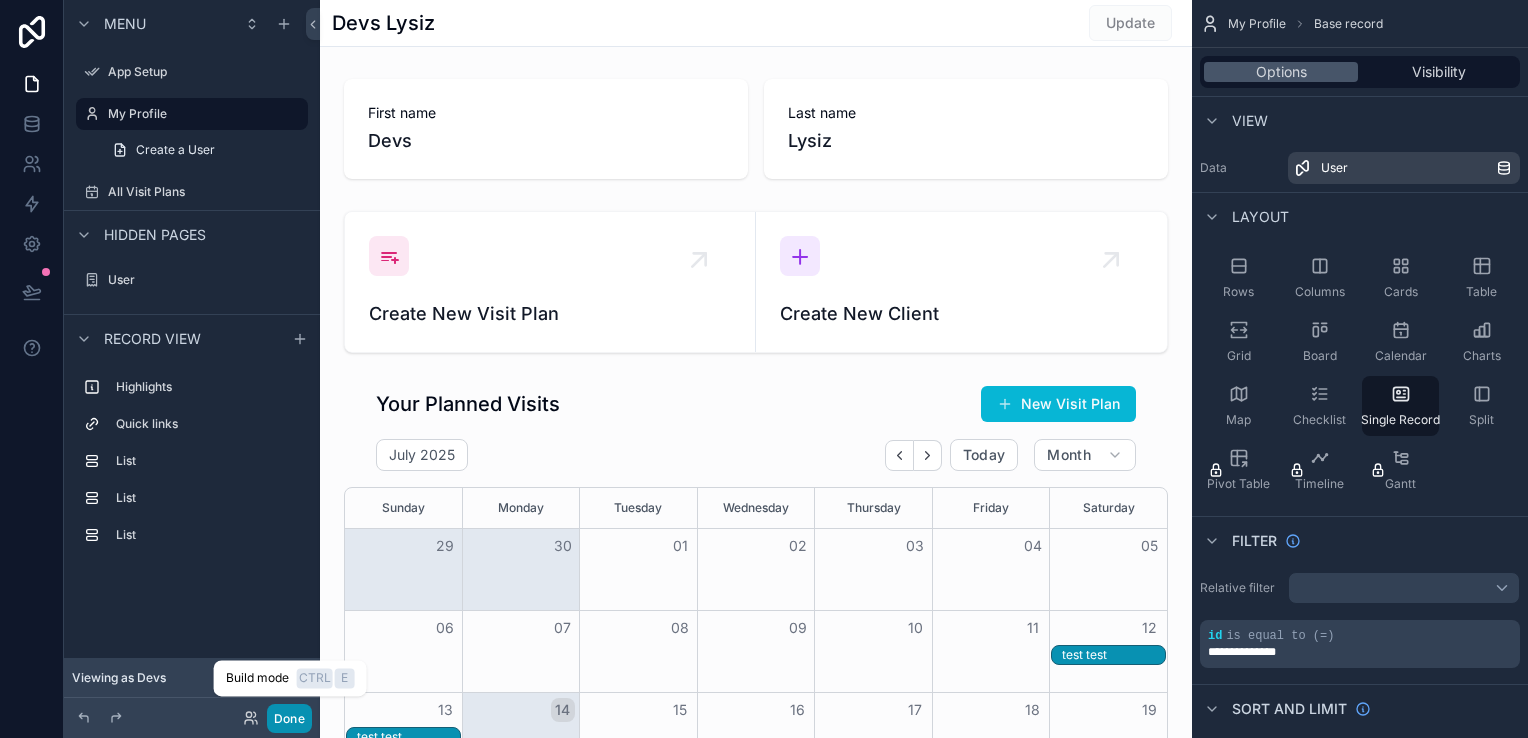 click on "Done" at bounding box center (289, 718) 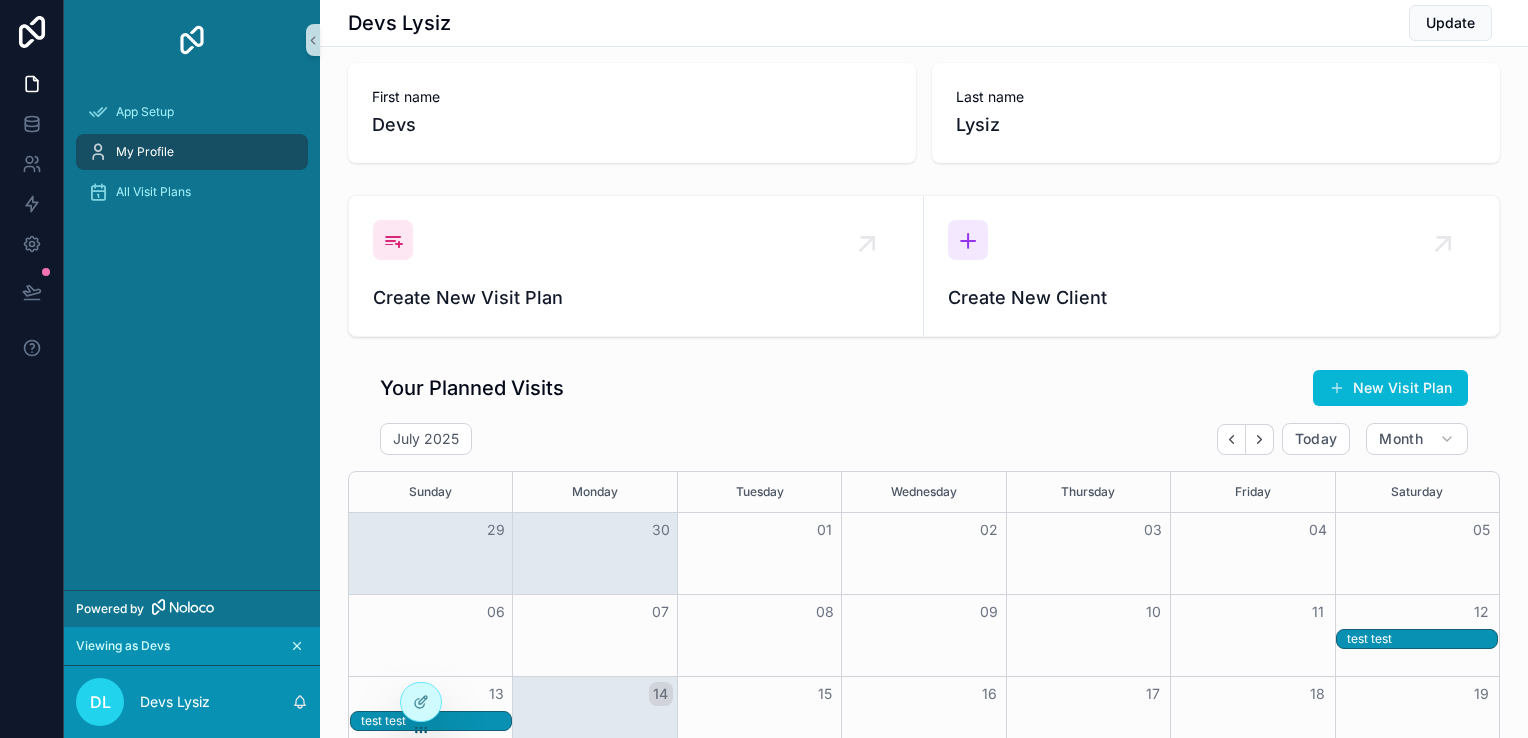 scroll, scrollTop: 0, scrollLeft: 0, axis: both 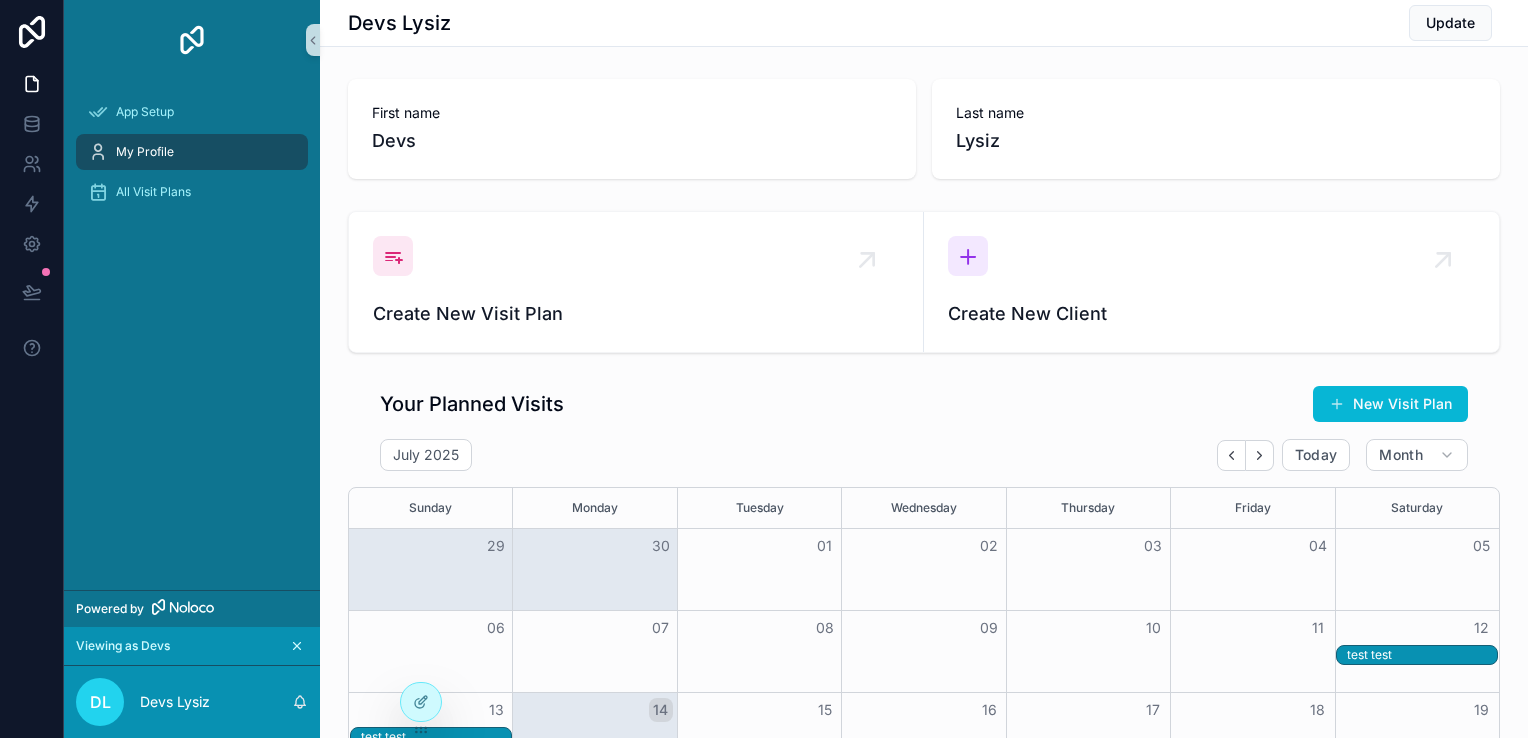 click on "Last name Lysiz" at bounding box center (1216, 129) 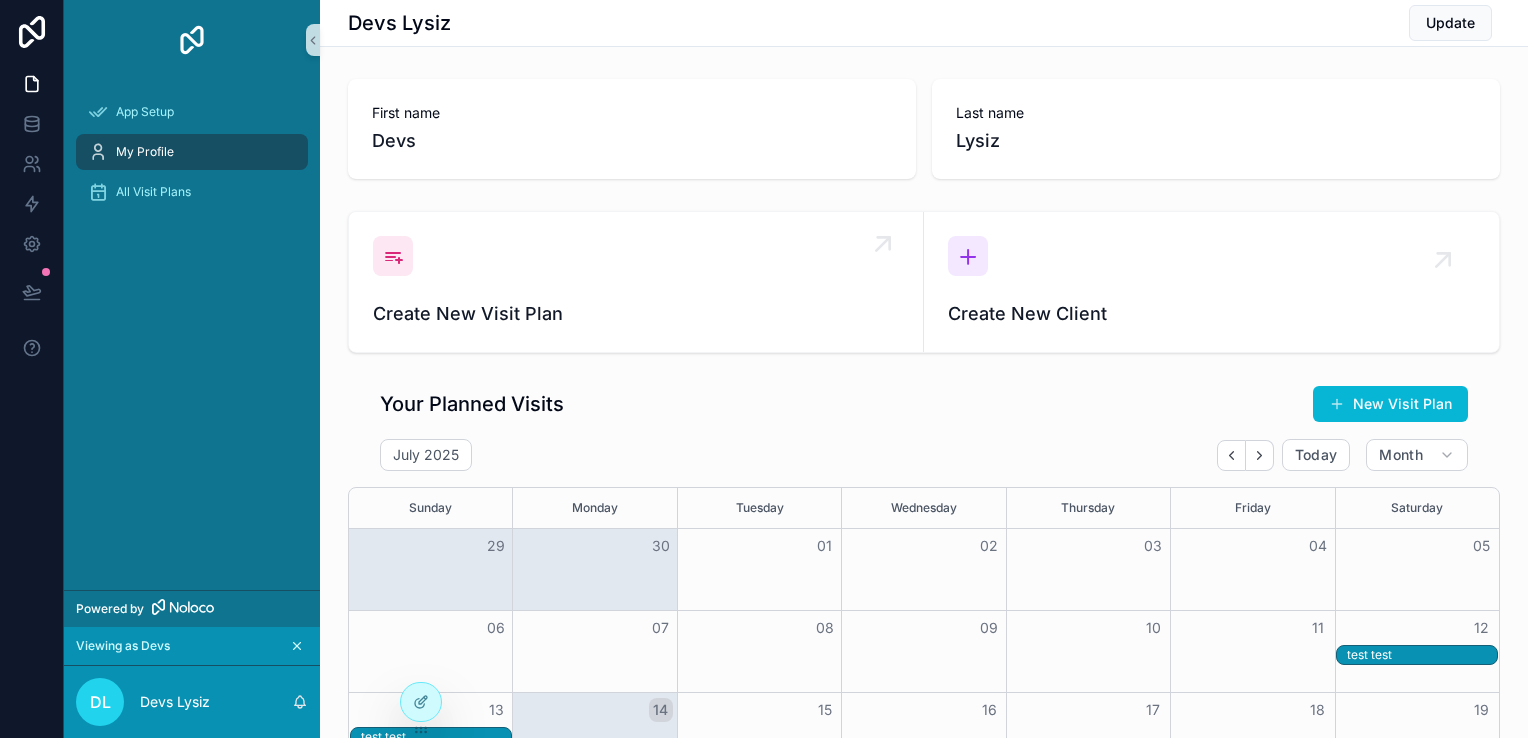 click at bounding box center [393, 256] 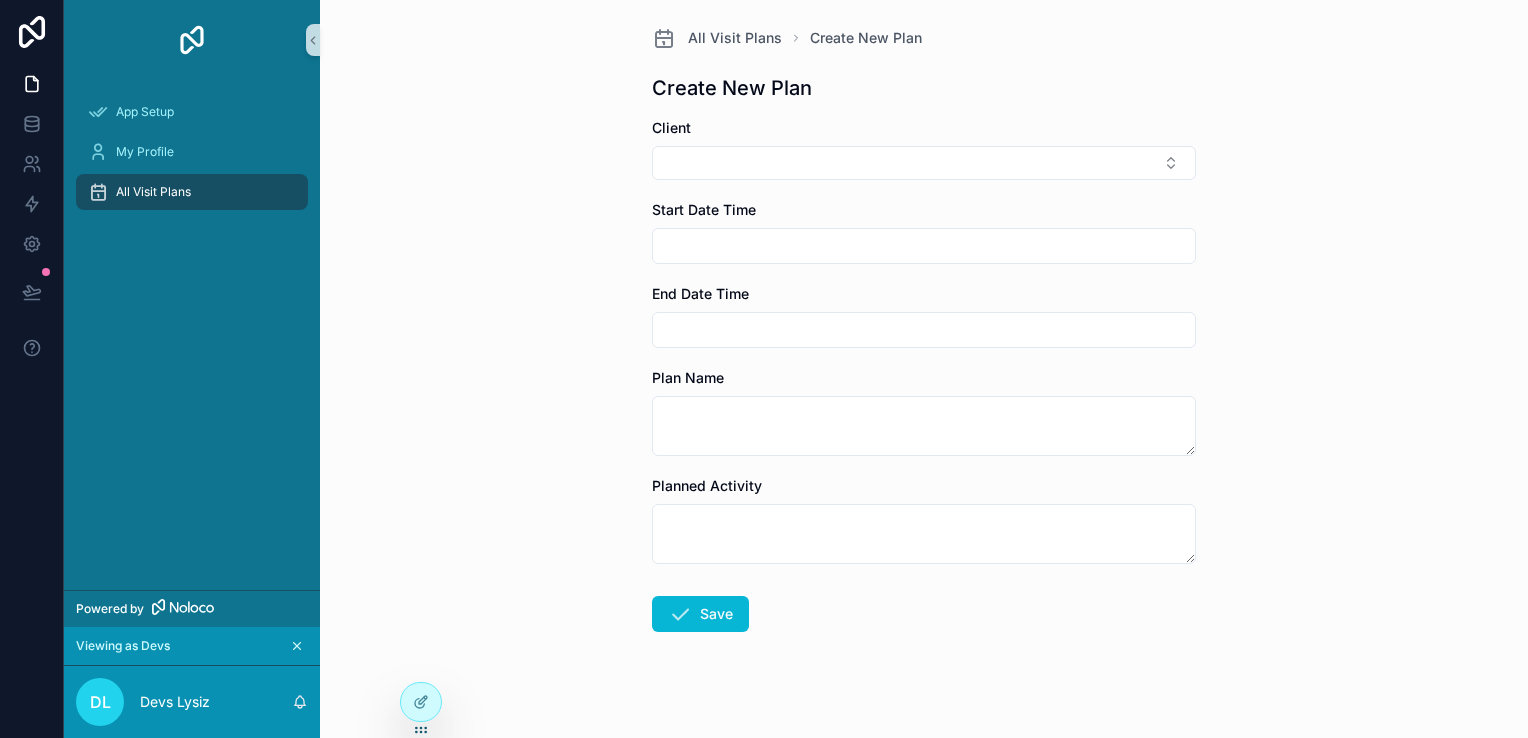 scroll, scrollTop: 0, scrollLeft: 0, axis: both 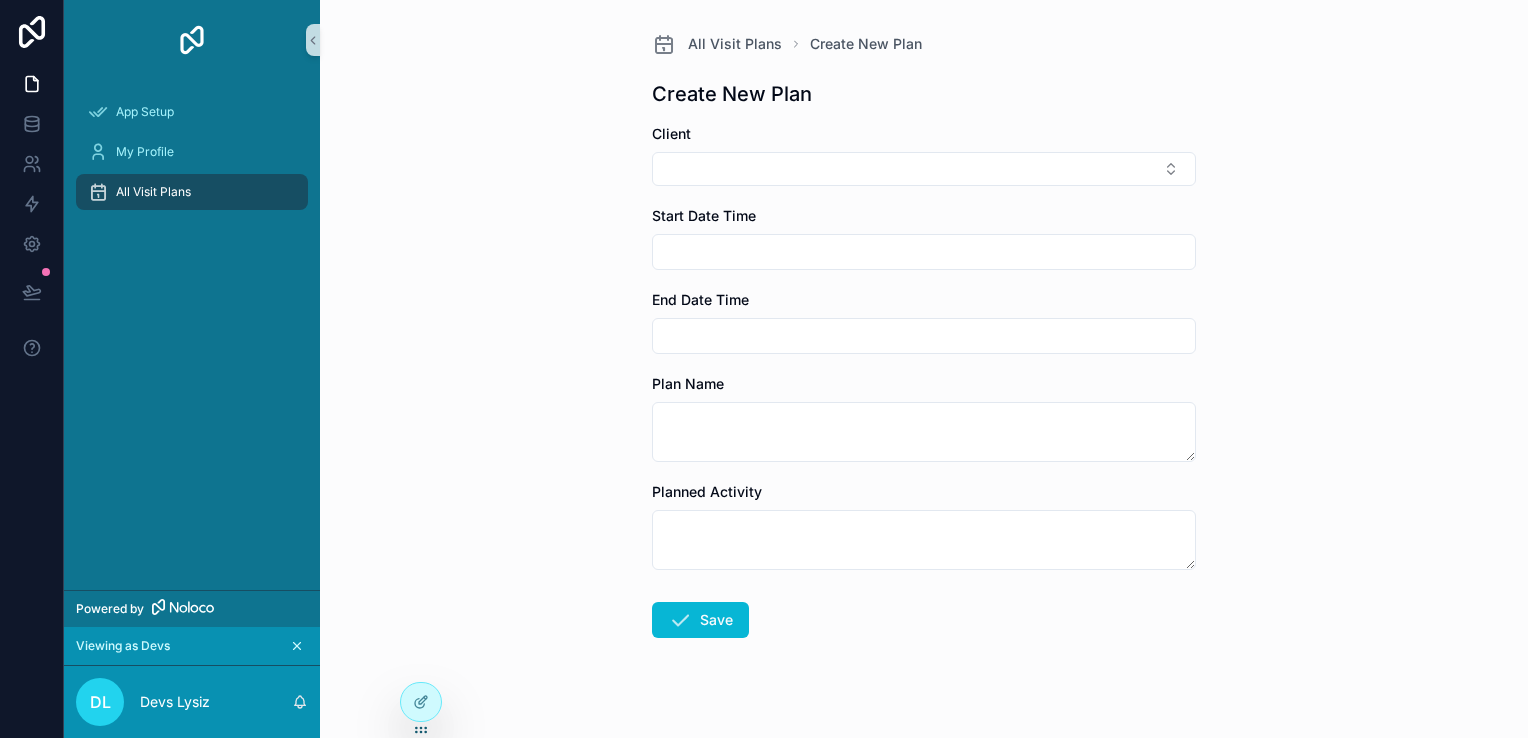 click on "All Visit Plans" at bounding box center (192, 192) 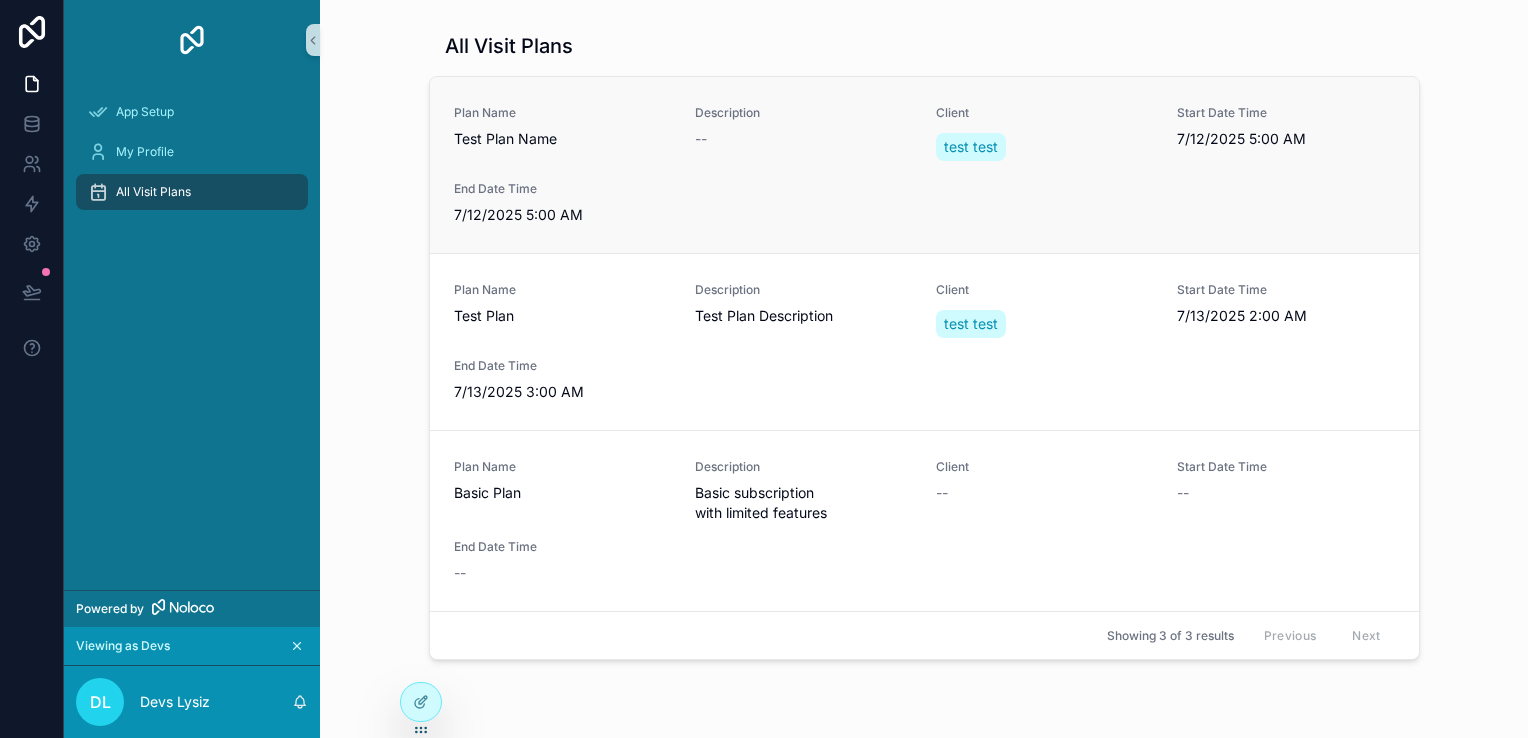 click on "Plan Name Test Plan Name Description -- Client test test Start Date Time 7/12/2025 5:00 AM End Date Time 7/12/2025 5:00 AM" at bounding box center [924, 165] 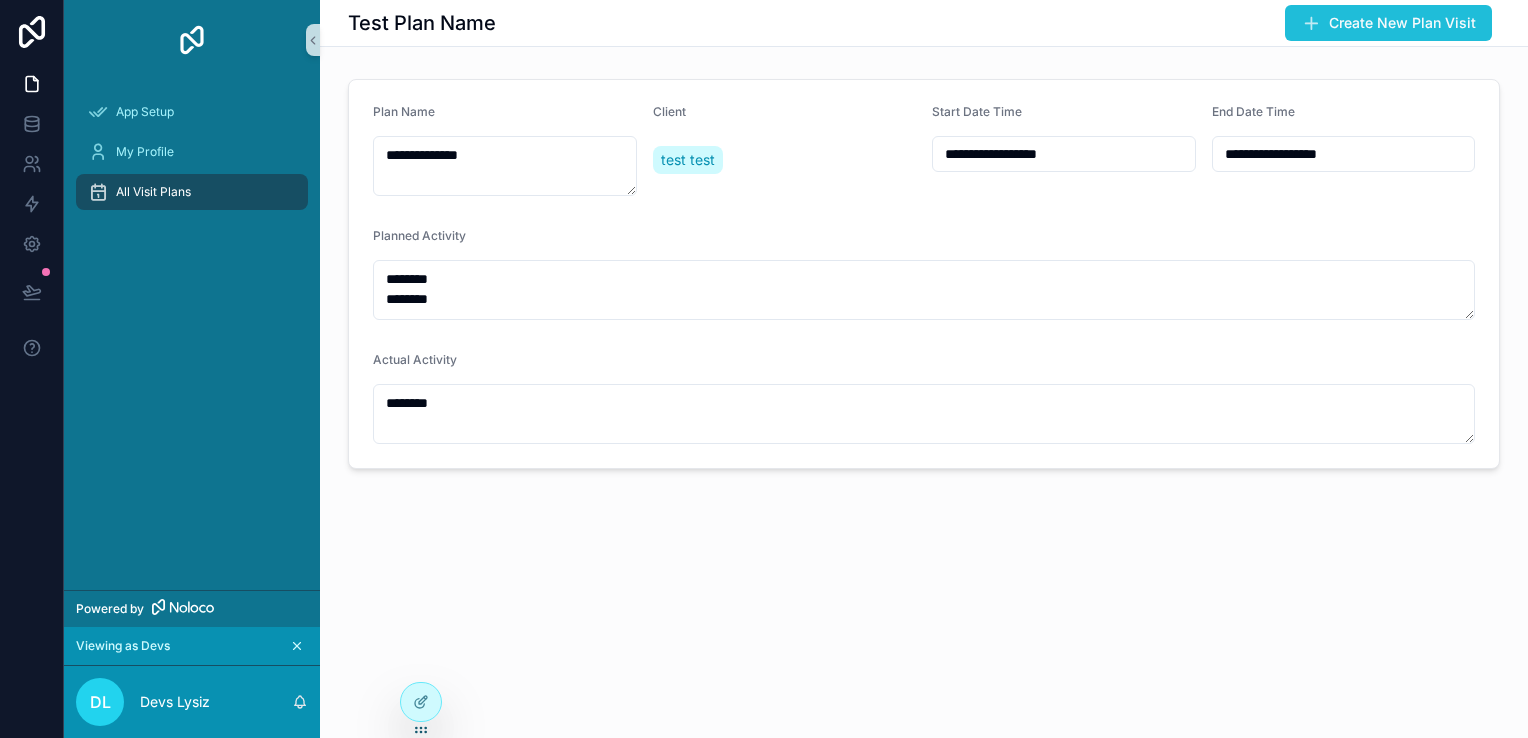 click on "Create New Plan Visit" at bounding box center (1402, 23) 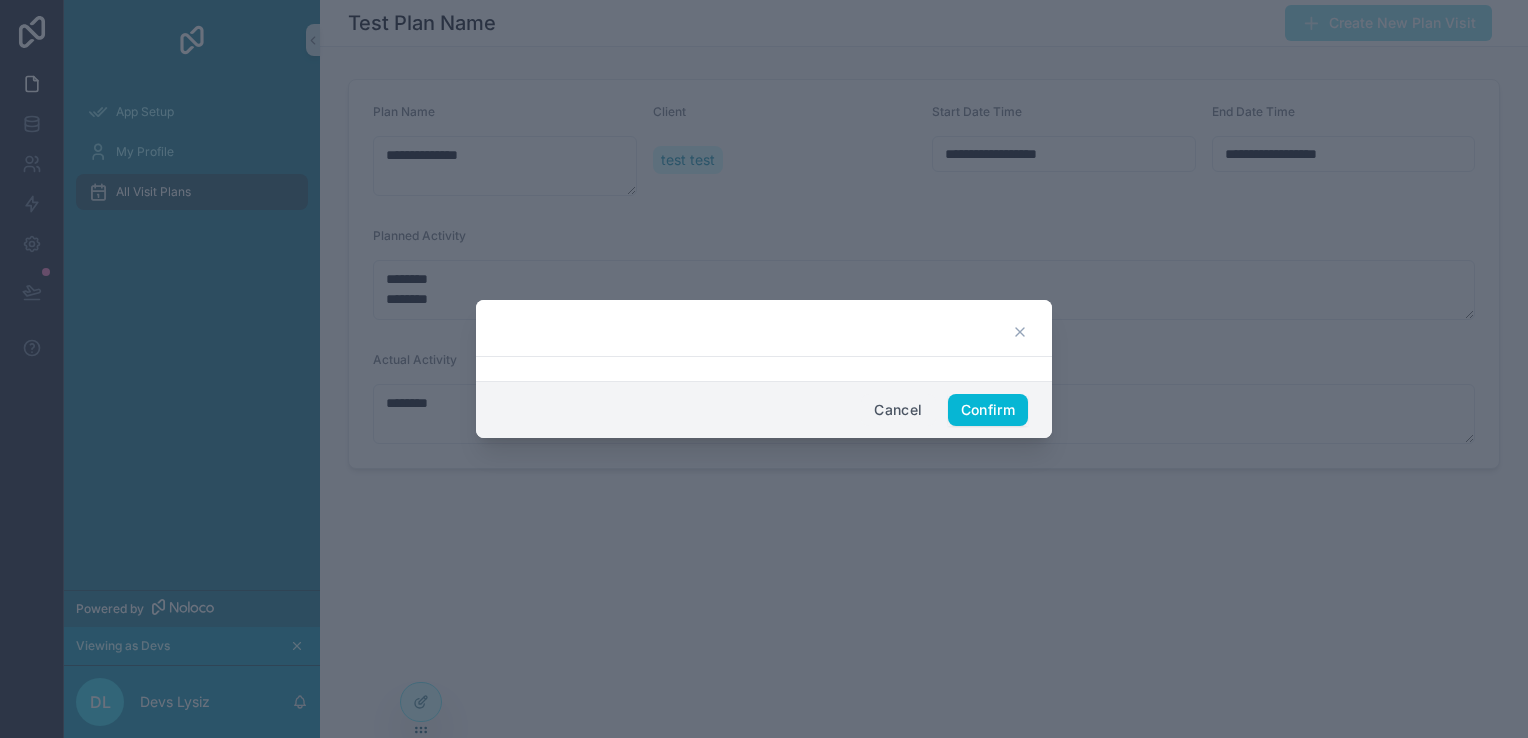 click on "Cancel" at bounding box center (898, 410) 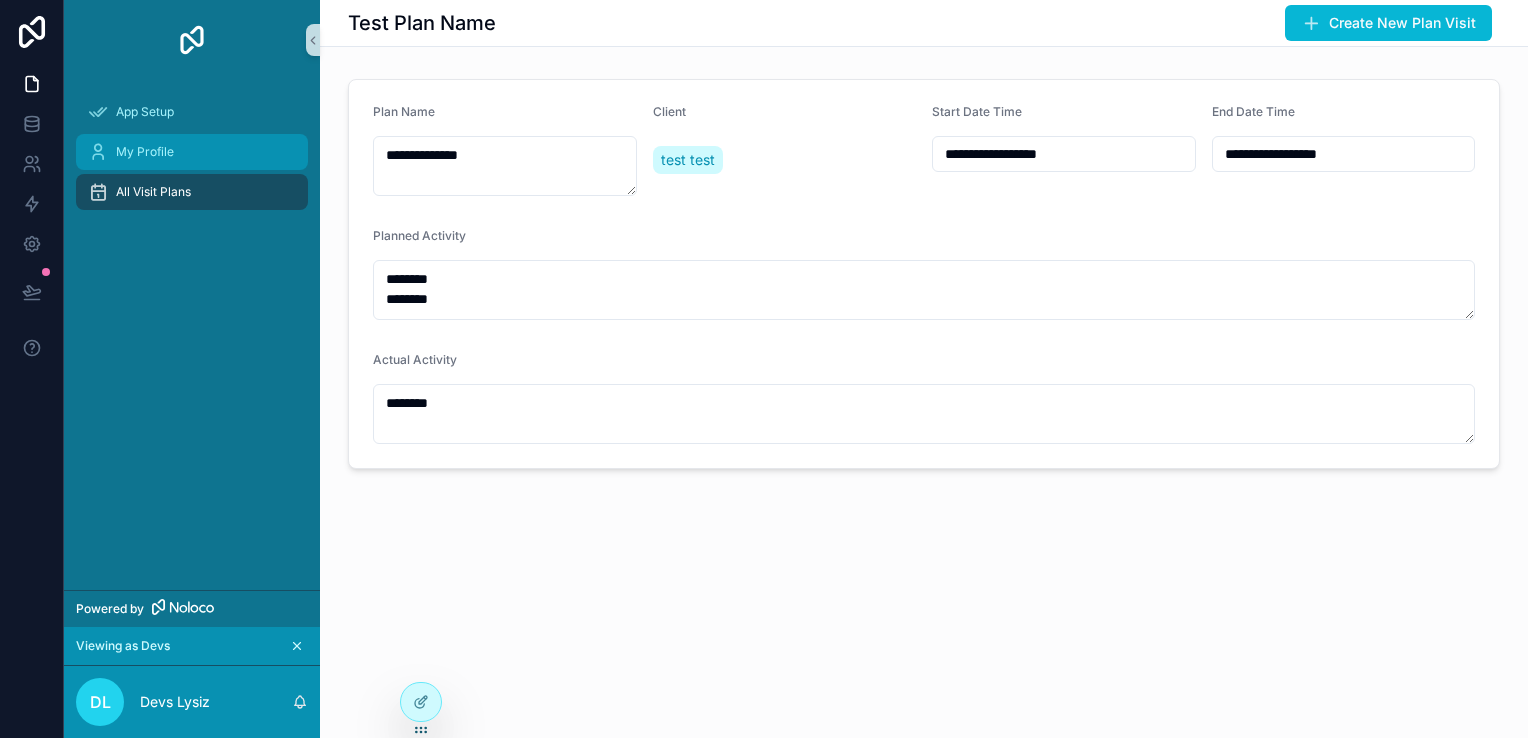 click on "My Profile" at bounding box center (145, 152) 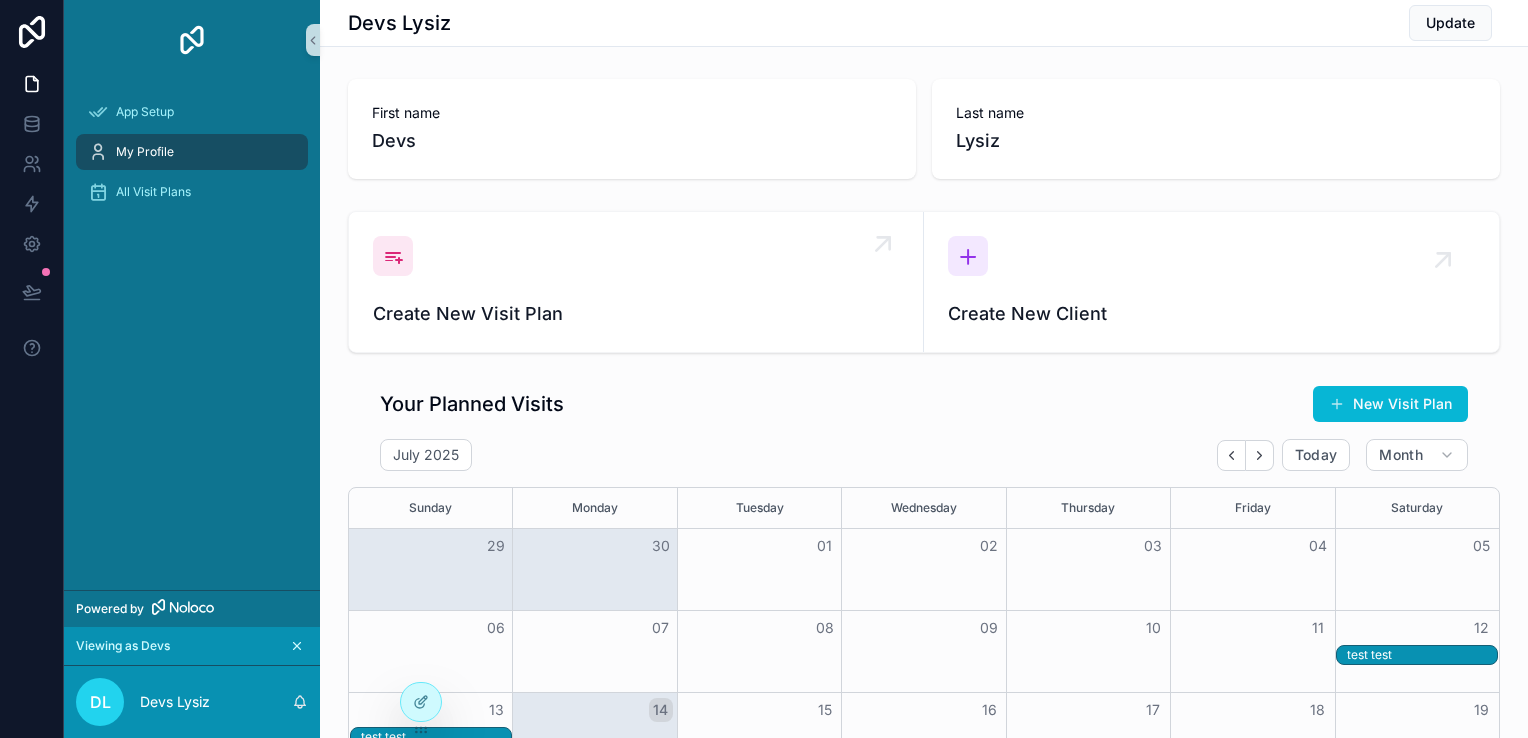 click at bounding box center (393, 256) 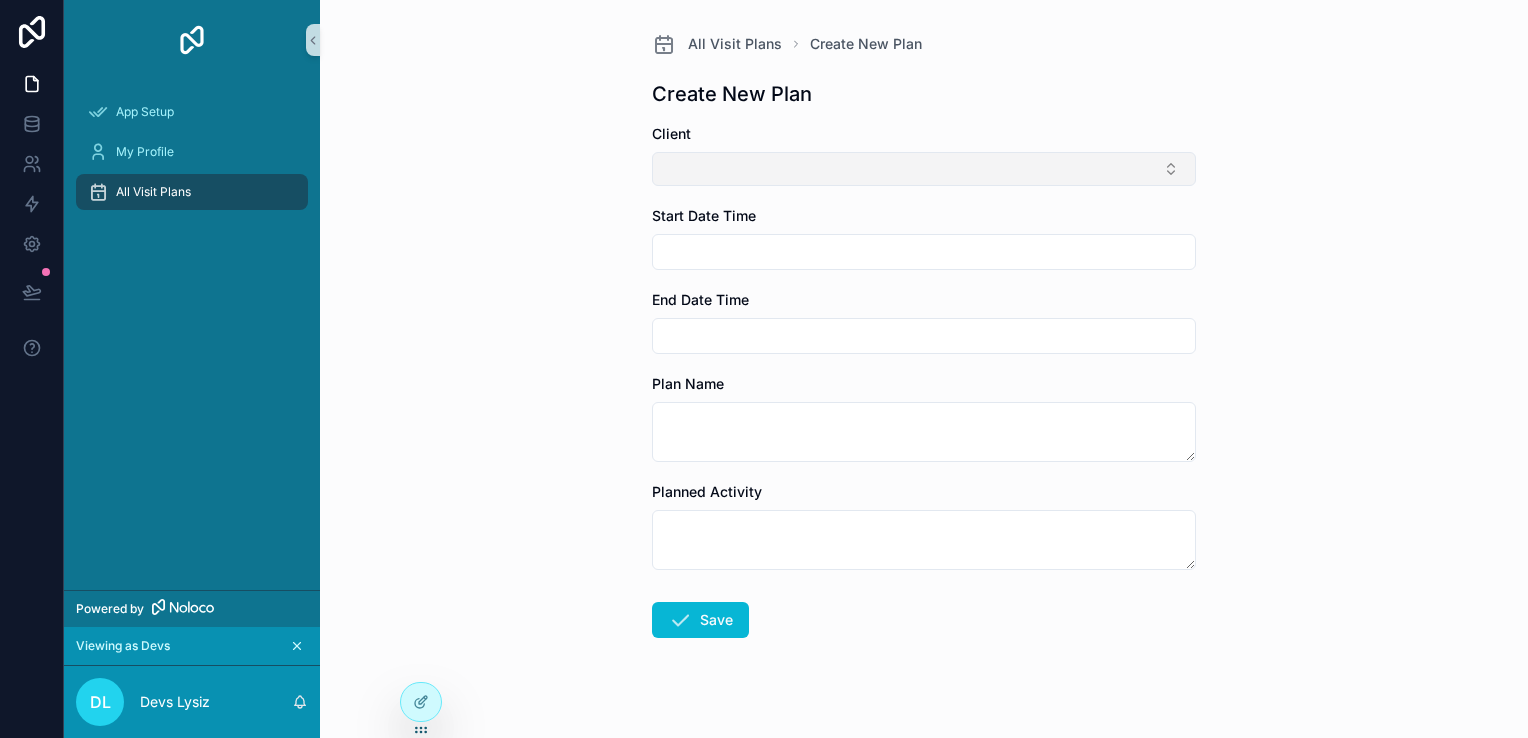click at bounding box center [924, 169] 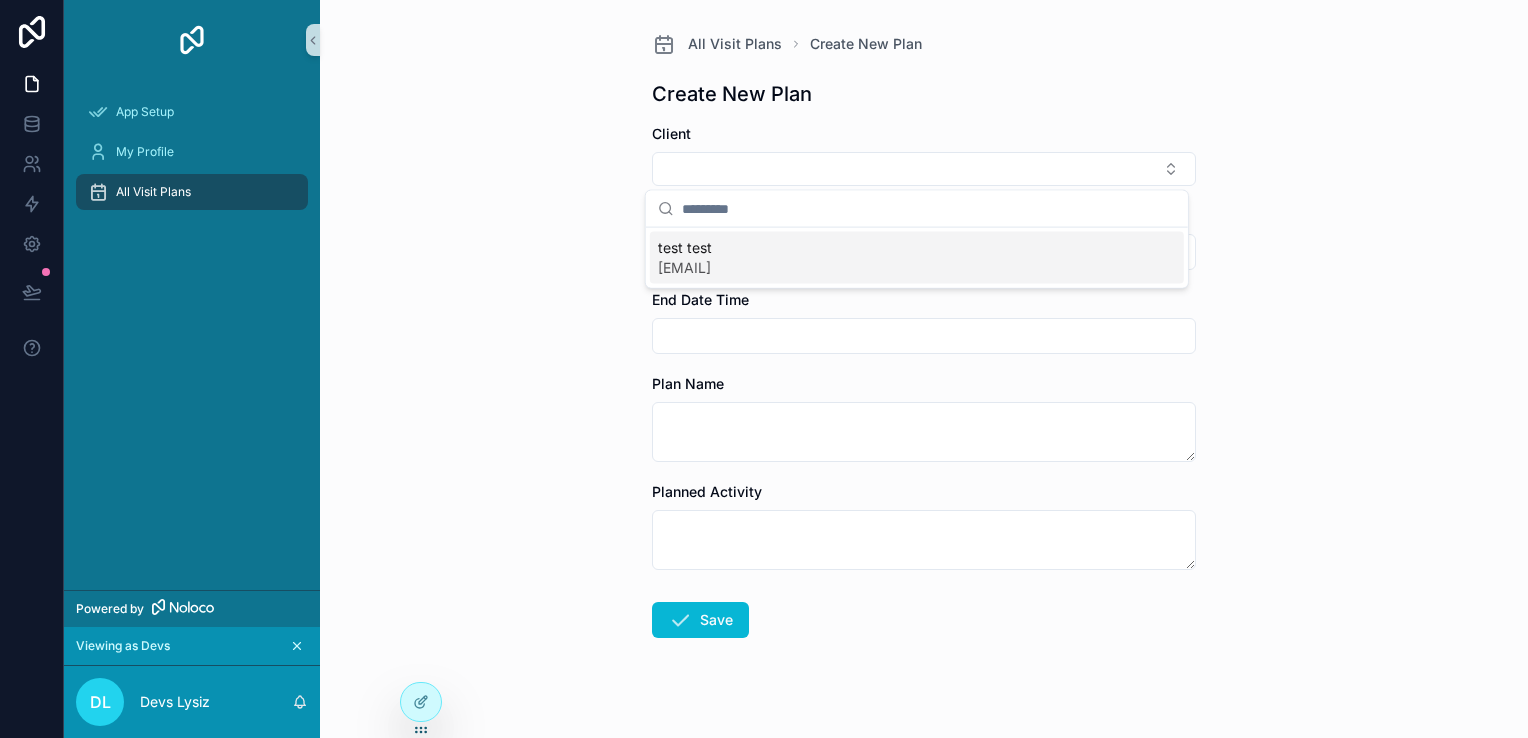 click on "All Visit Plans Create New Plan Create New Plan Client Start Date Time End Date Time Plan Name Planned Activity Save" at bounding box center [924, 369] 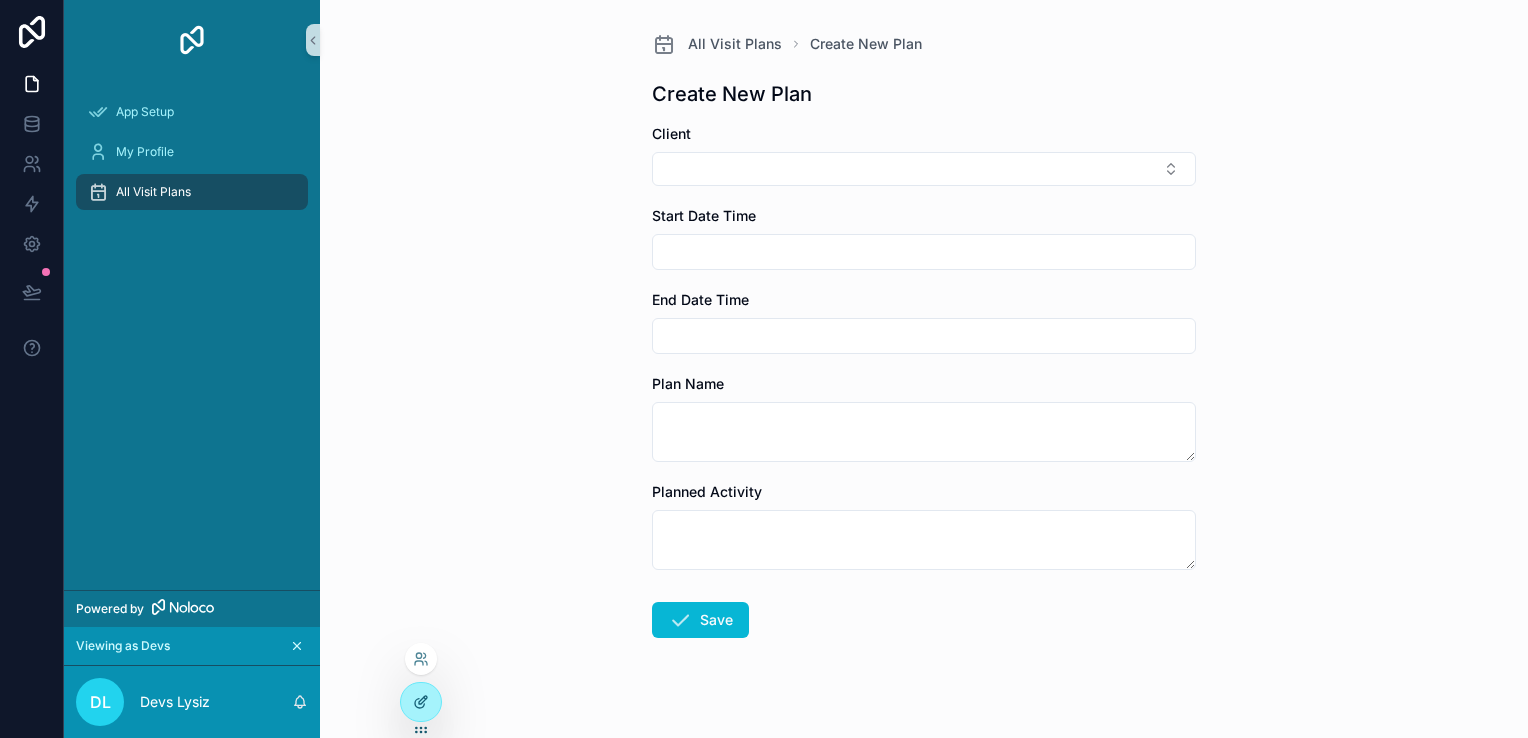 click 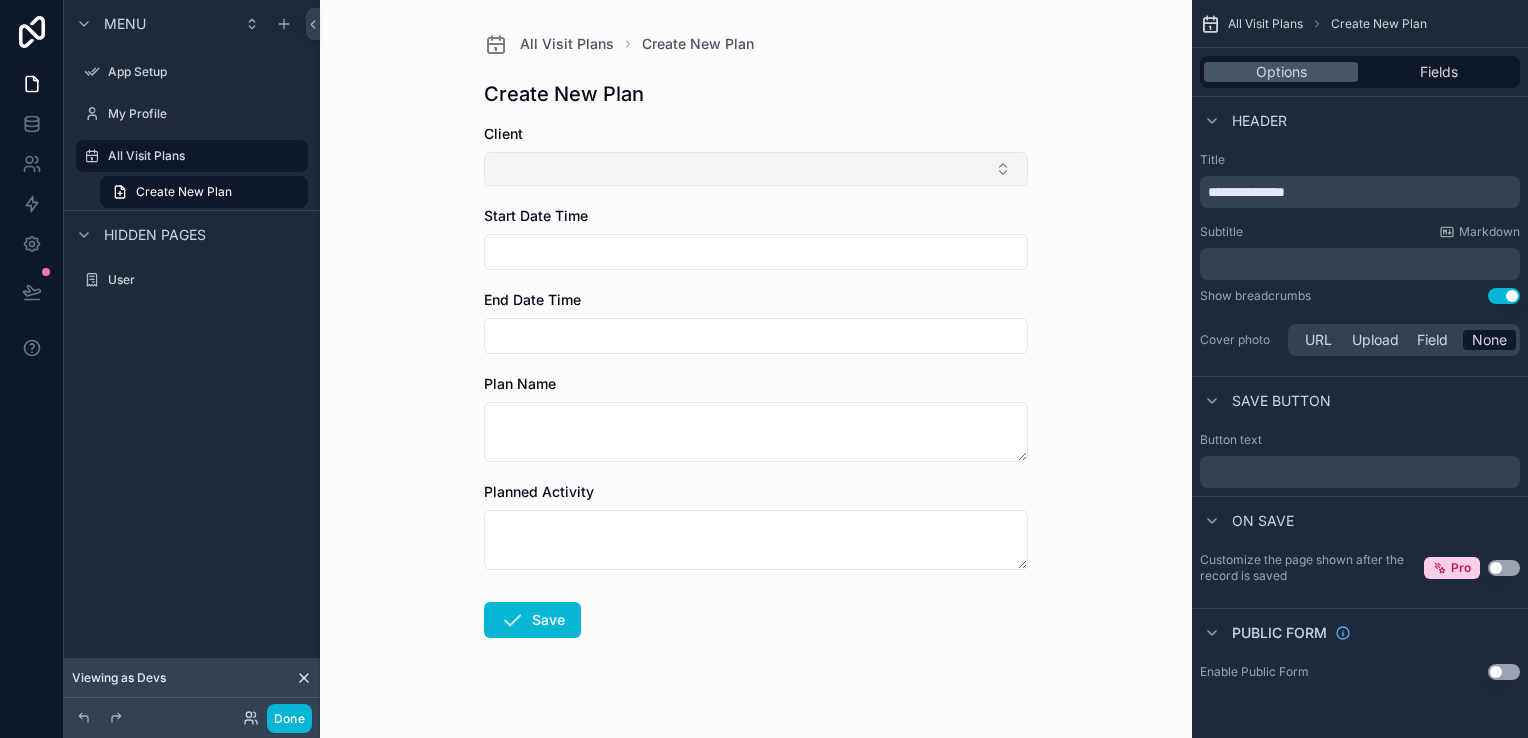 click at bounding box center [756, 169] 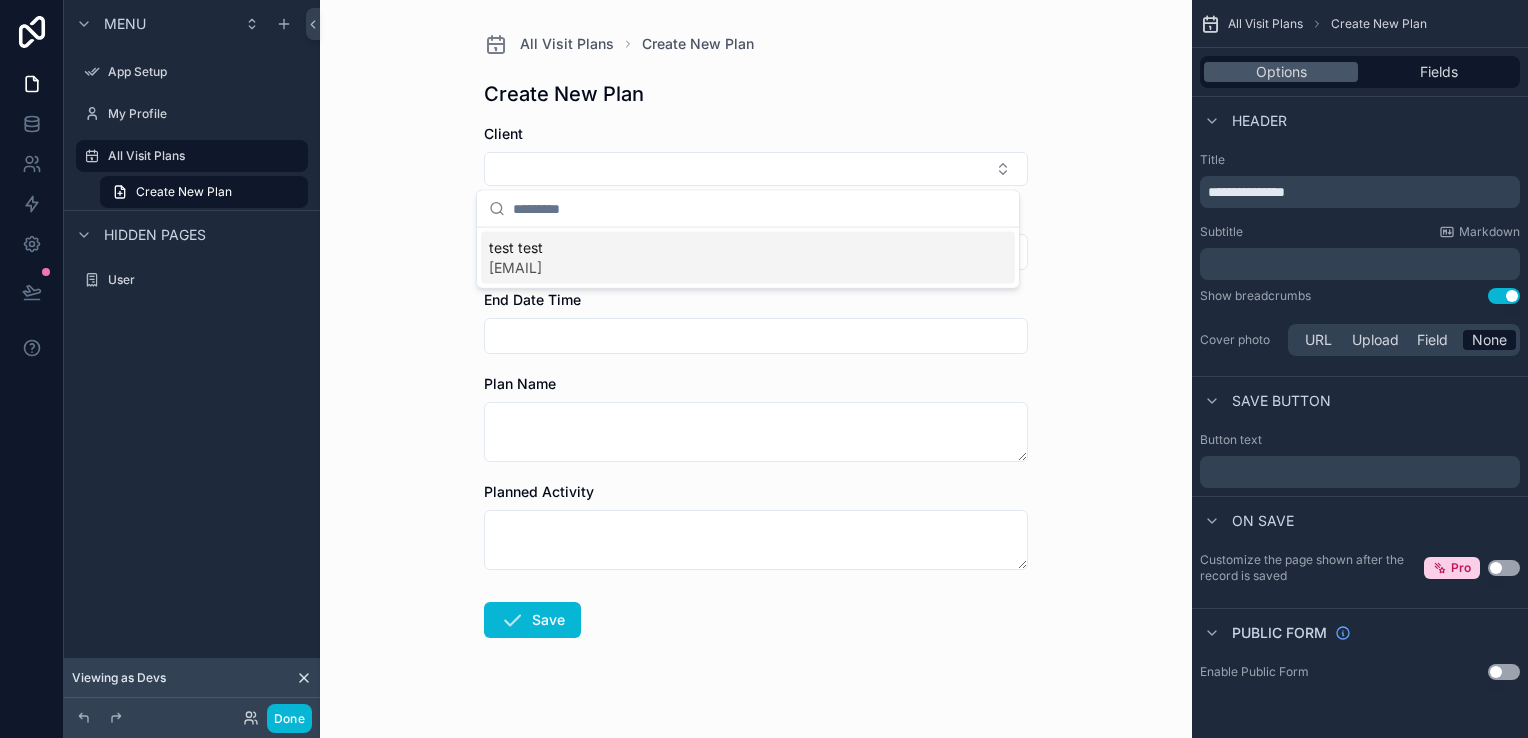 click on "All Visit Plans Create New Plan Create New Plan Client Start Date Time End Date Time Plan Name Planned Activity Save" at bounding box center [756, 369] 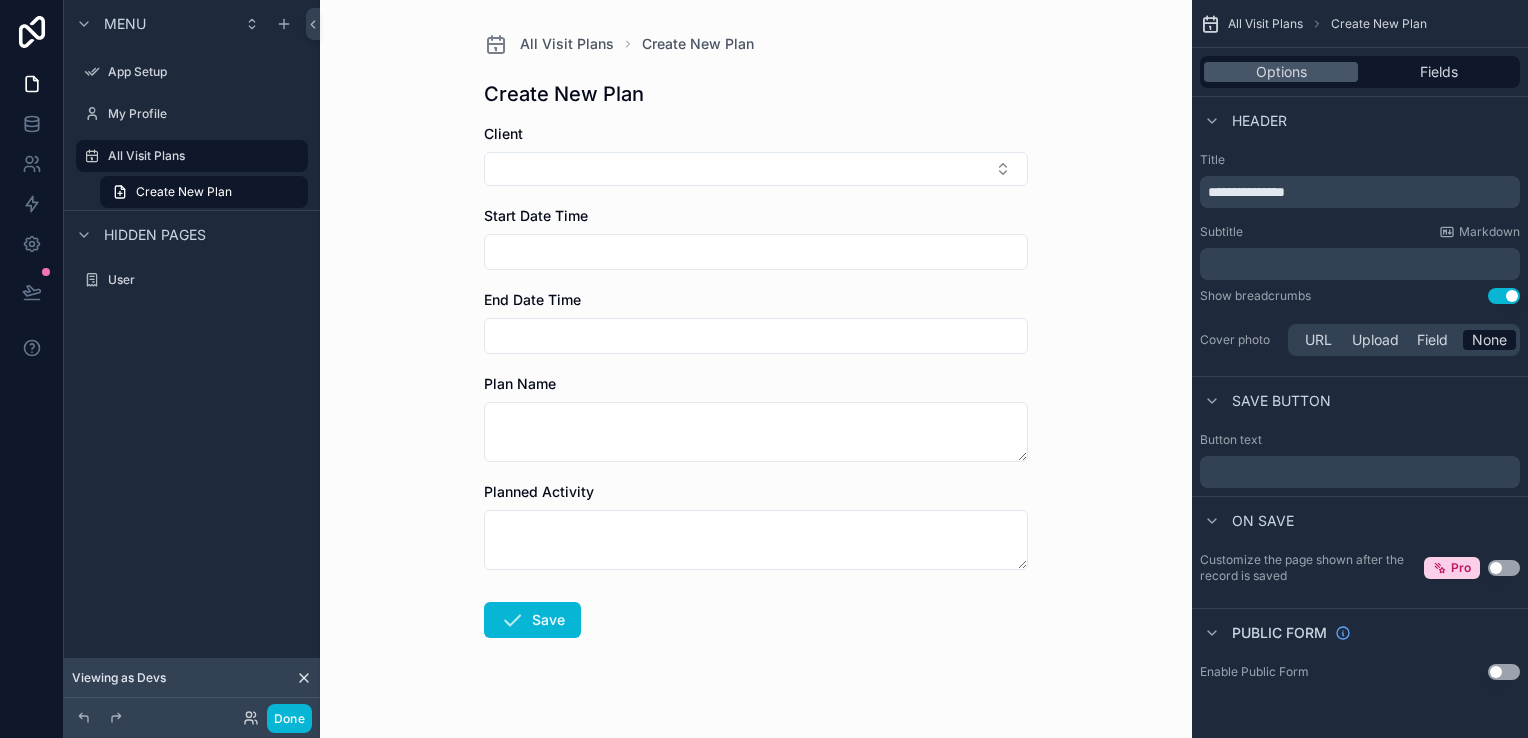 click on "All Visit Plans Create New Plan Create New Plan Client Start Date Time End Date Time Plan Name Planned Activity Save" at bounding box center (756, 383) 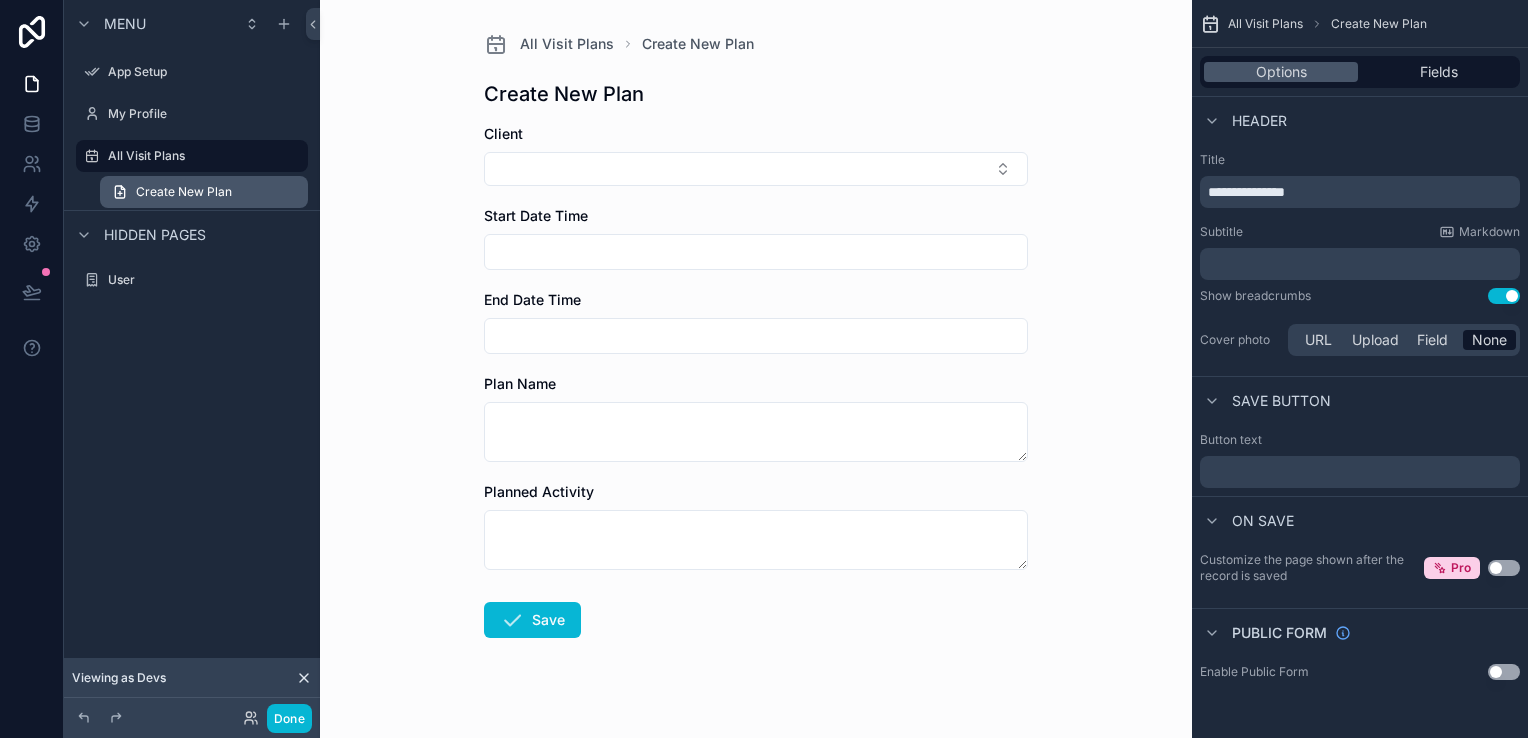 click on "Create New Plan" at bounding box center [184, 192] 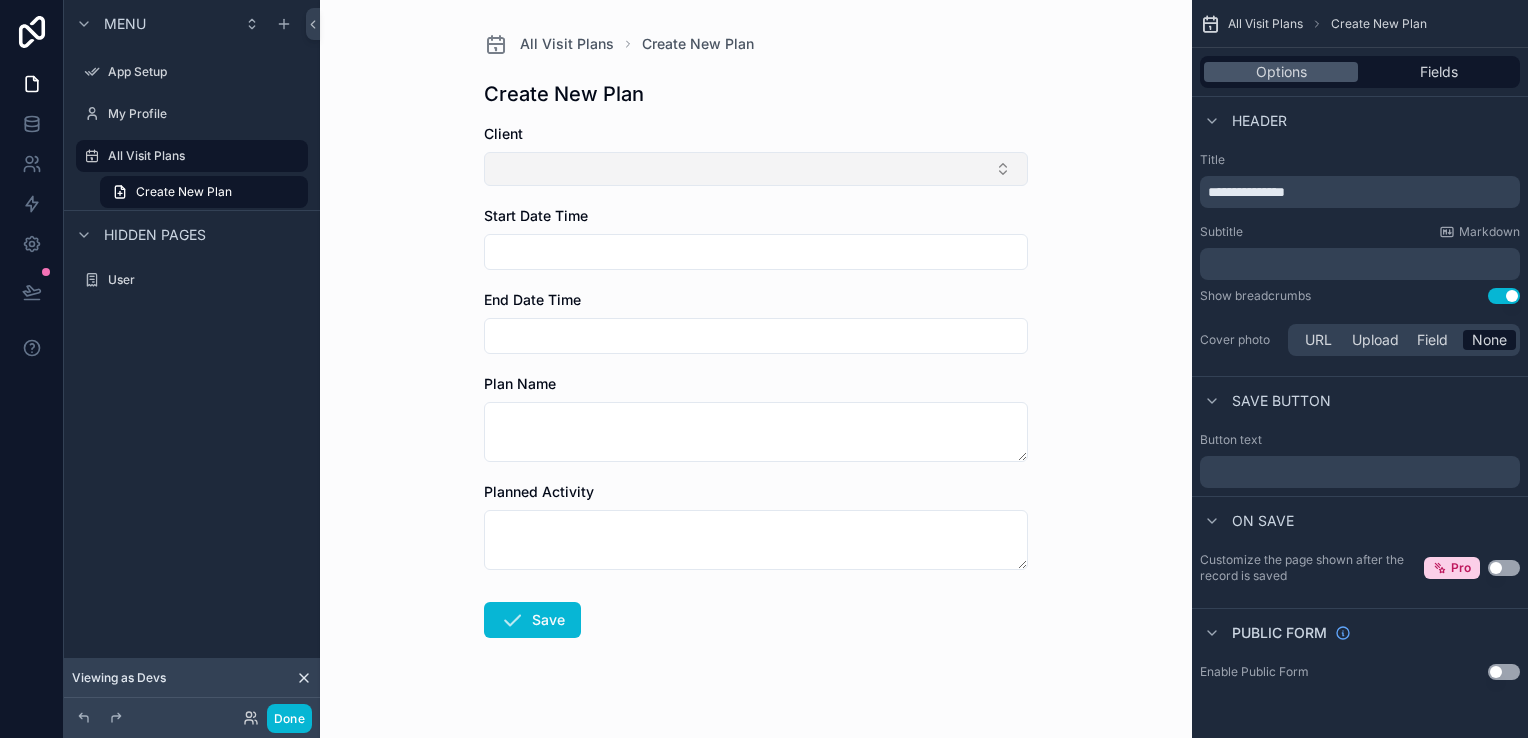 click at bounding box center (756, 169) 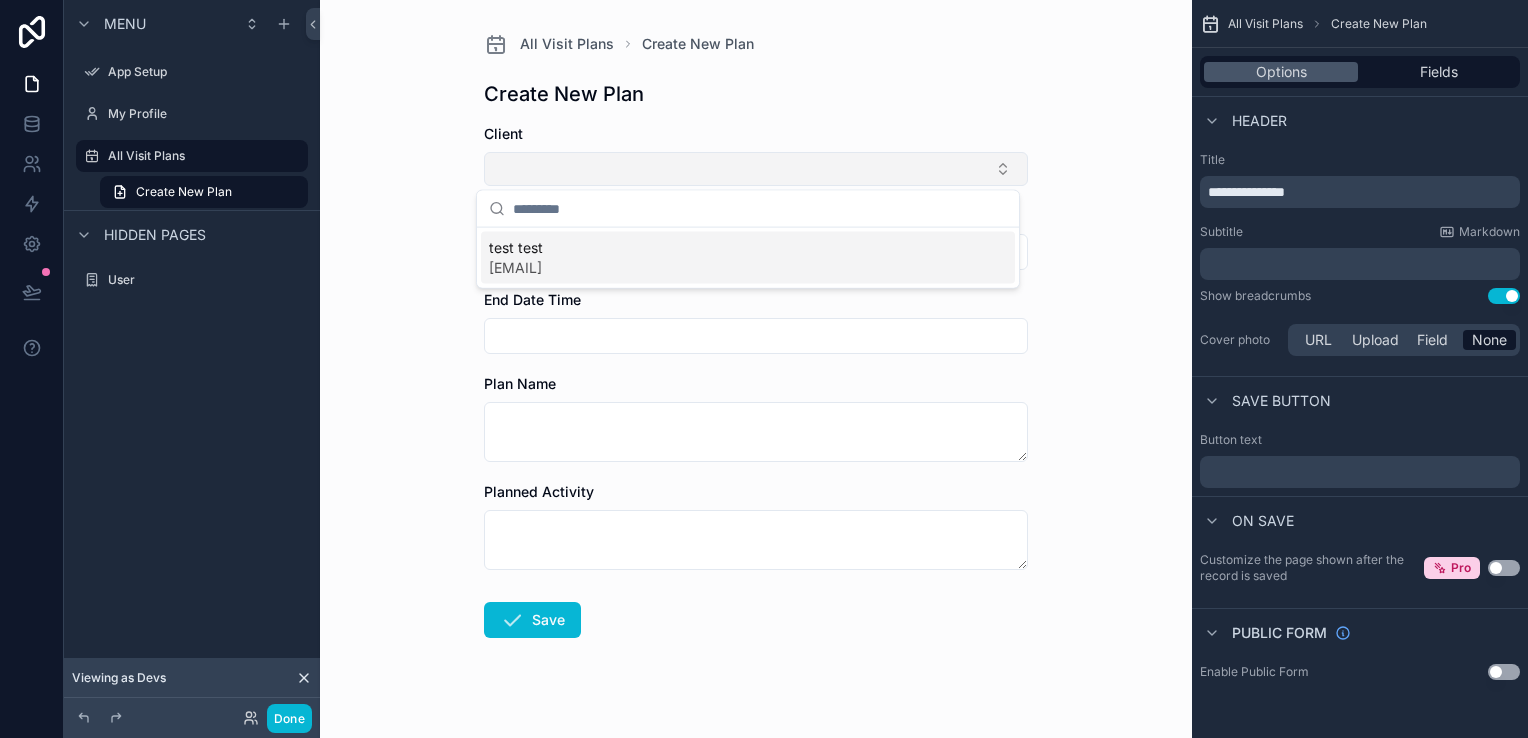 click at bounding box center (756, 169) 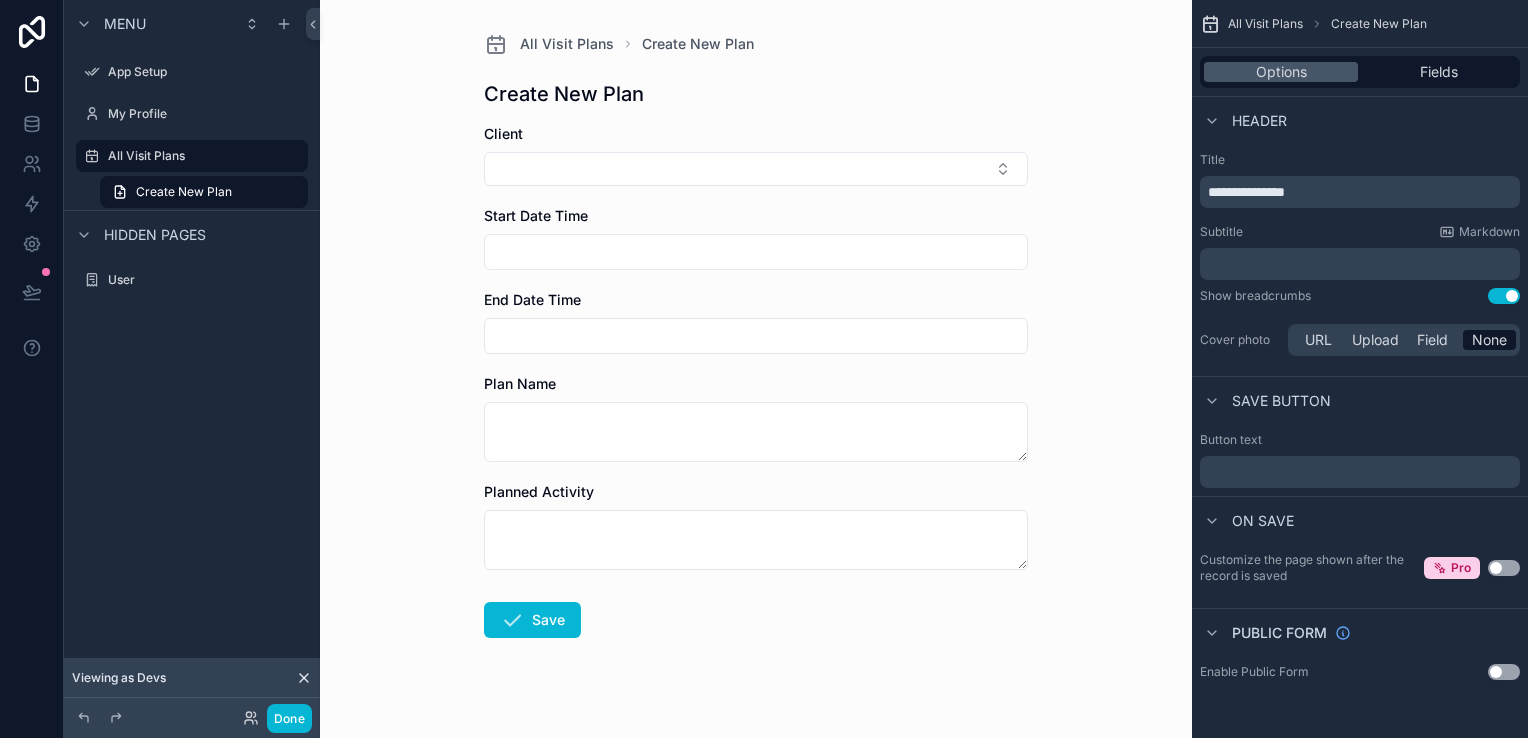 click on "Create New Plan" at bounding box center [564, 94] 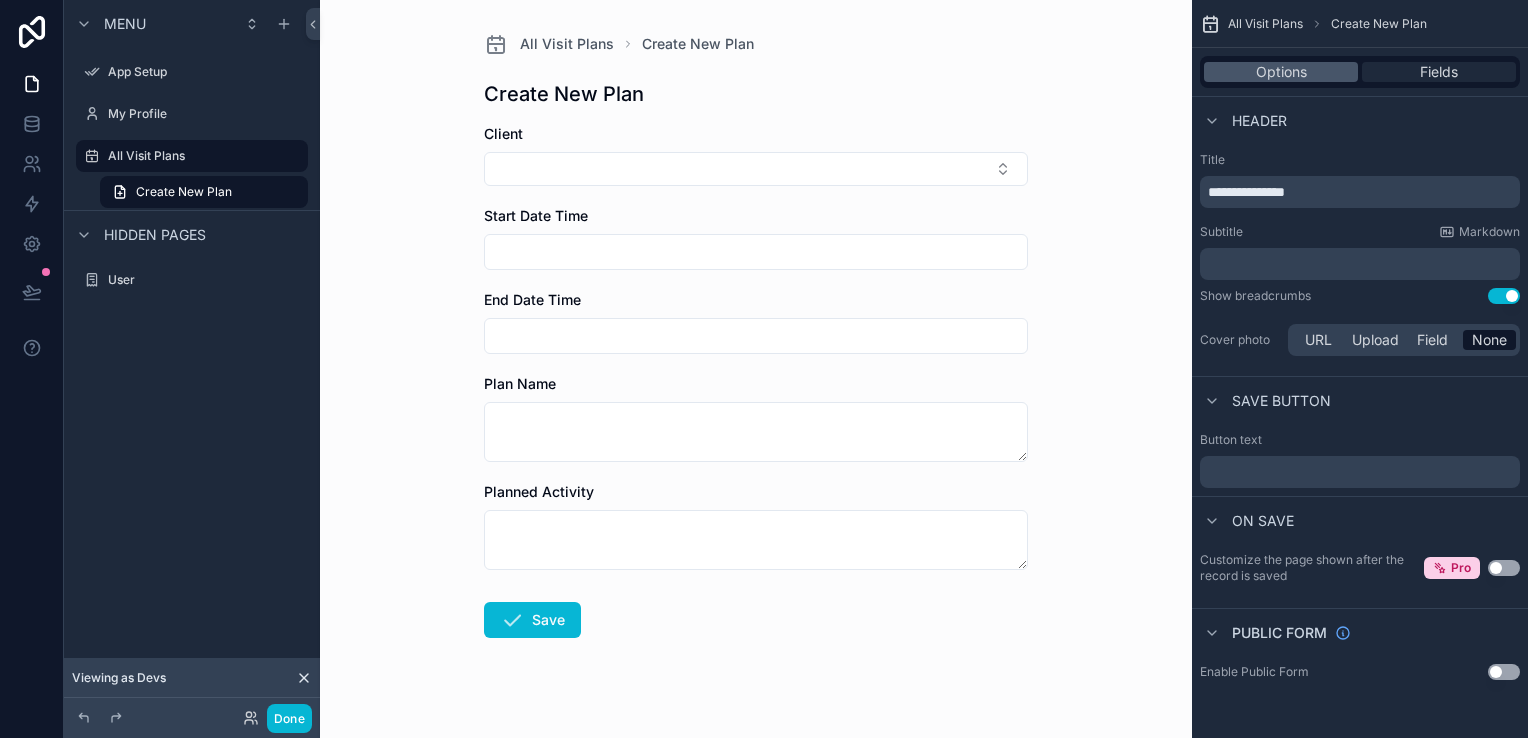 click on "Fields" at bounding box center (1439, 72) 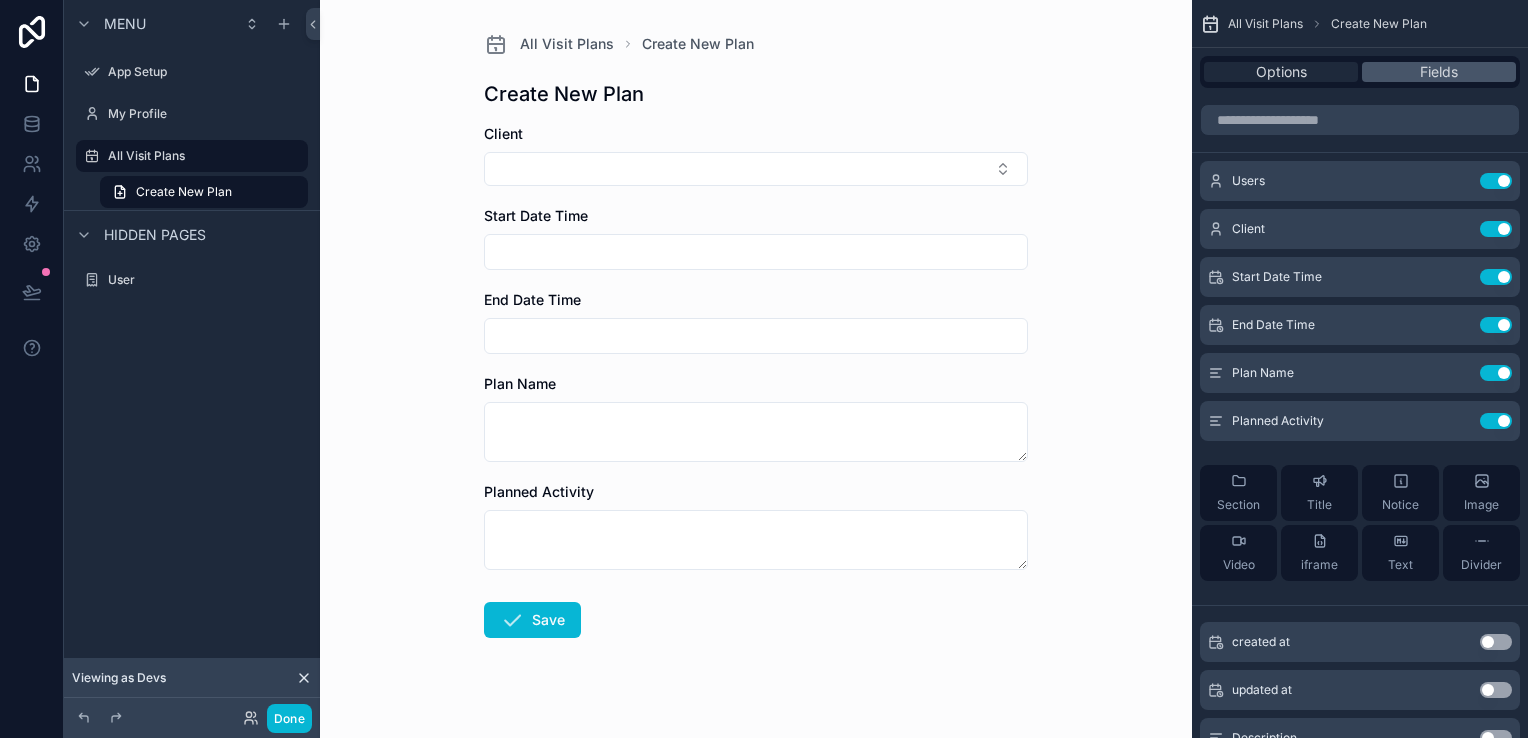 click on "Options" at bounding box center [1281, 72] 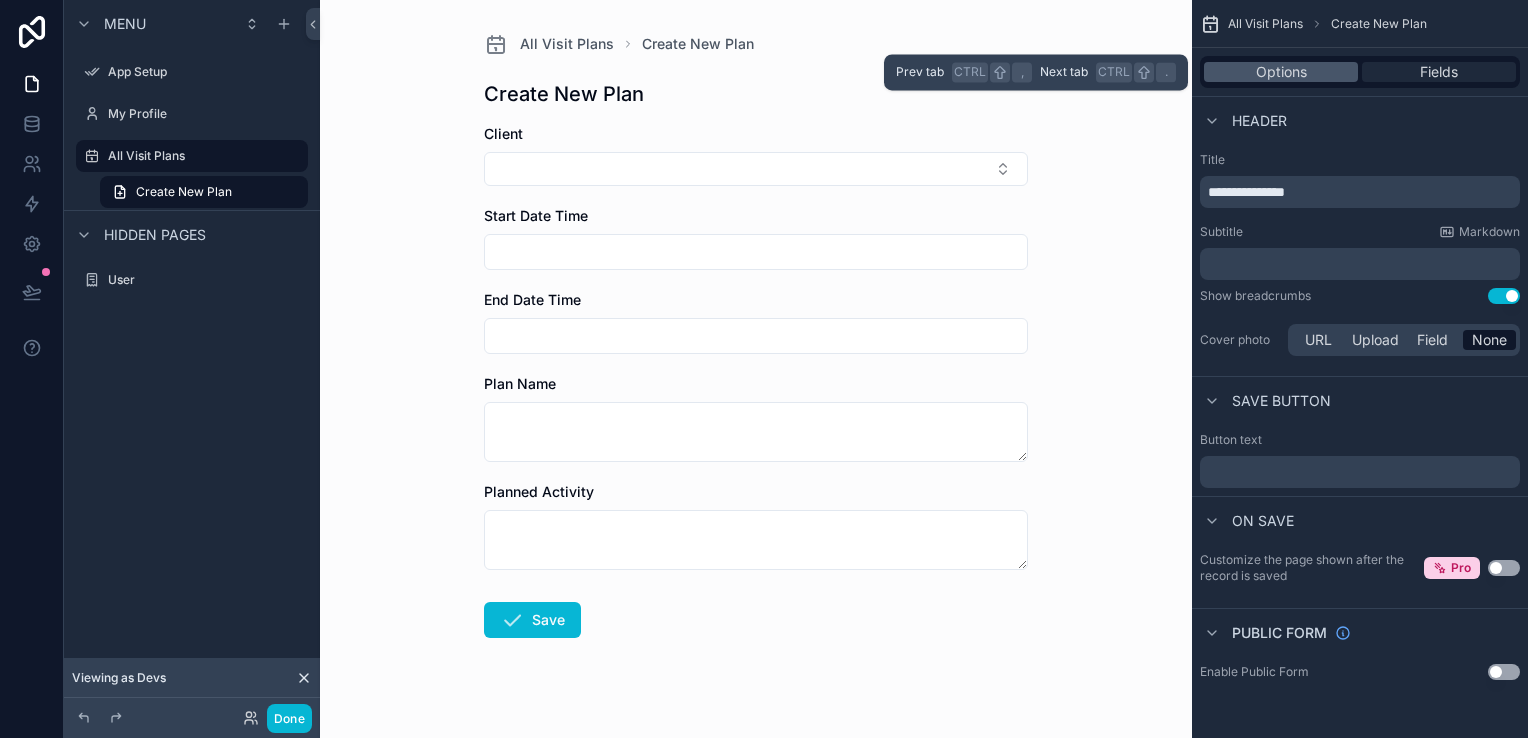 click on "Fields" at bounding box center [1439, 72] 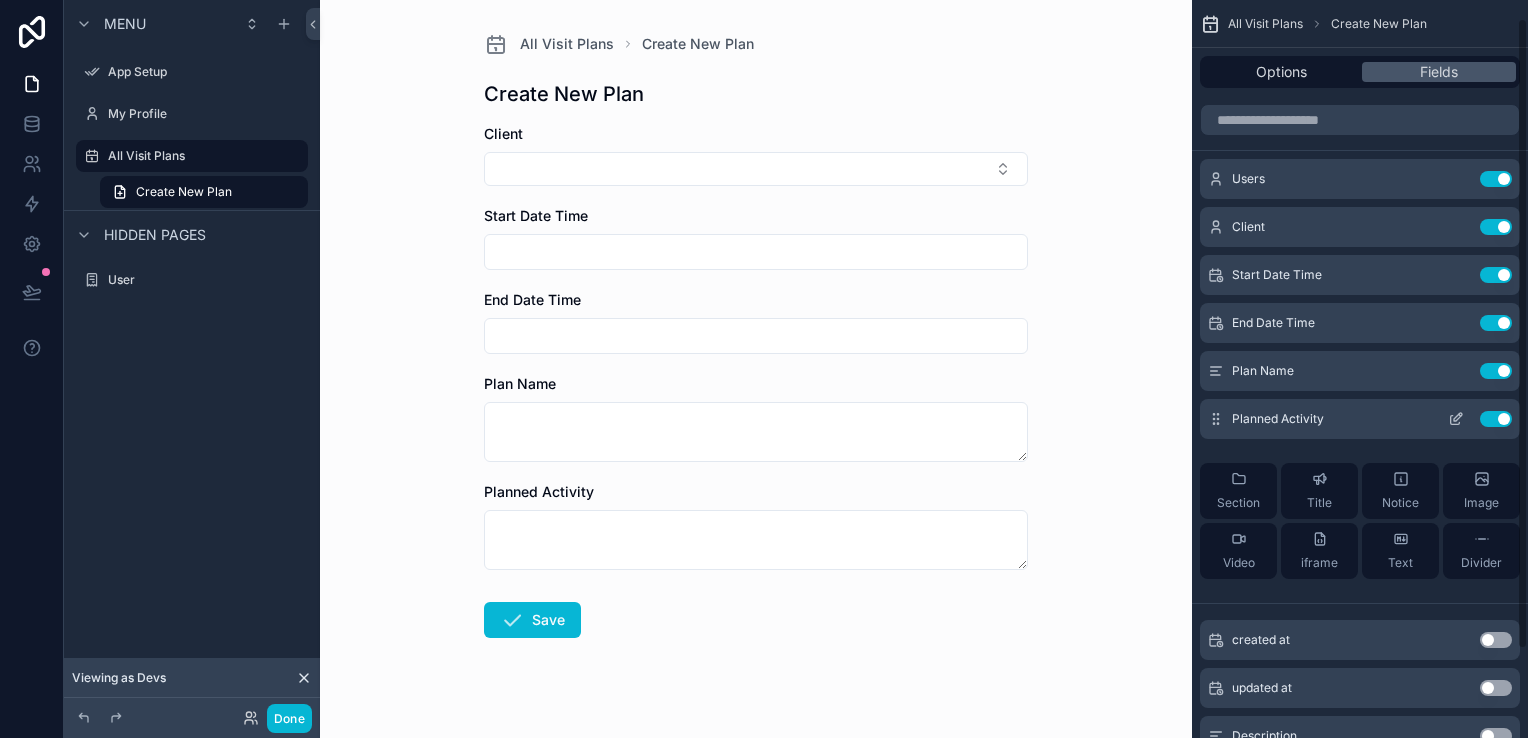 scroll, scrollTop: 0, scrollLeft: 0, axis: both 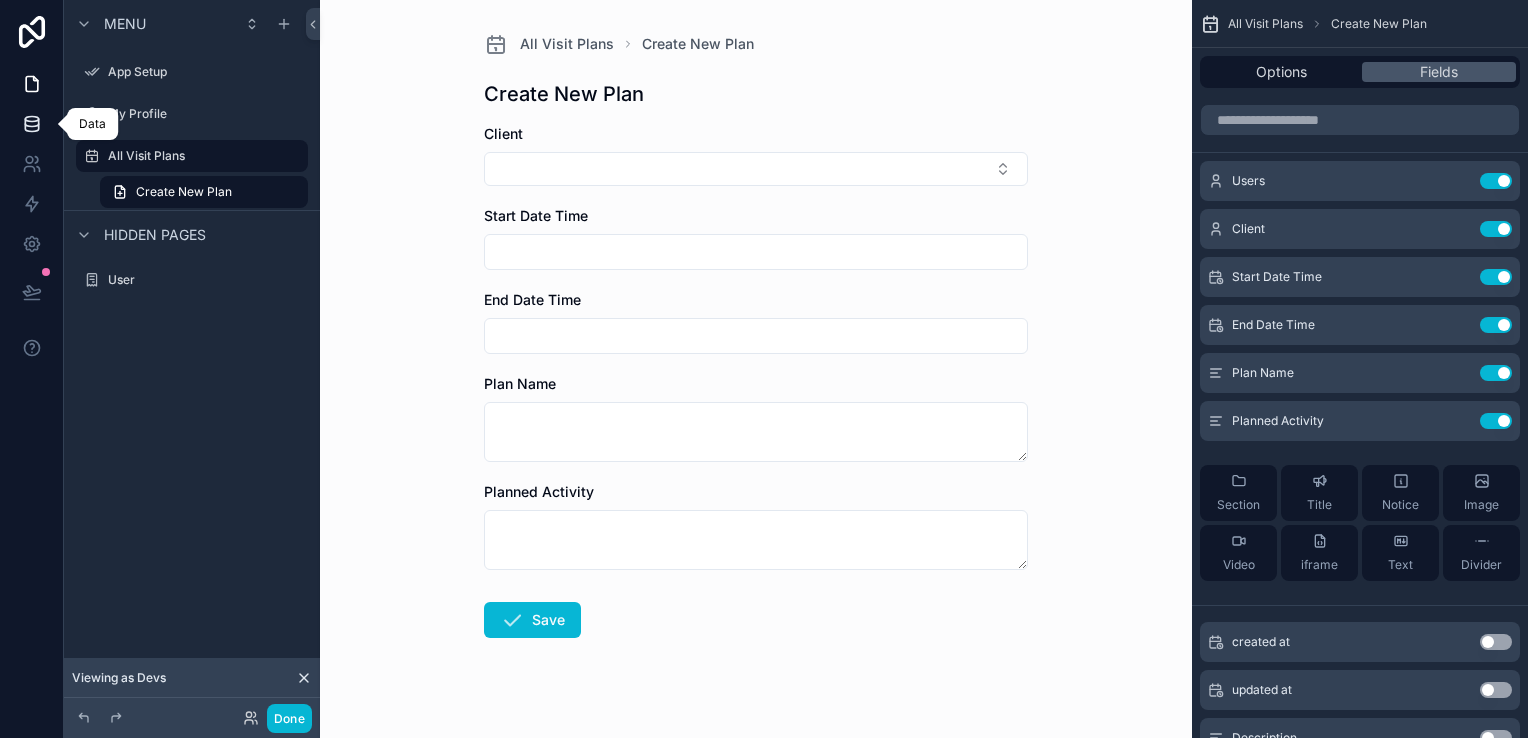 click 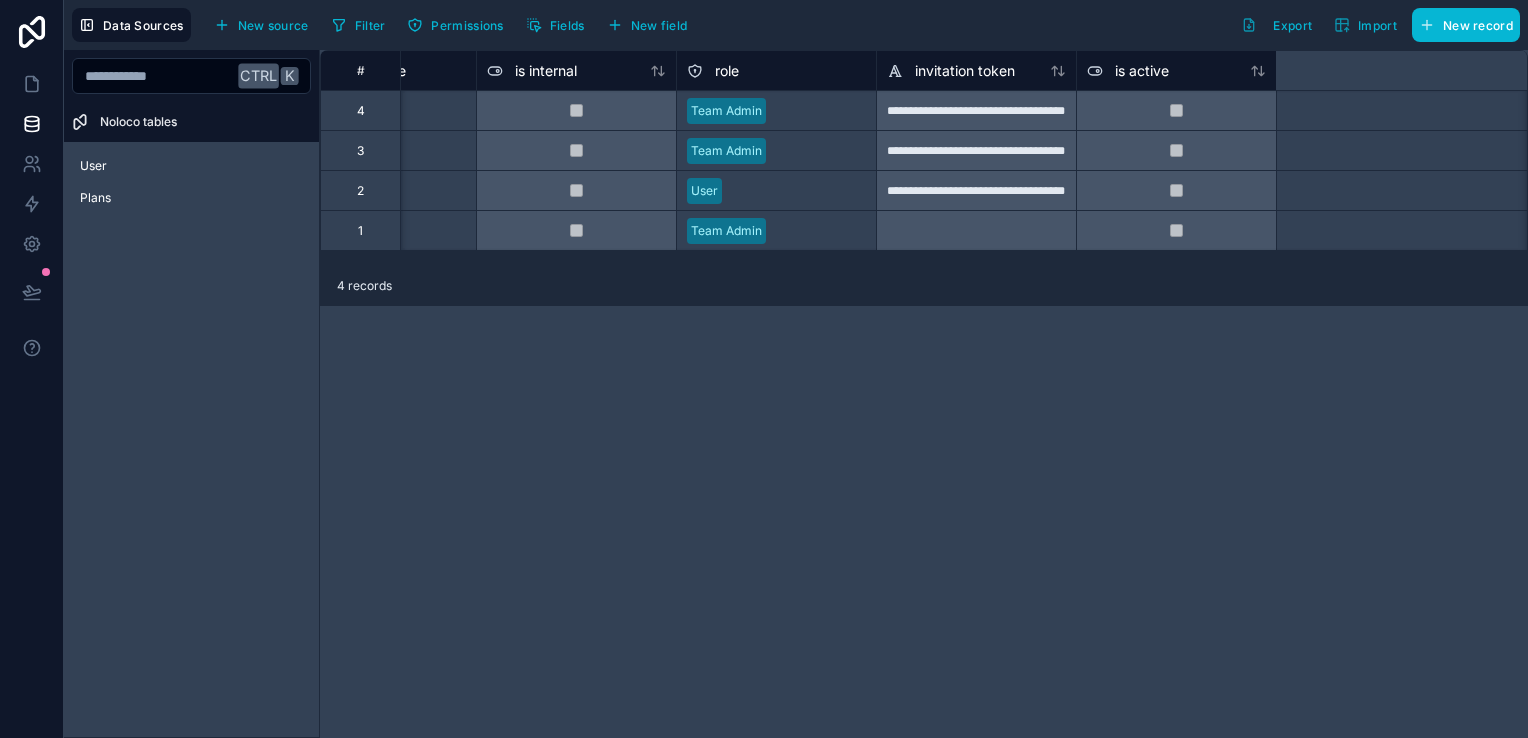 scroll, scrollTop: 0, scrollLeft: 0, axis: both 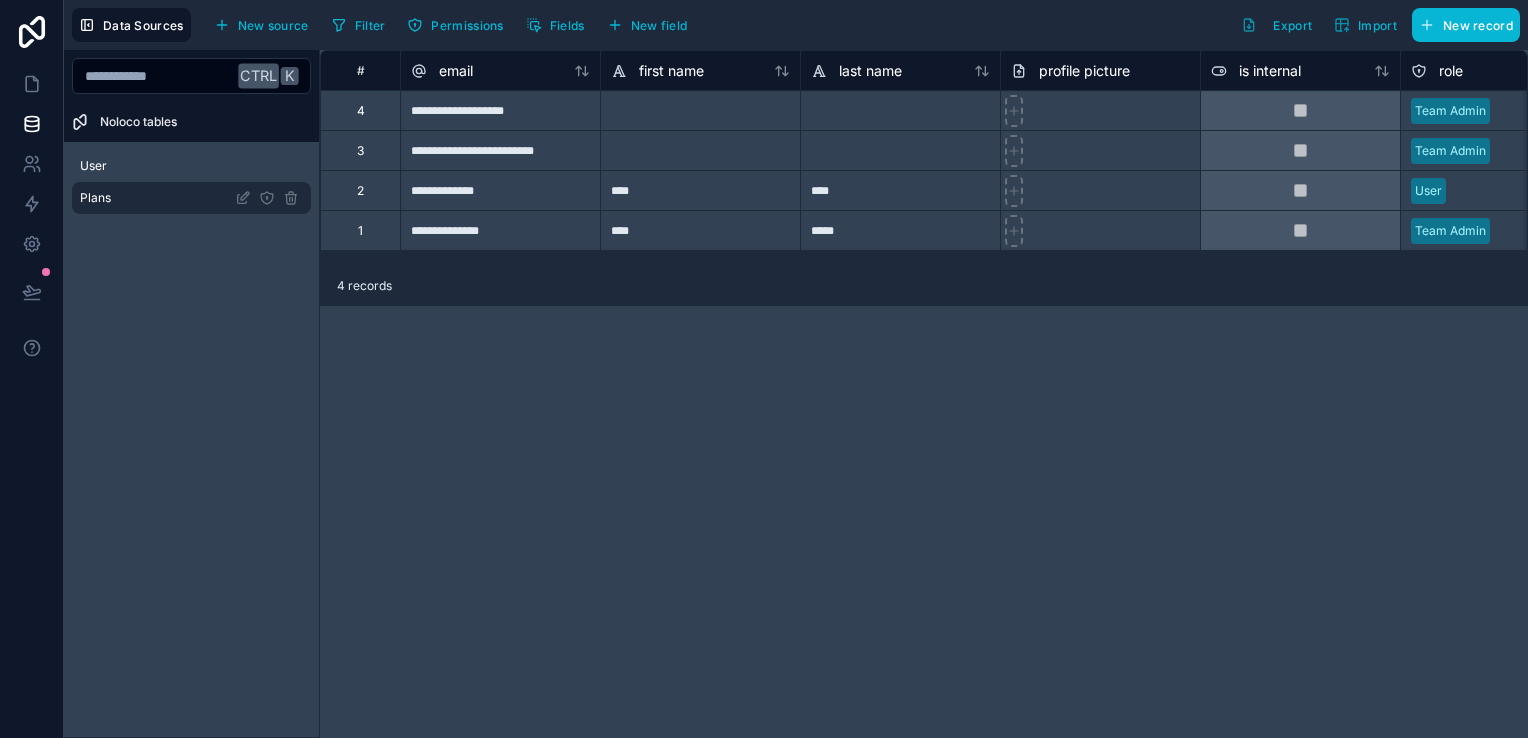 click on "Plans" at bounding box center (191, 198) 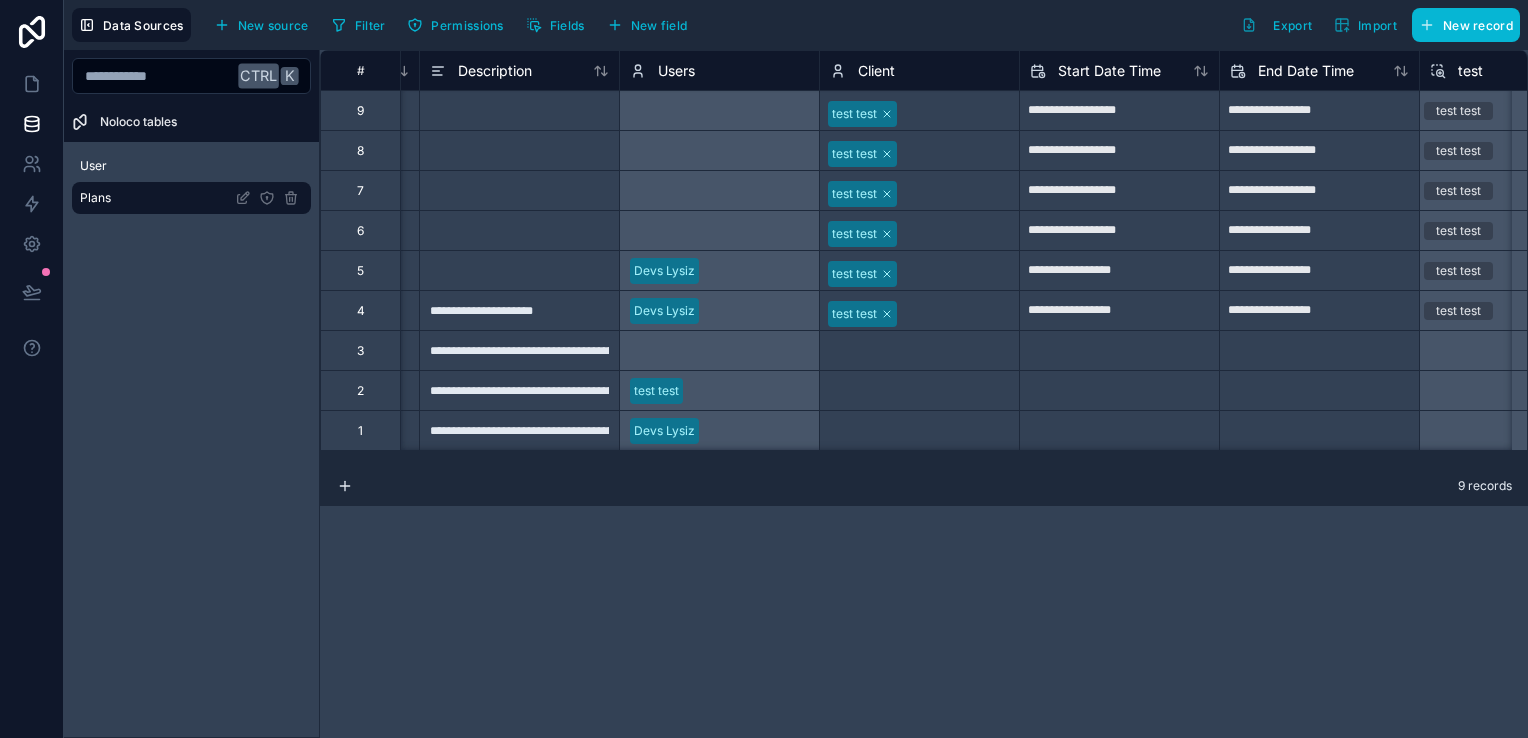 scroll, scrollTop: 0, scrollLeft: 0, axis: both 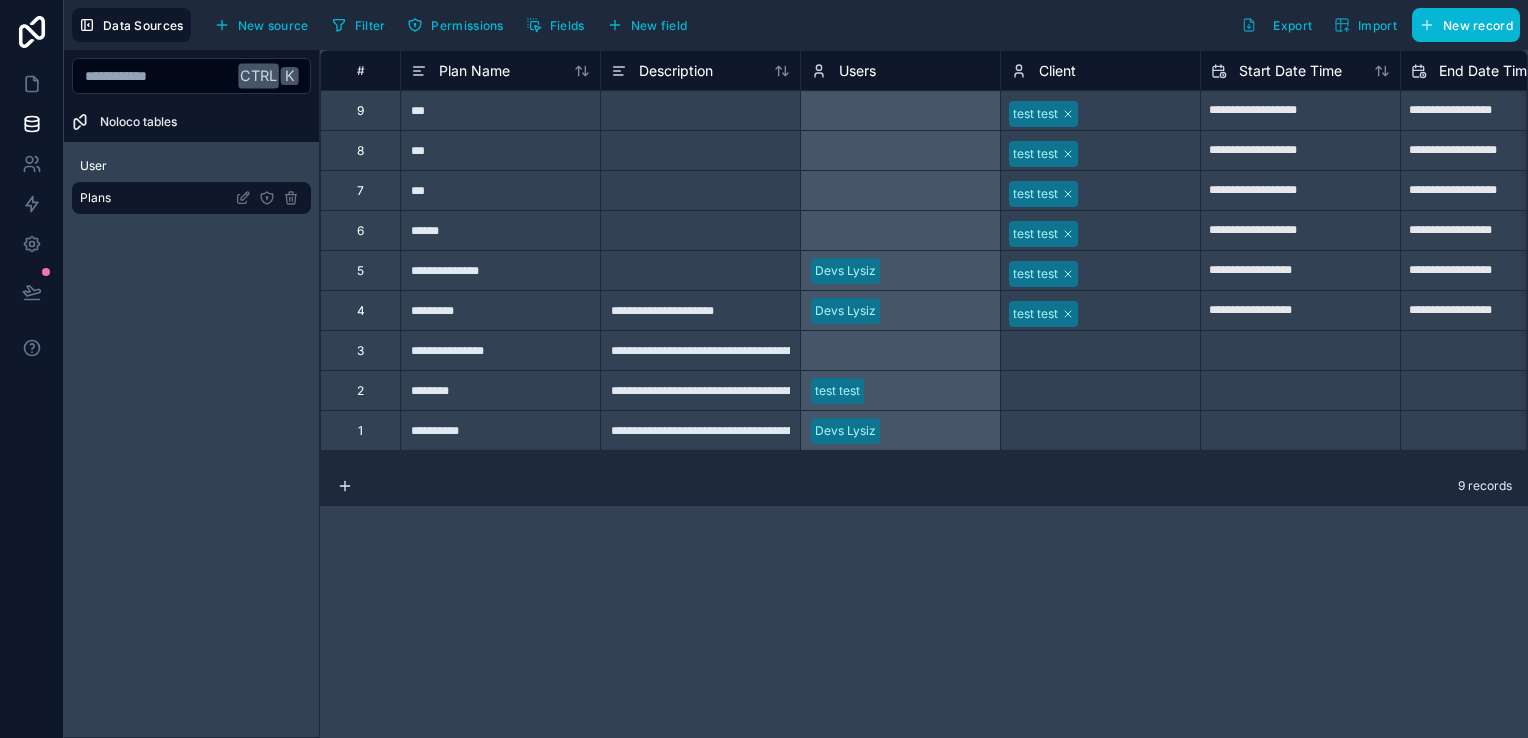 click 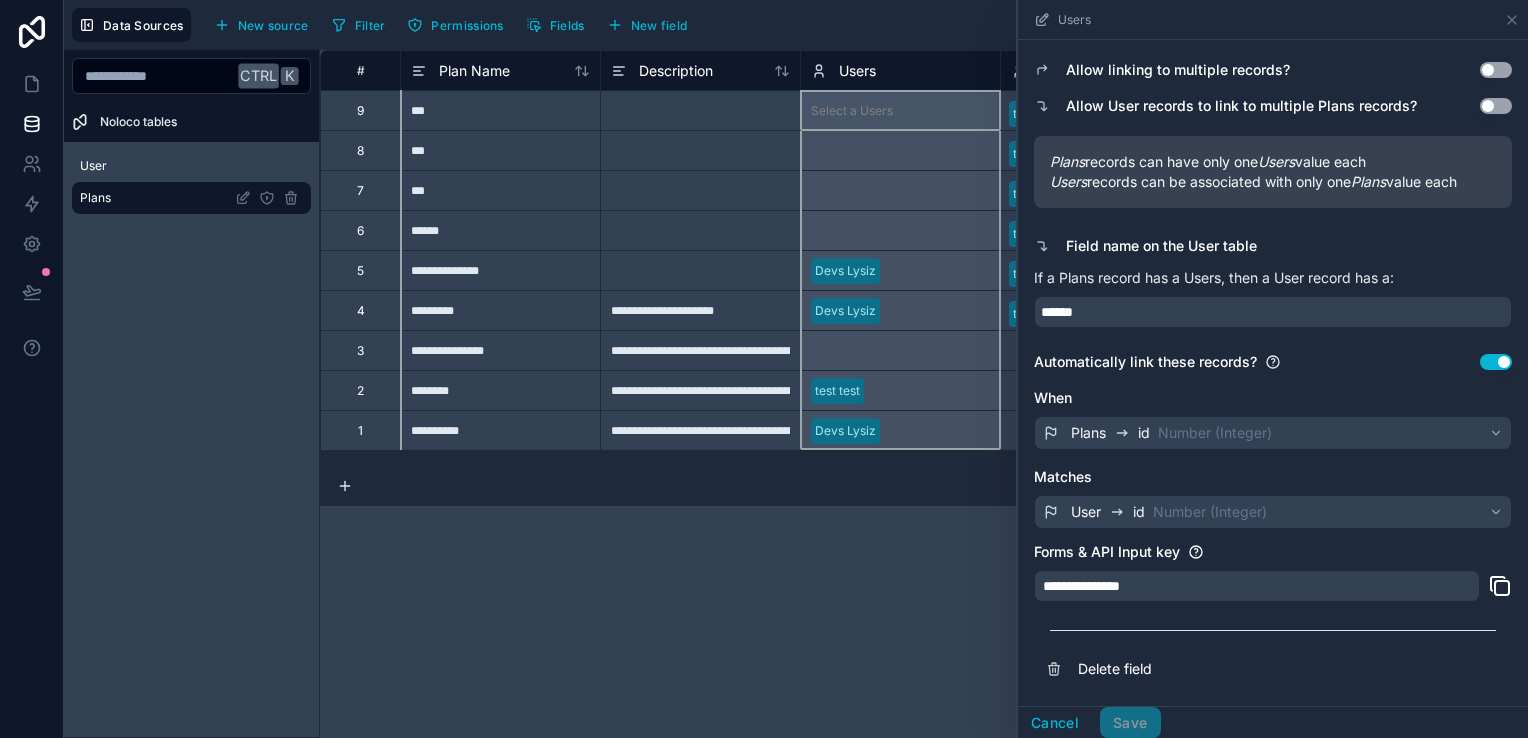 scroll, scrollTop: 204, scrollLeft: 0, axis: vertical 